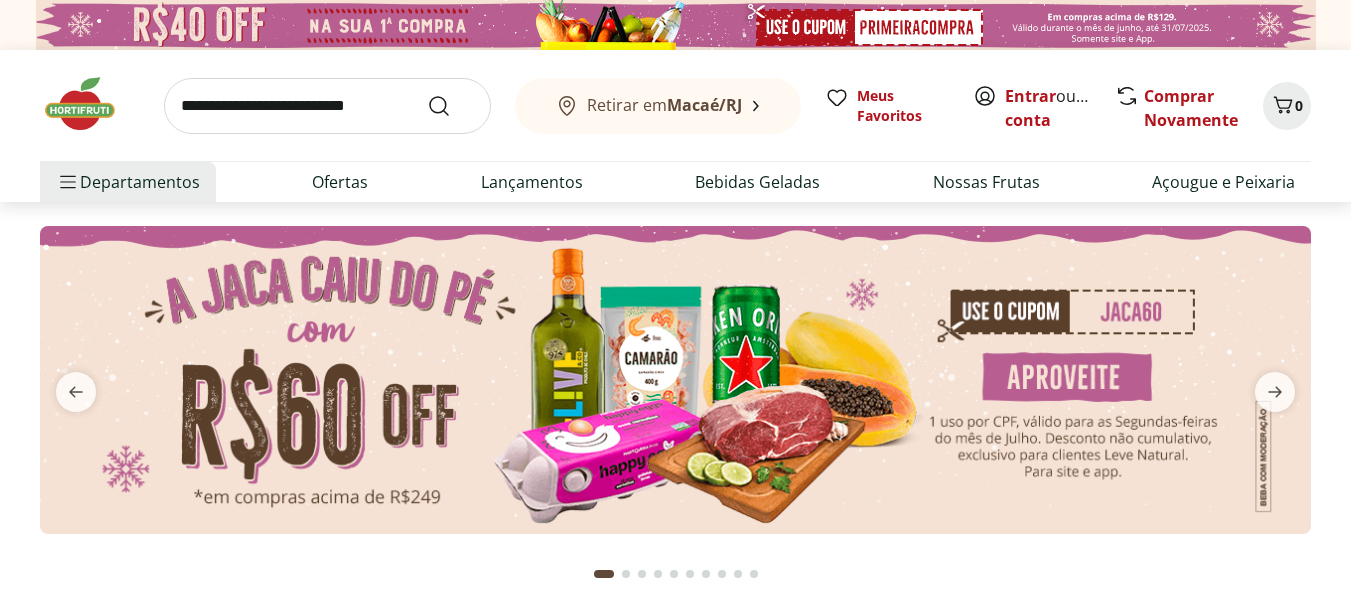 scroll, scrollTop: 0, scrollLeft: 0, axis: both 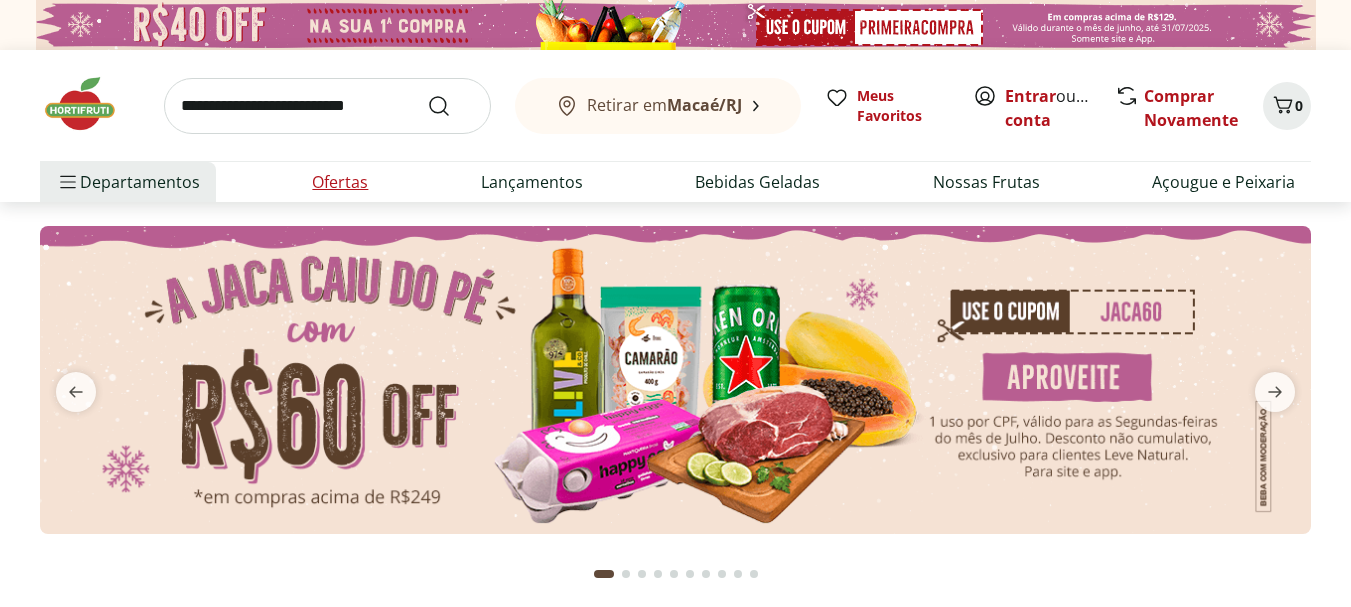 click on "Ofertas" at bounding box center [340, 182] 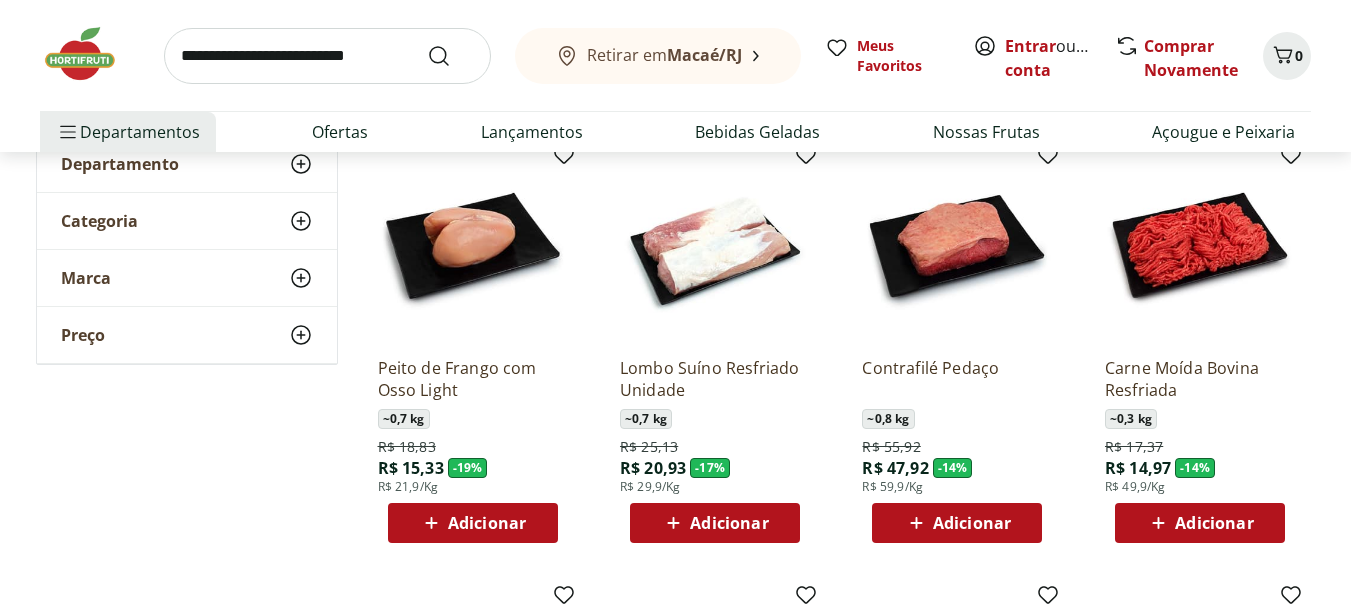 scroll, scrollTop: 200, scrollLeft: 0, axis: vertical 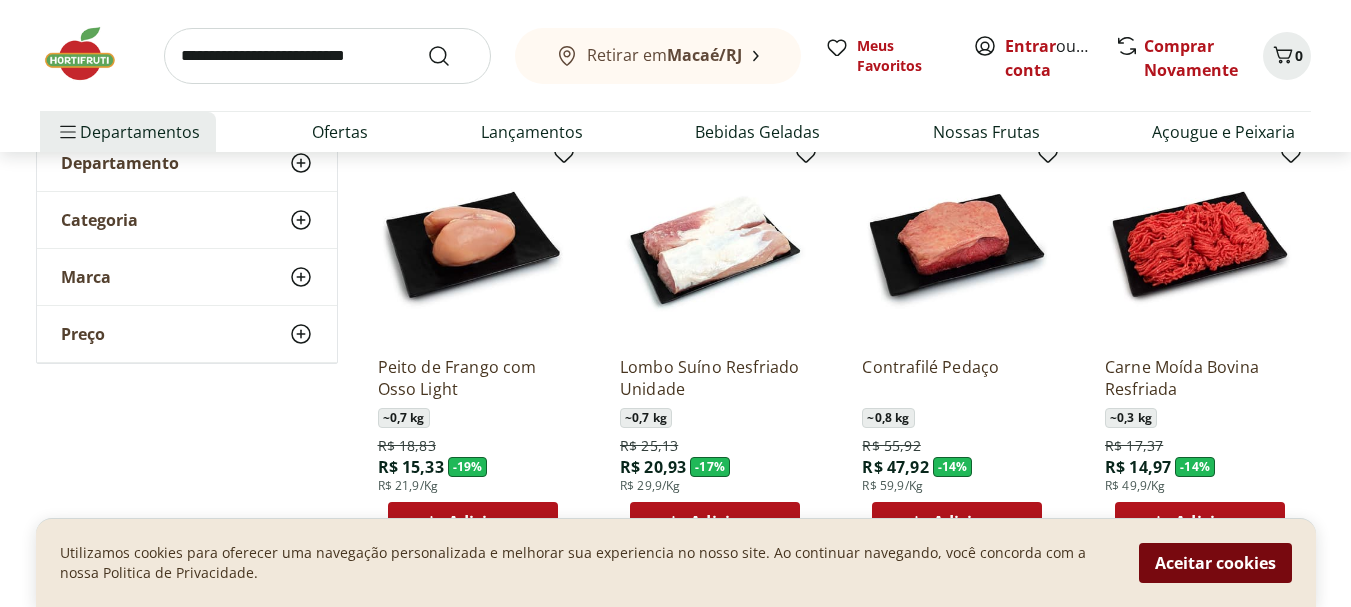 click on "Aceitar cookies" at bounding box center [1215, 563] 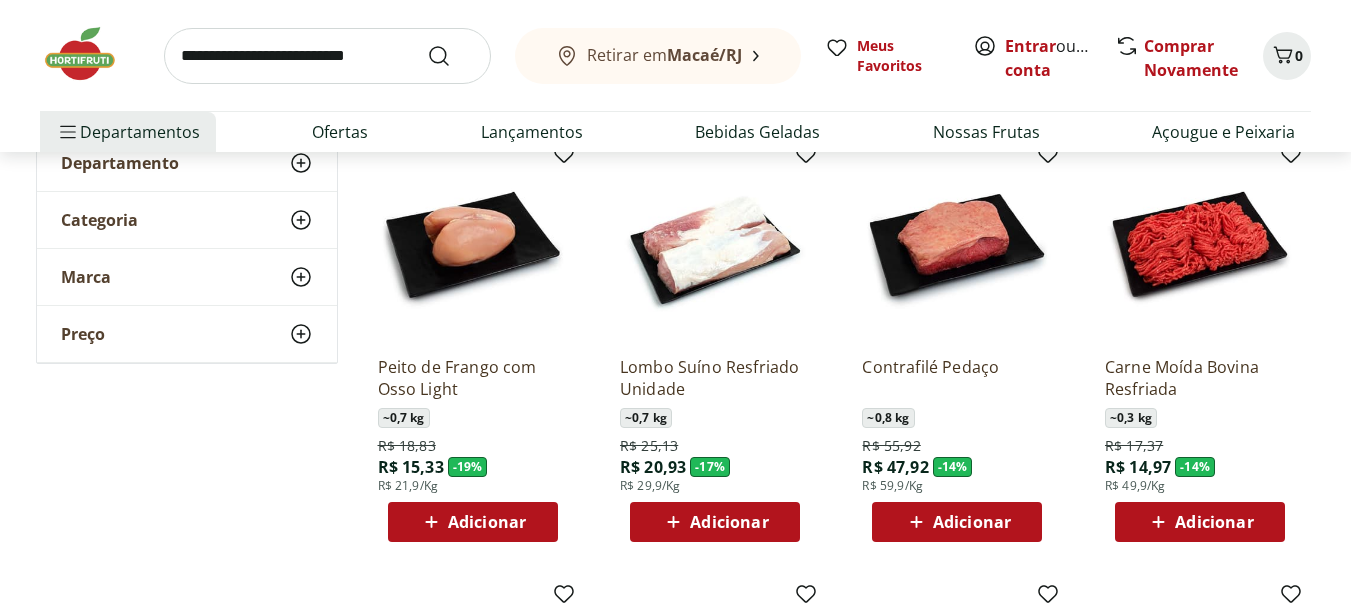 click on "Adicionar" at bounding box center (487, 522) 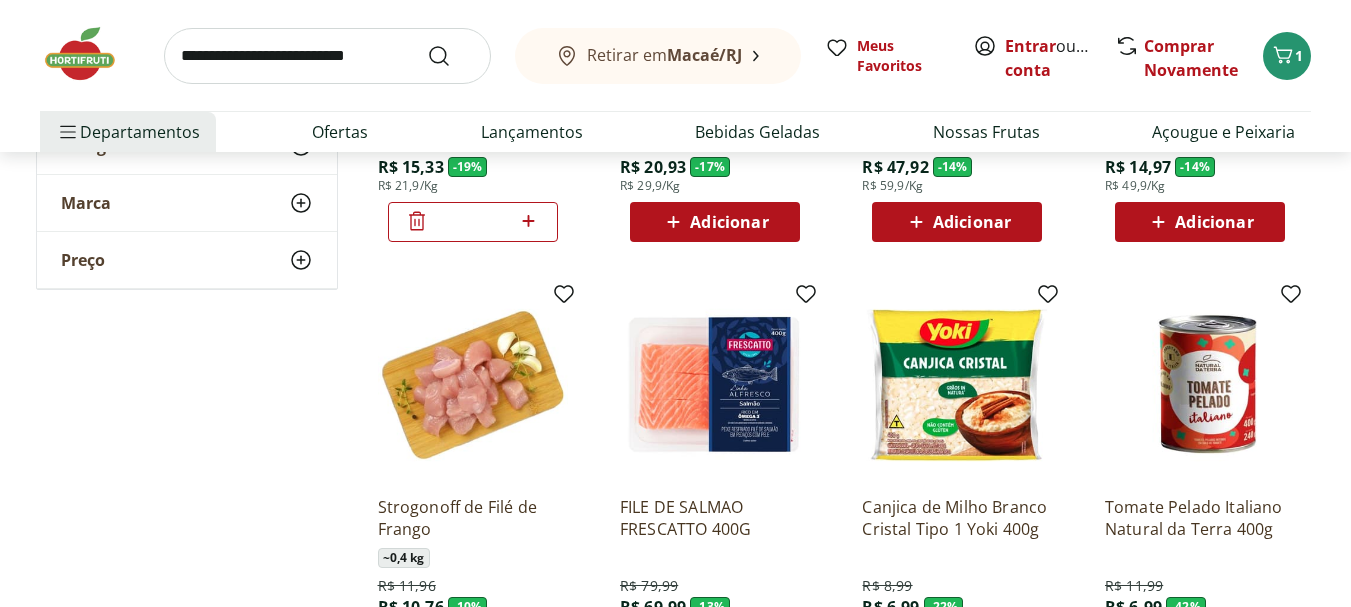 scroll, scrollTop: 600, scrollLeft: 0, axis: vertical 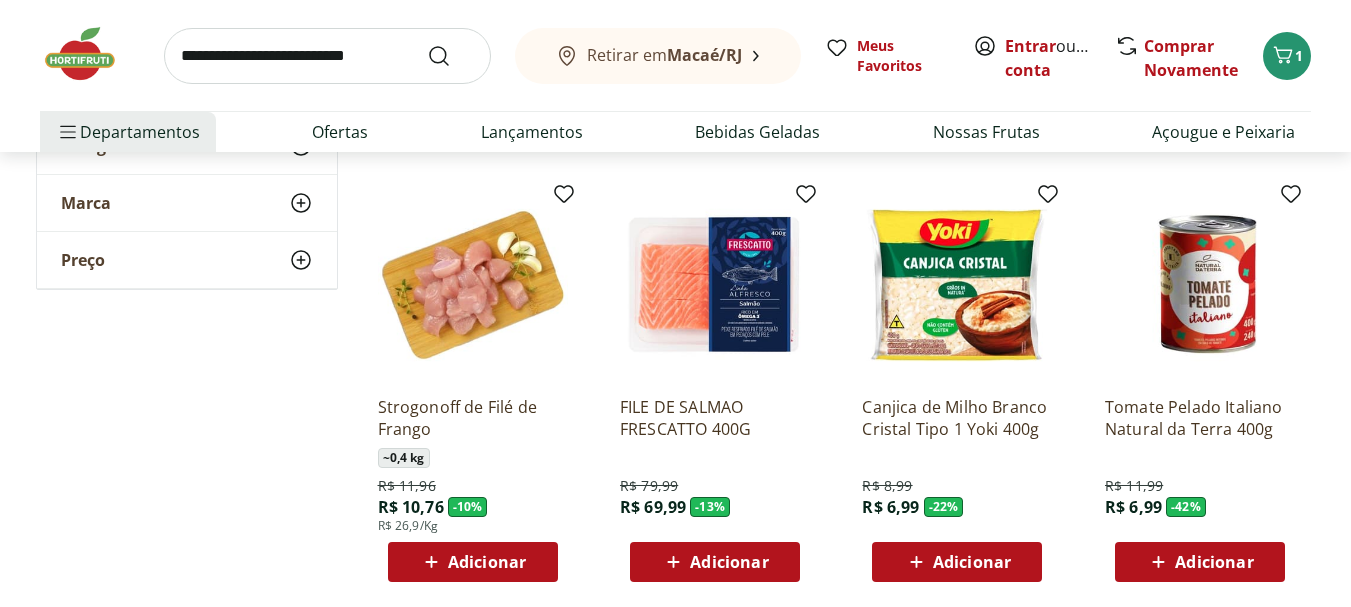 click on "Adicionar" at bounding box center [473, 562] 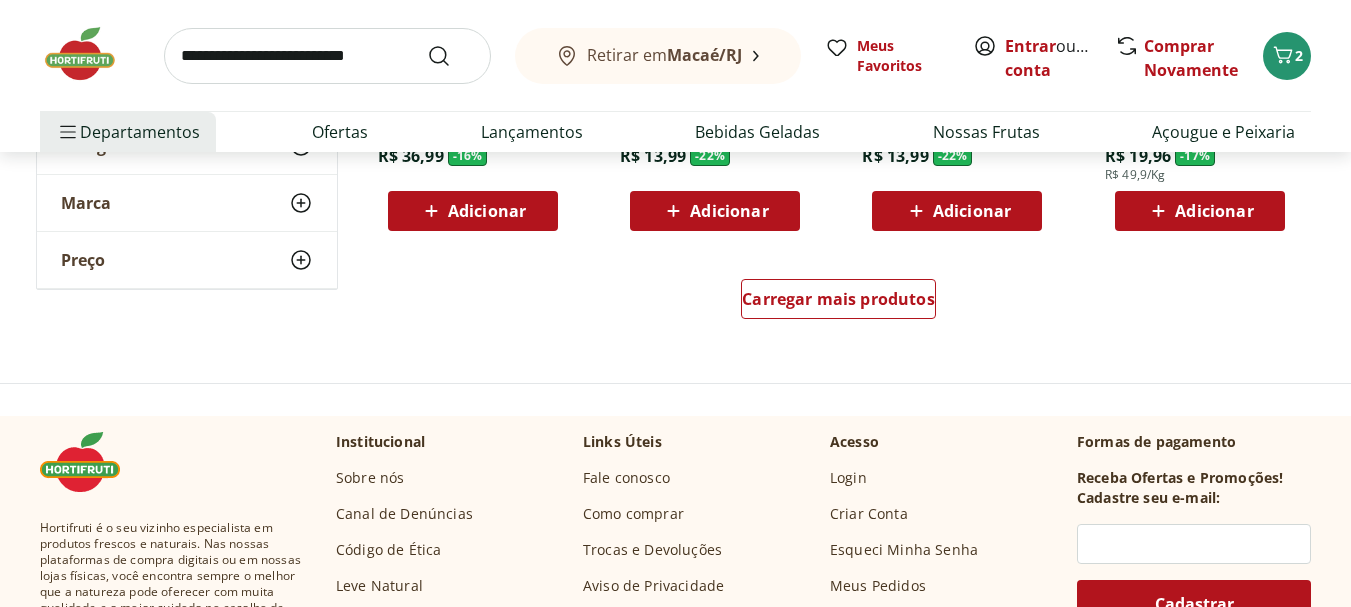 scroll, scrollTop: 1400, scrollLeft: 0, axis: vertical 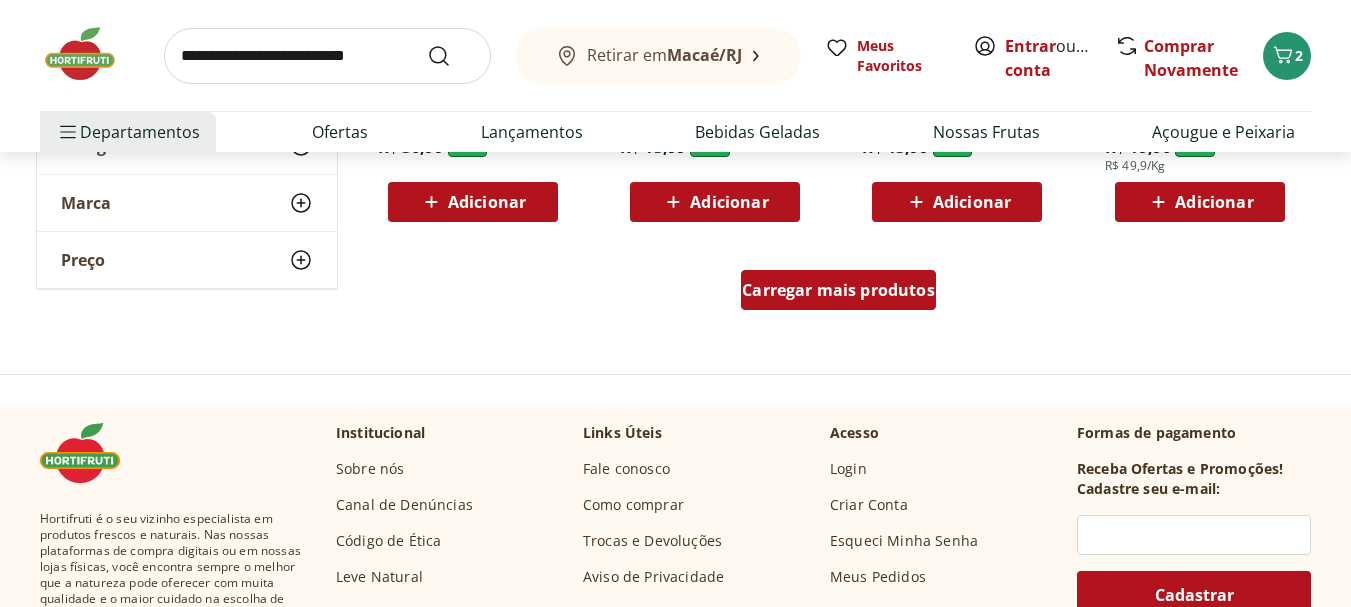 click on "Carregar mais produtos" at bounding box center [838, 290] 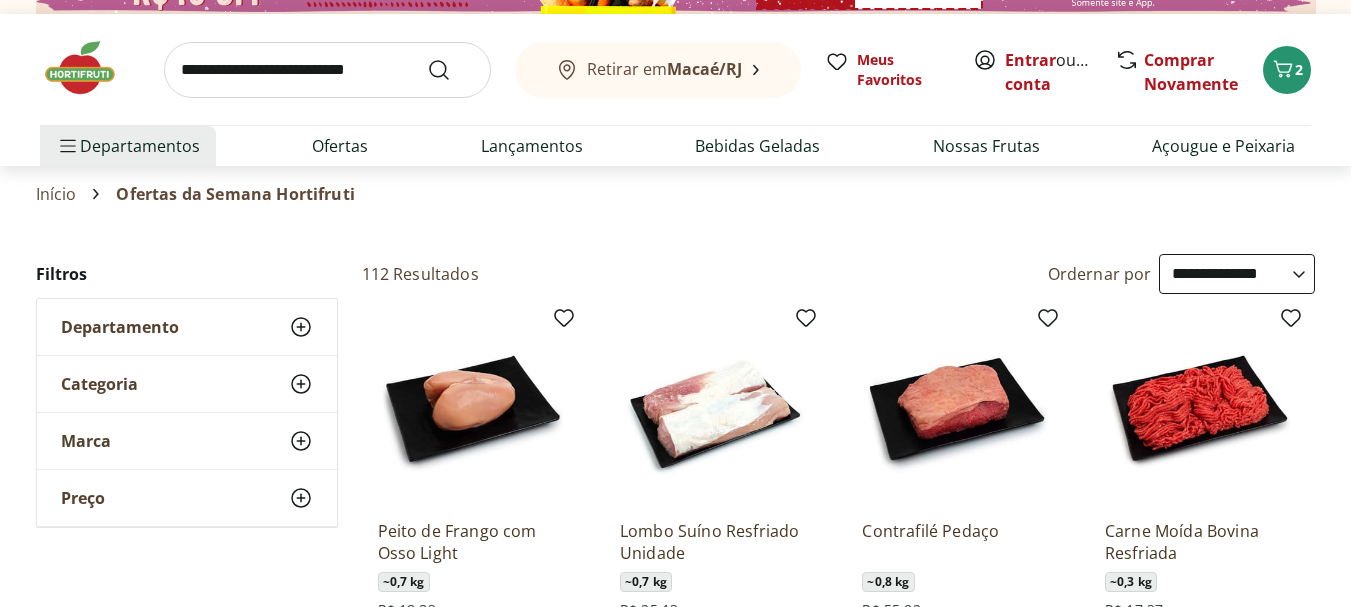 scroll, scrollTop: 0, scrollLeft: 0, axis: both 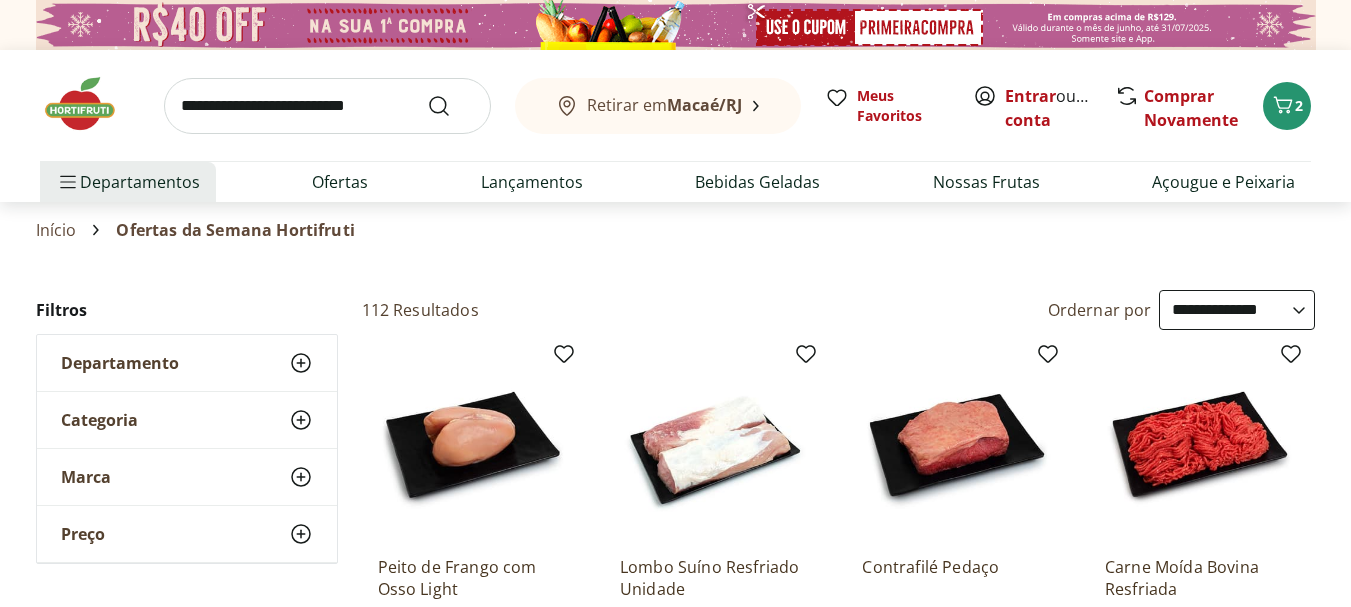click on "Carne Moída Bovina Resfriada ~ 0,3 kg R$ 17,37 R$ 14,97 - 14 % R$ 49,9/Kg Adicionar" at bounding box center (1200, 546) 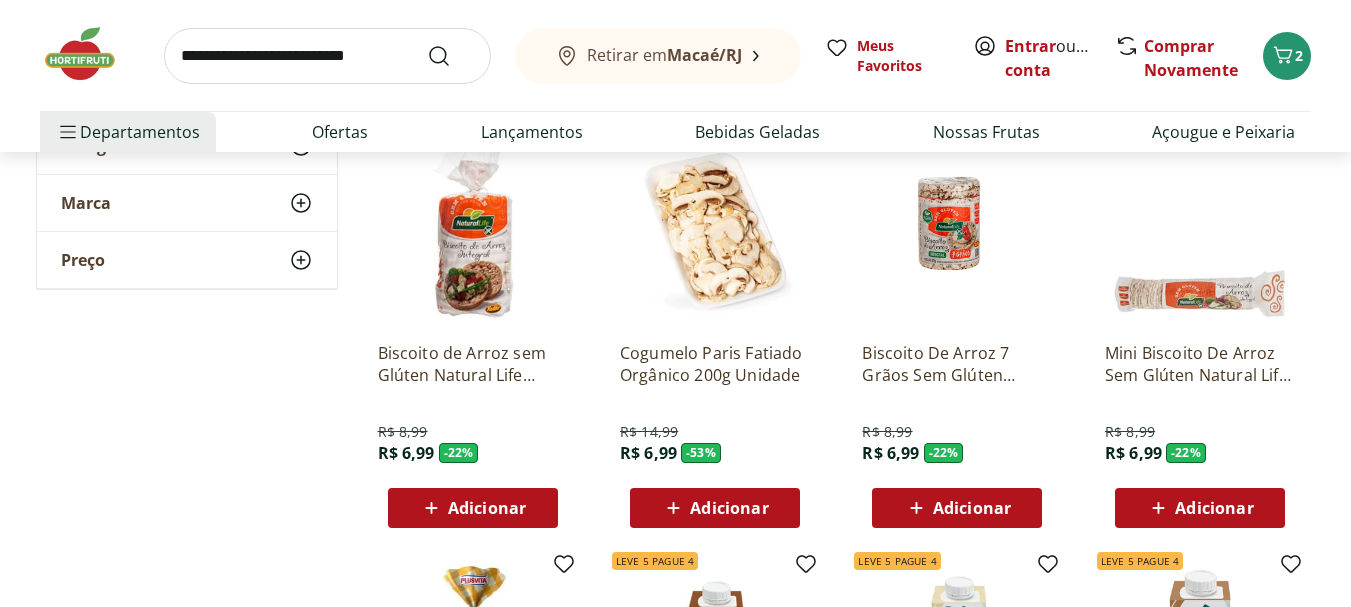 scroll, scrollTop: 1100, scrollLeft: 0, axis: vertical 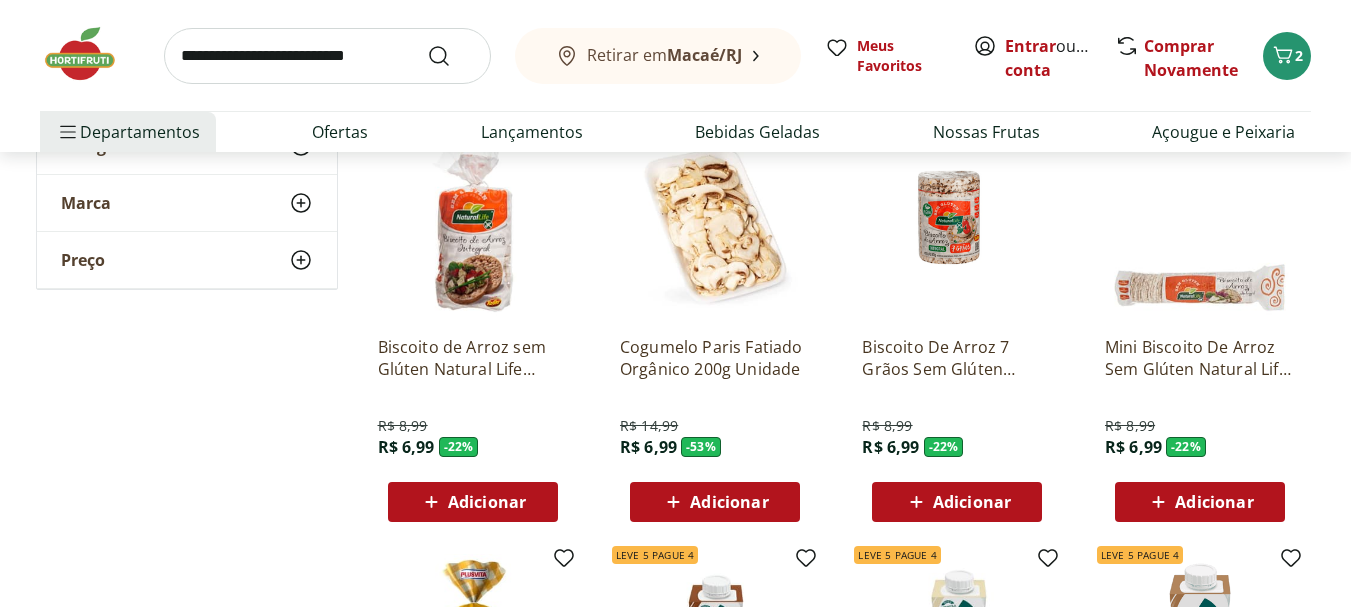 click on "Adicionar" at bounding box center (1214, 502) 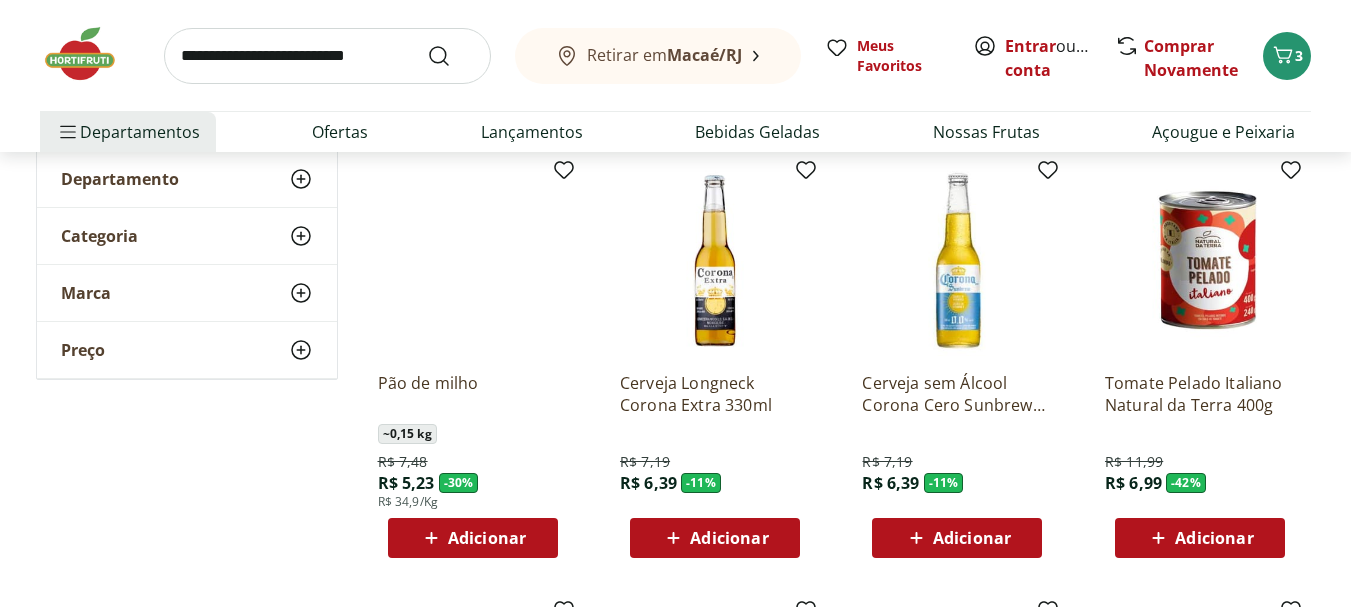 scroll, scrollTop: 0, scrollLeft: 0, axis: both 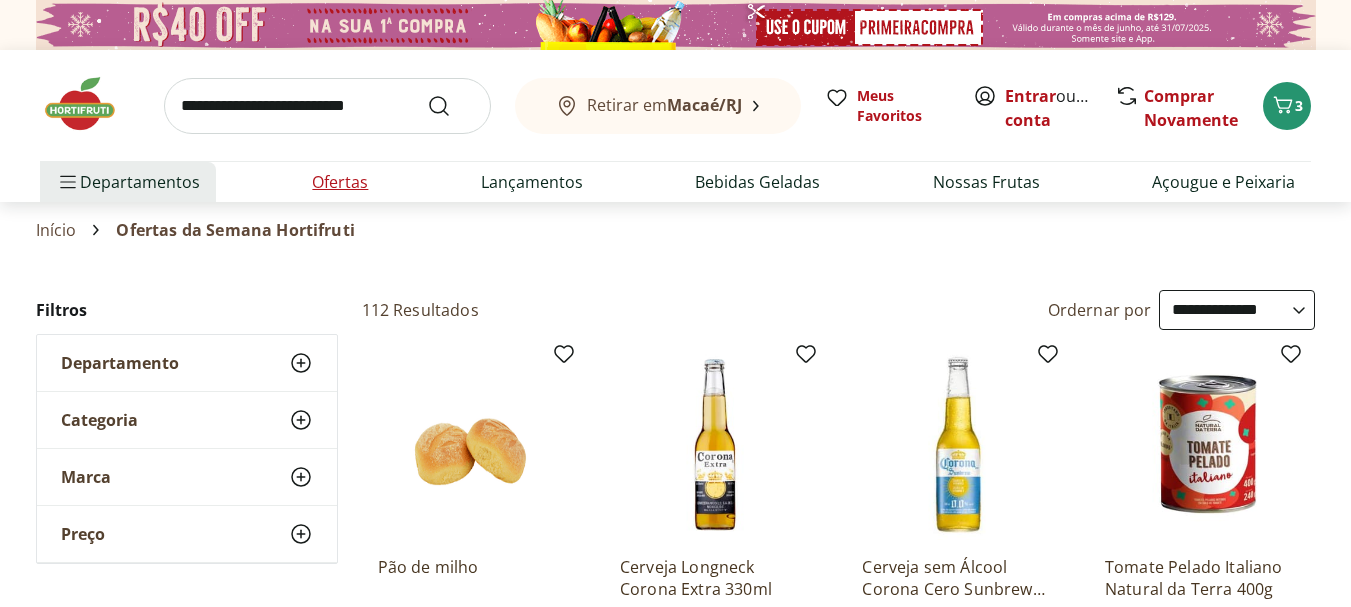 click on "Ofertas" at bounding box center [340, 182] 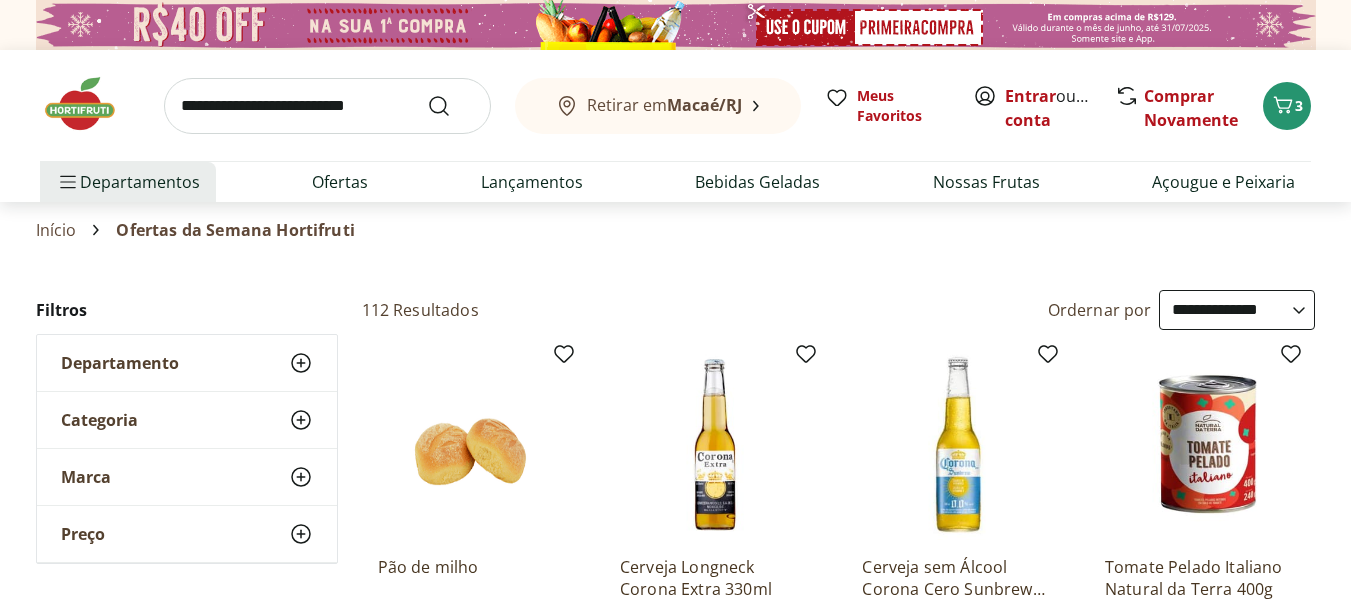 select on "**********" 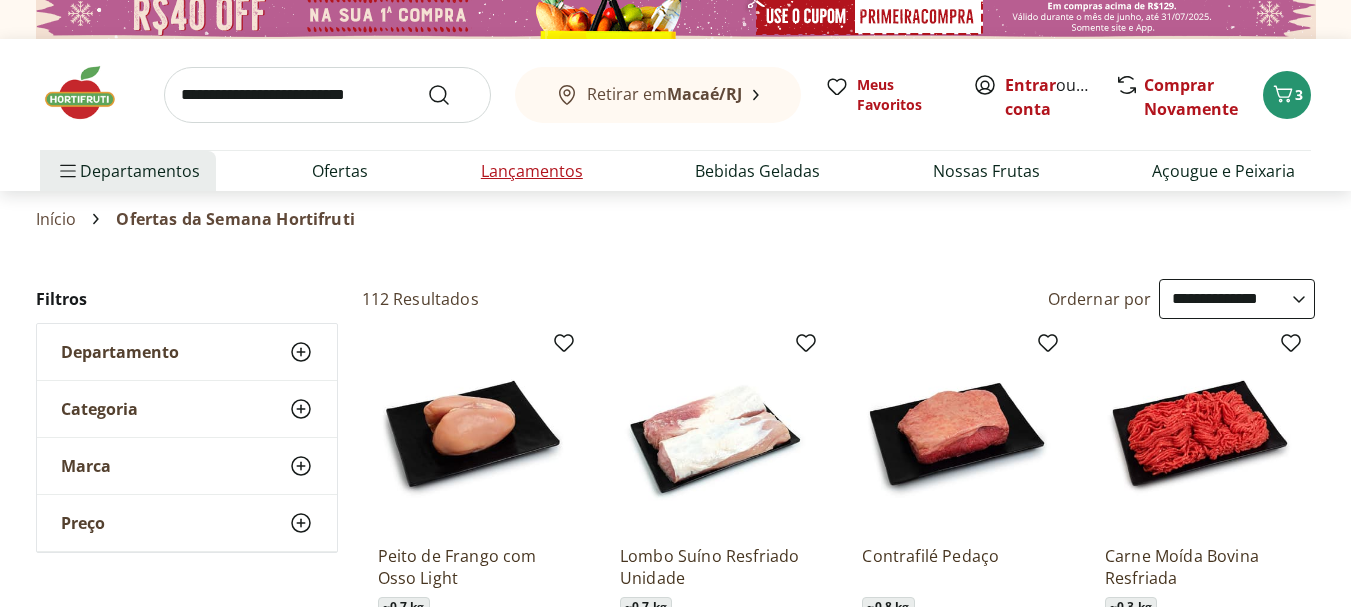 scroll, scrollTop: 0, scrollLeft: 0, axis: both 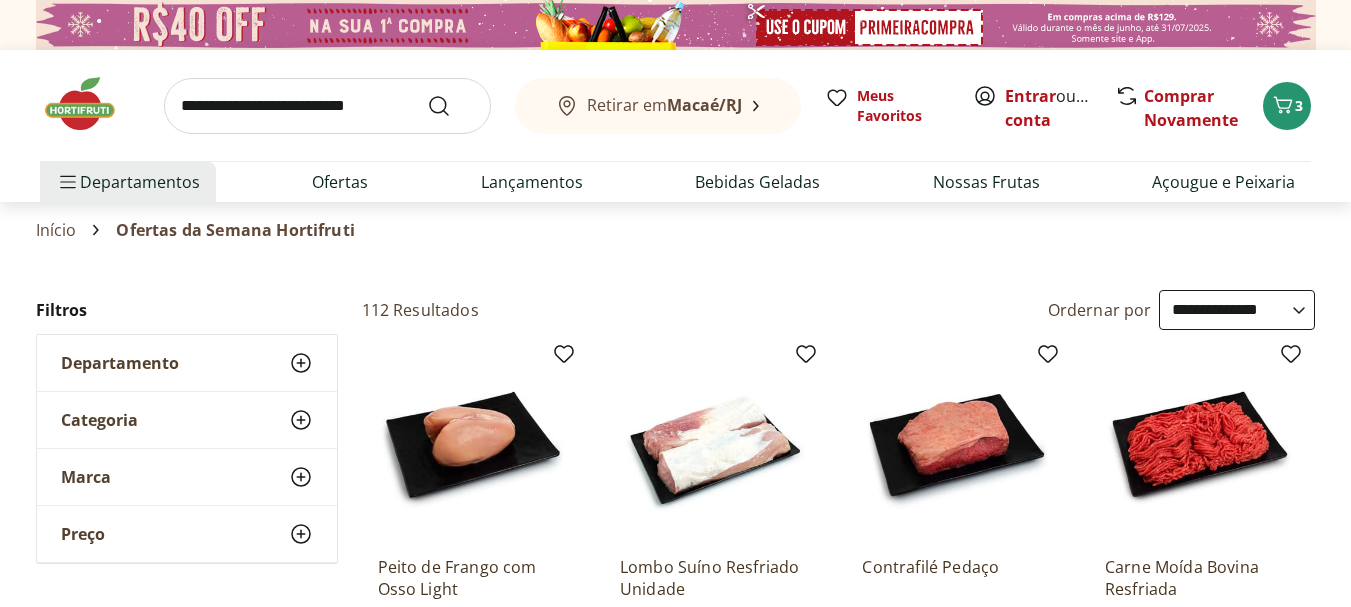 click on "Departamento" at bounding box center [187, 363] 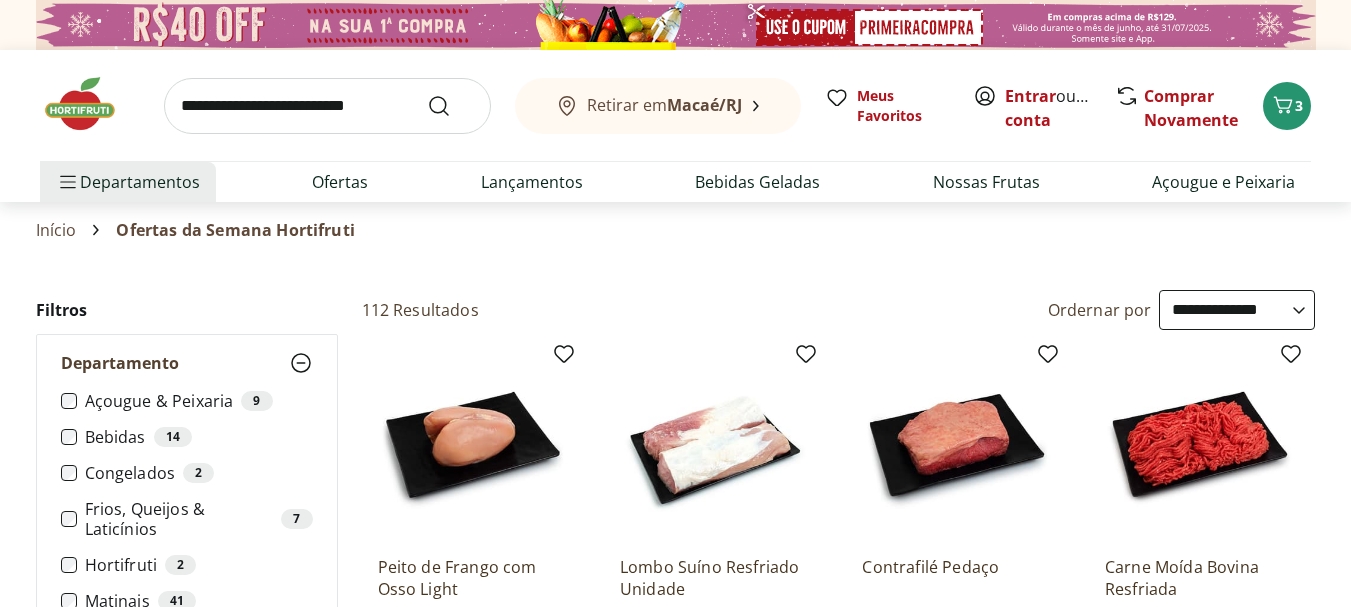 click on "Açougue & Peixaria   9 Bebidas   14 Congelados   2 Frios, Queijos & Laticínios   7 Hortifruti   2 Matinais   41 Mercearia   22 Orgânicos   3 Padaria   2 Prontinhos   2 Suplementos   8" at bounding box center [187, 611] 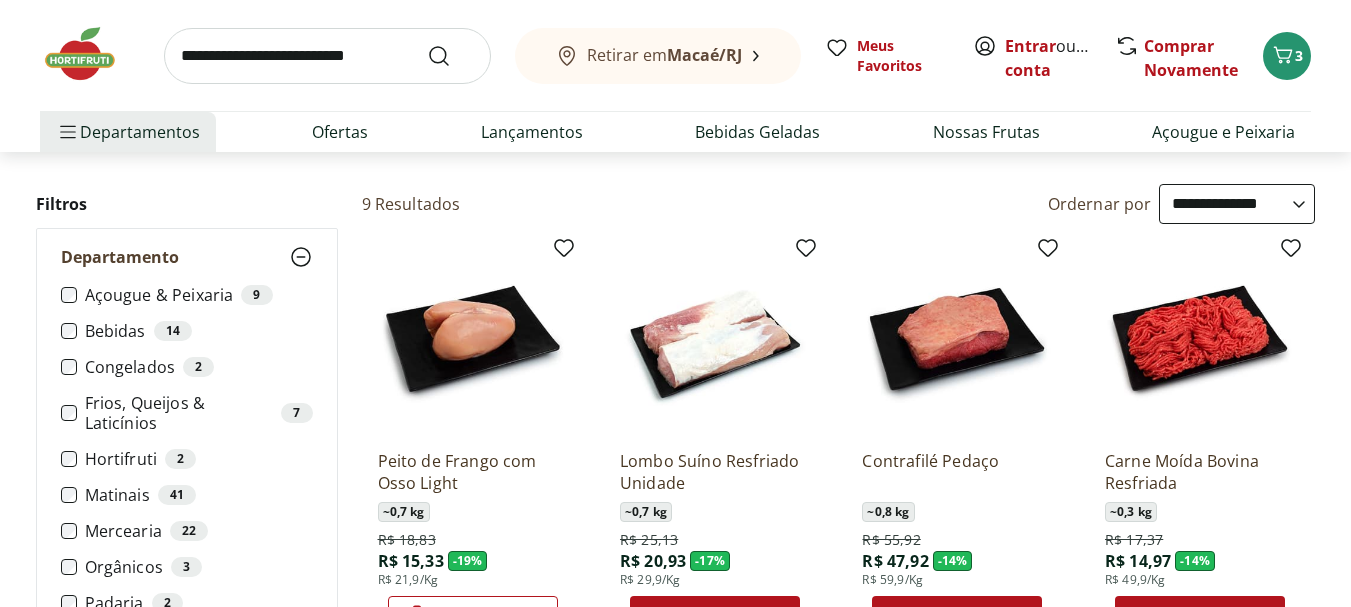 scroll, scrollTop: 0, scrollLeft: 0, axis: both 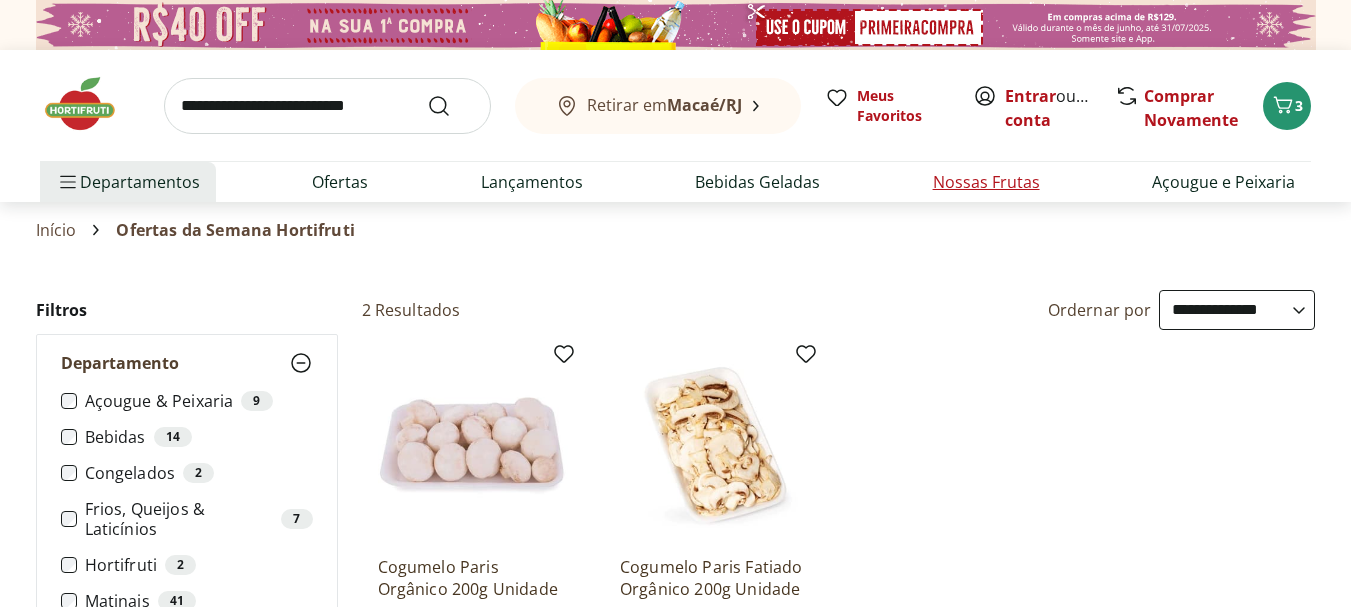 click on "Nossas Frutas" at bounding box center (986, 182) 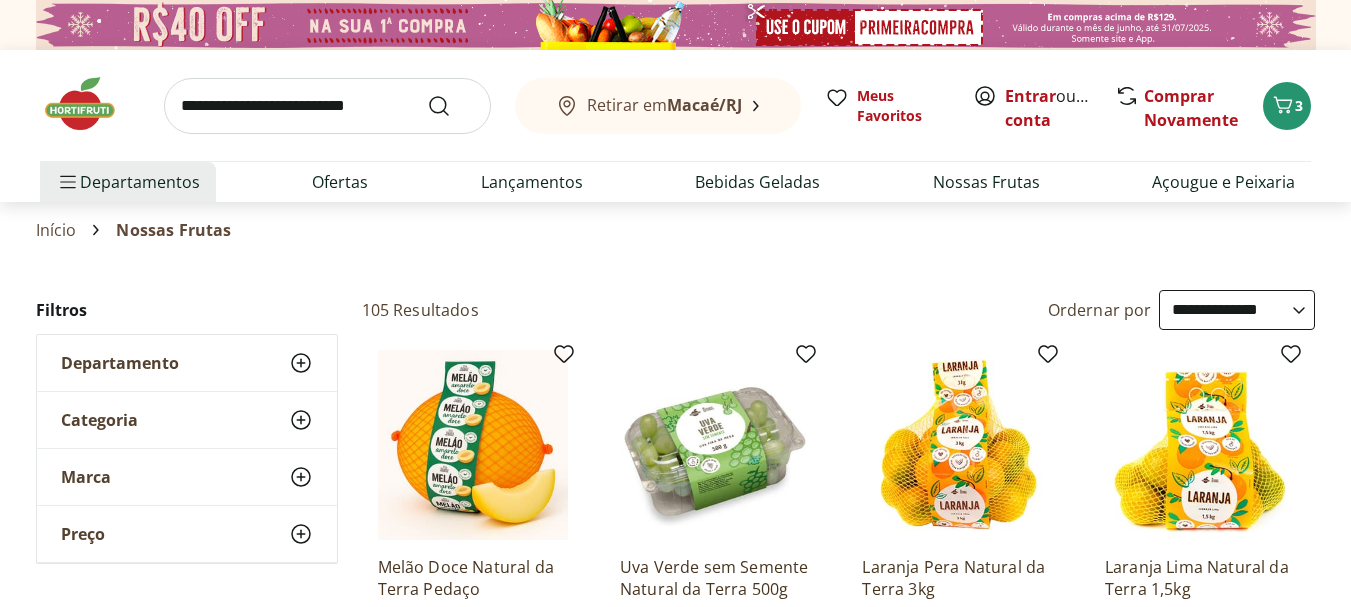 scroll, scrollTop: 100, scrollLeft: 0, axis: vertical 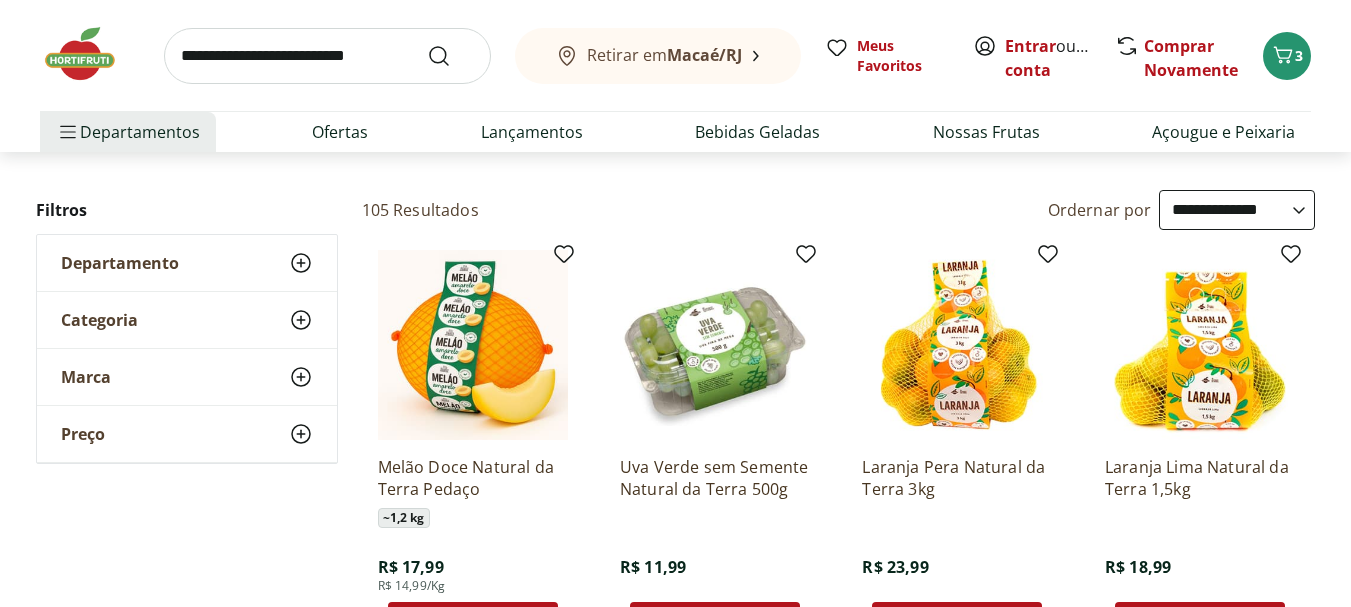 click on "**********" at bounding box center [1237, 210] 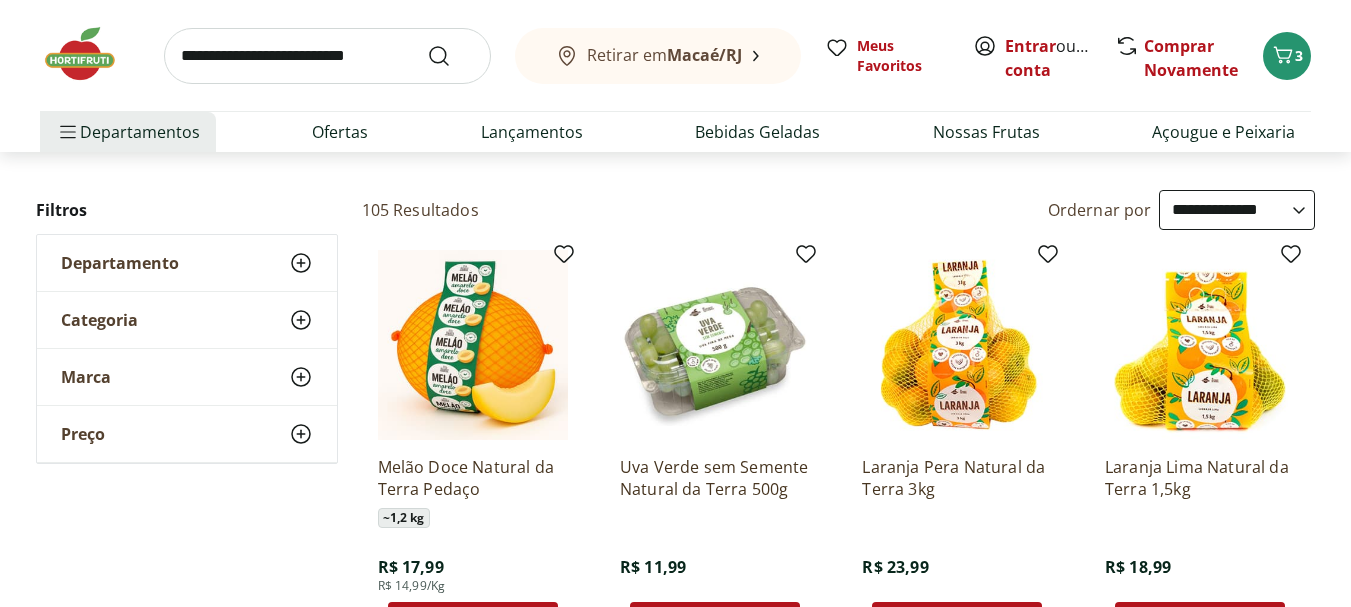 click on "**********" at bounding box center [1237, 210] 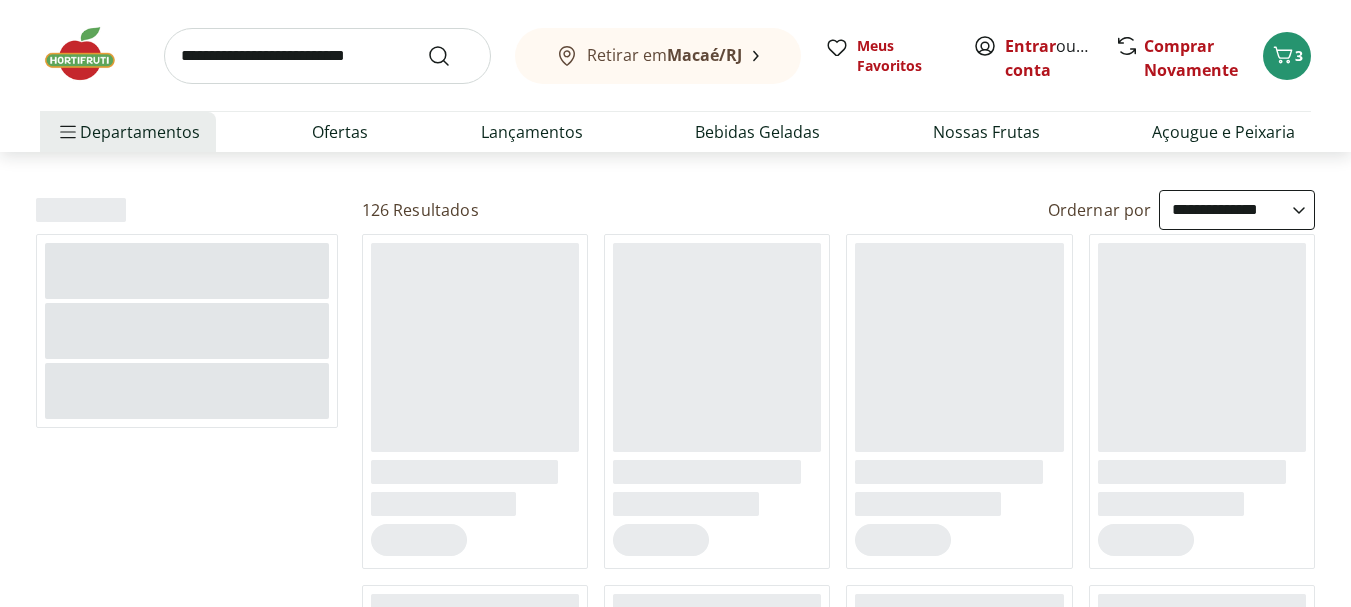 select on "*********" 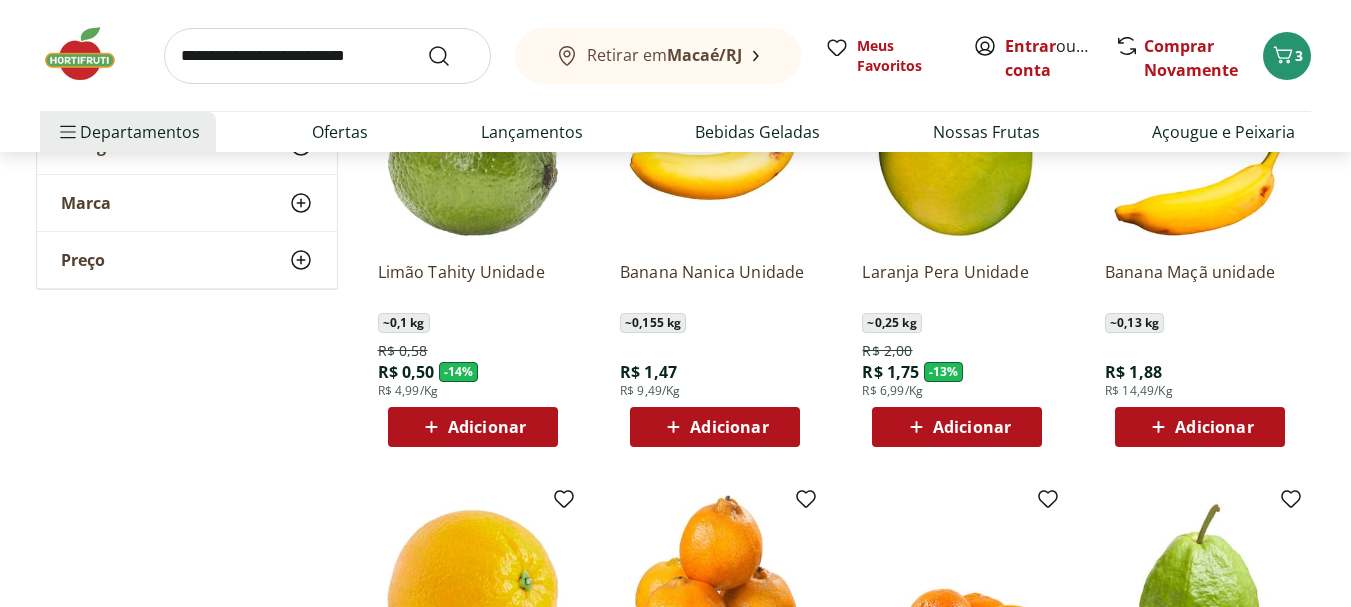 scroll, scrollTop: 300, scrollLeft: 0, axis: vertical 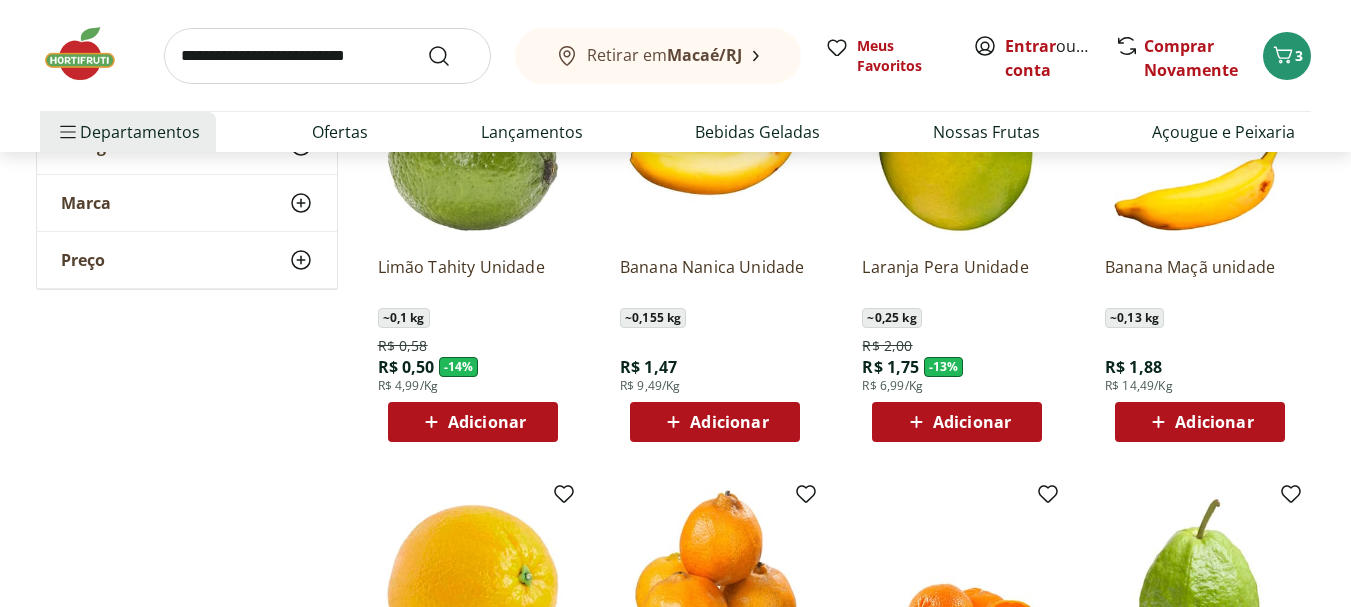 click on "Adicionar" at bounding box center (487, 422) 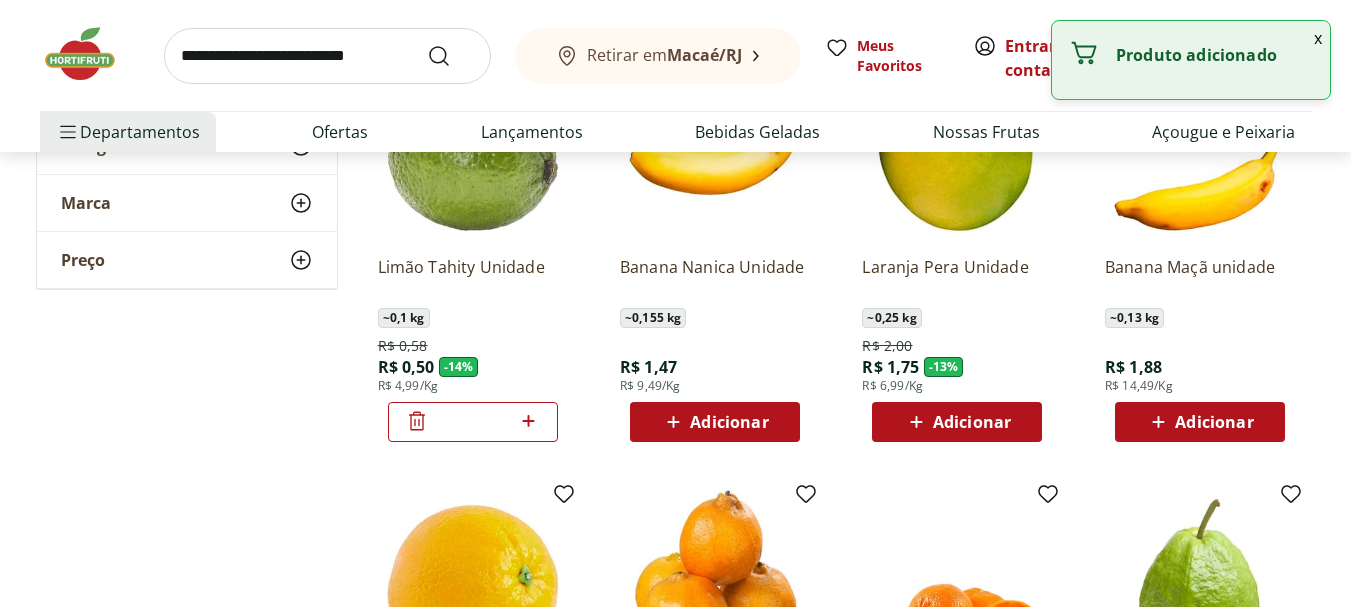 click 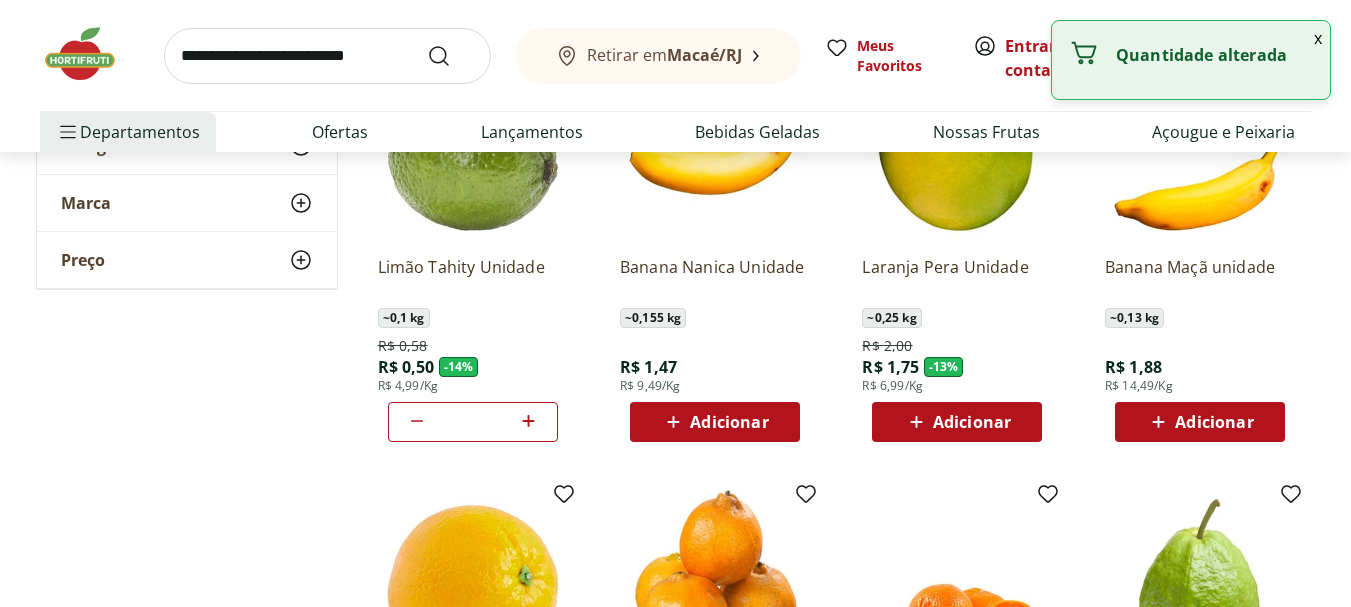 click 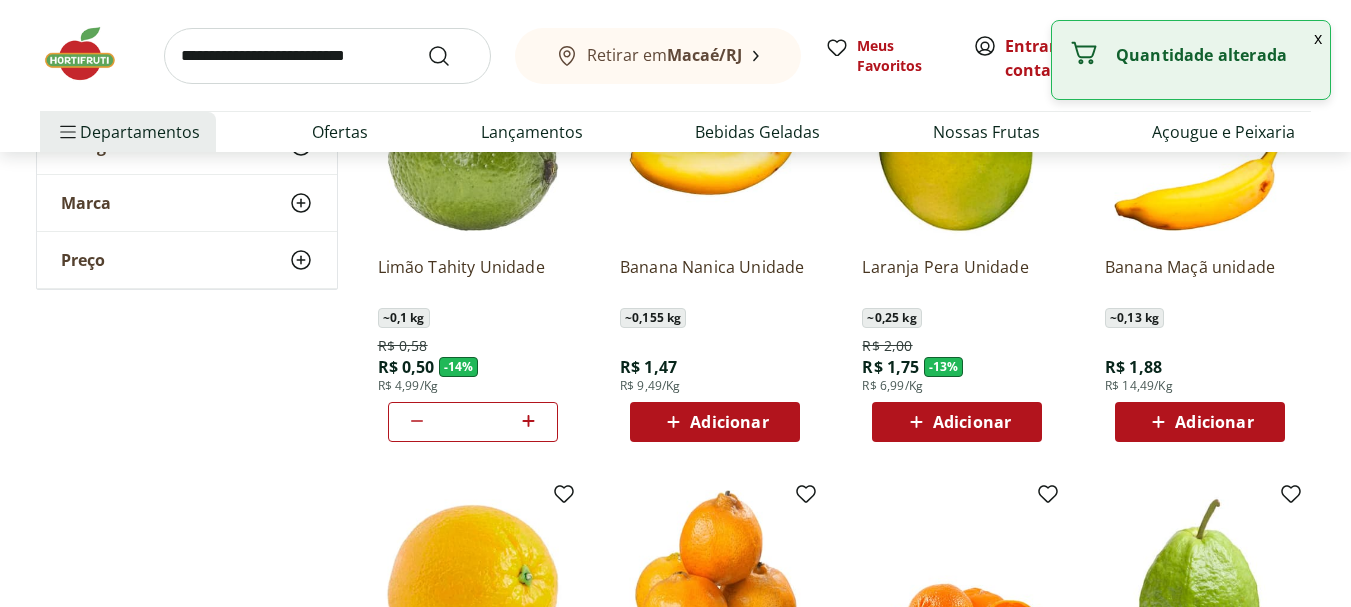 click on "Adicionar" at bounding box center [729, 422] 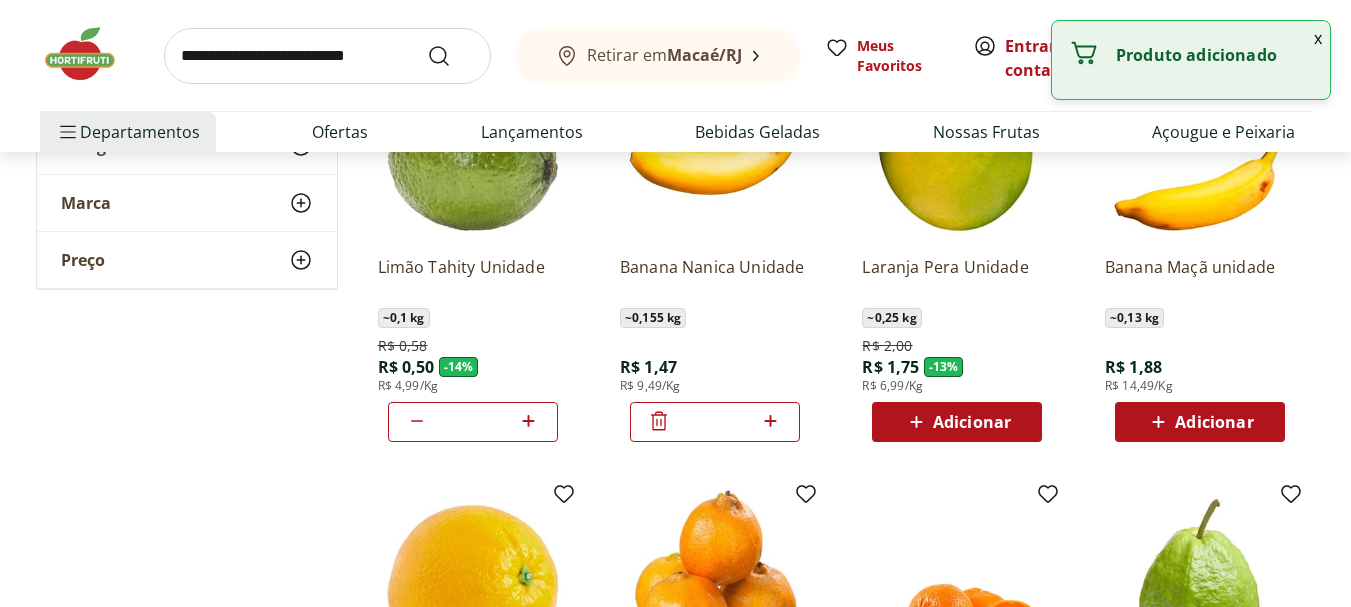 click on "*" at bounding box center [715, 422] 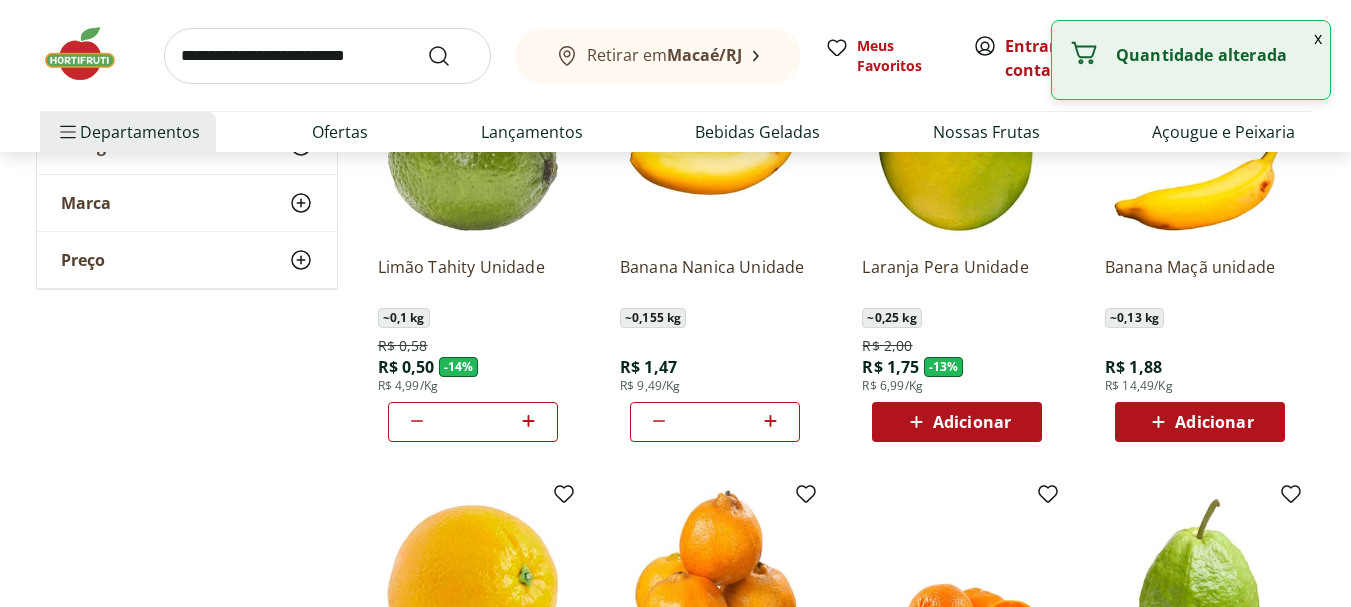 click 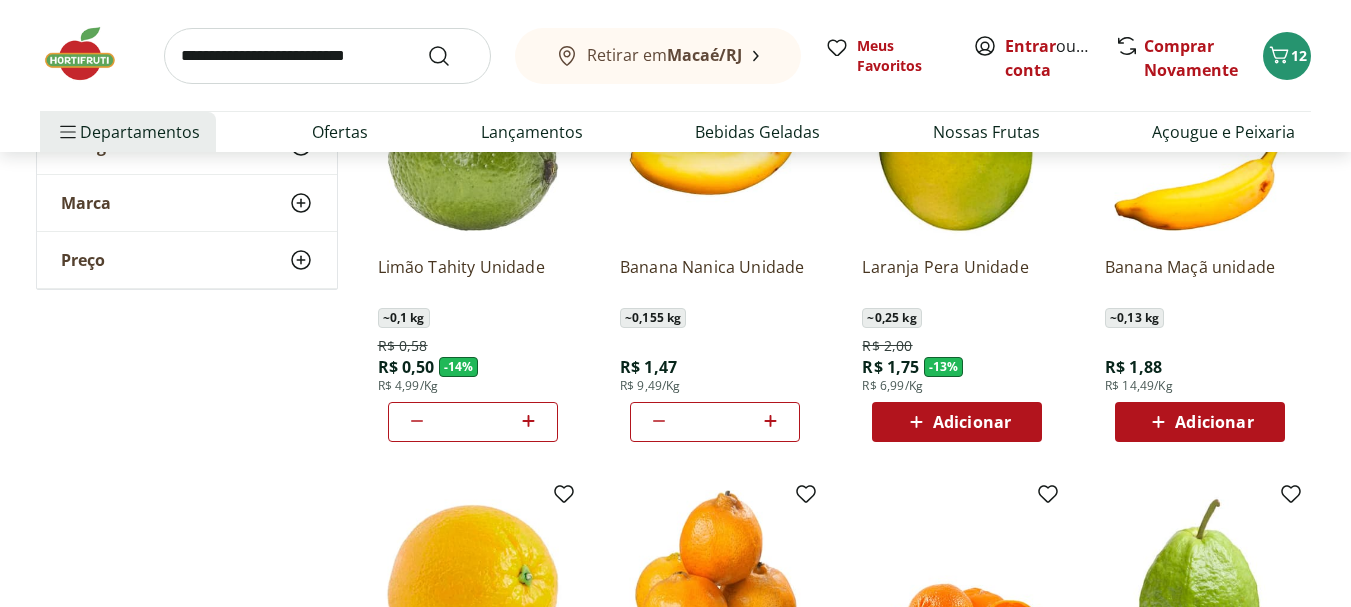 click on "Adicionar" at bounding box center (972, 422) 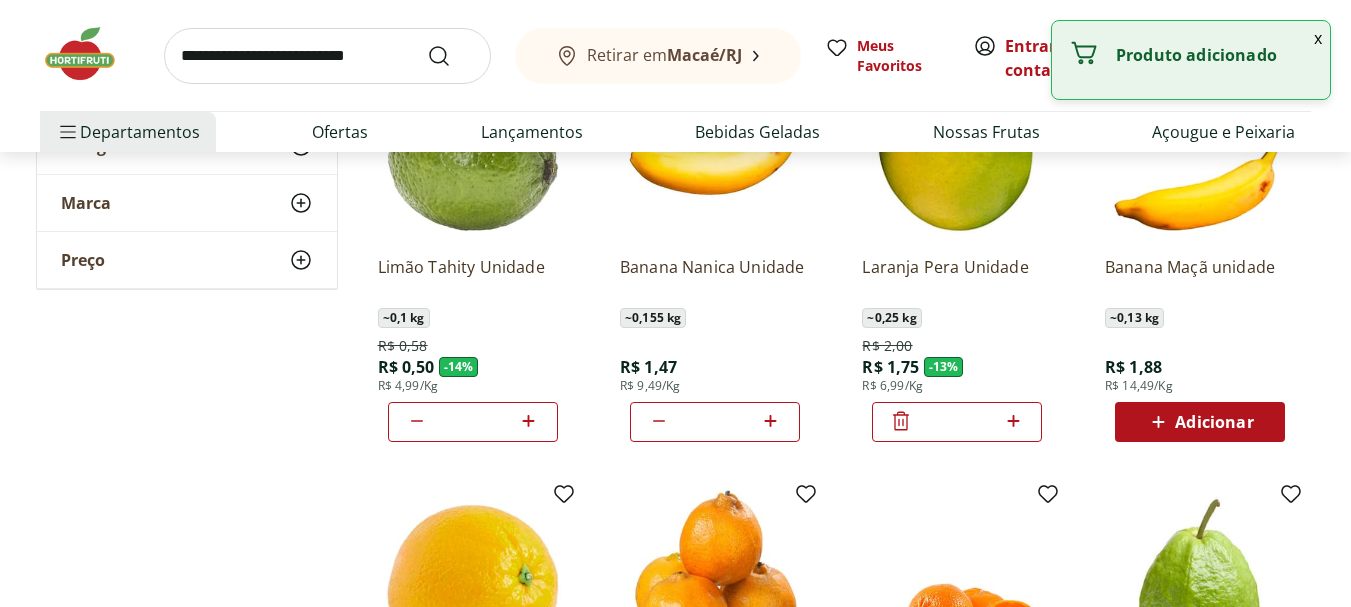 click 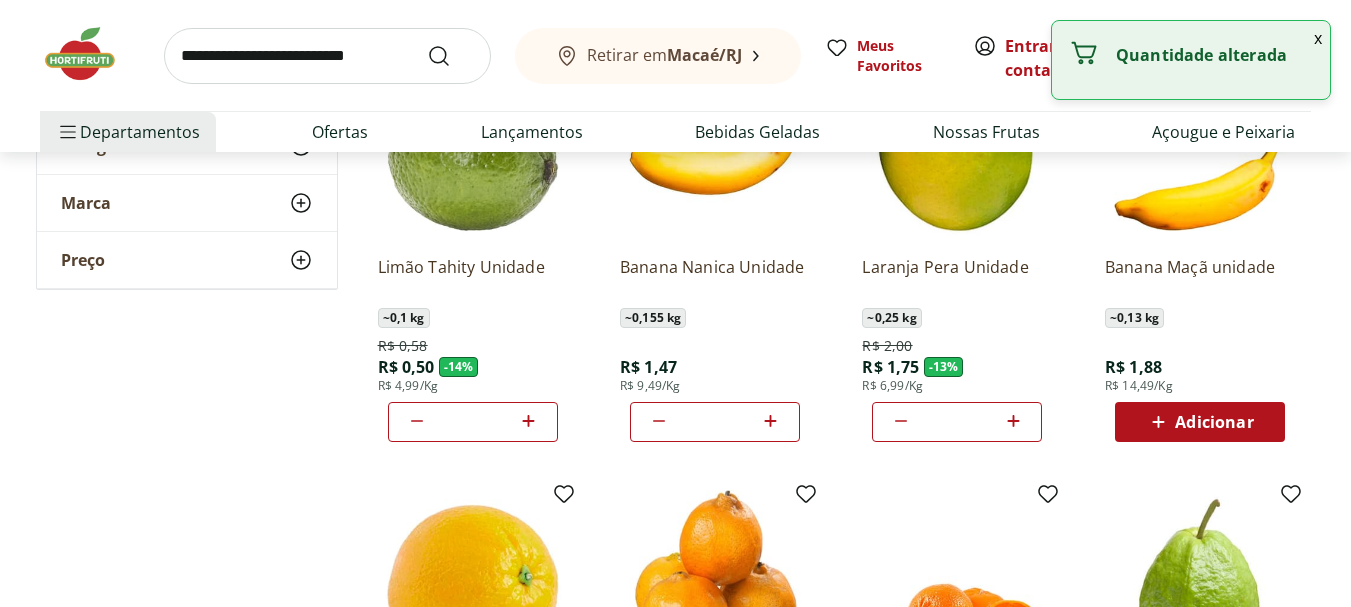 click 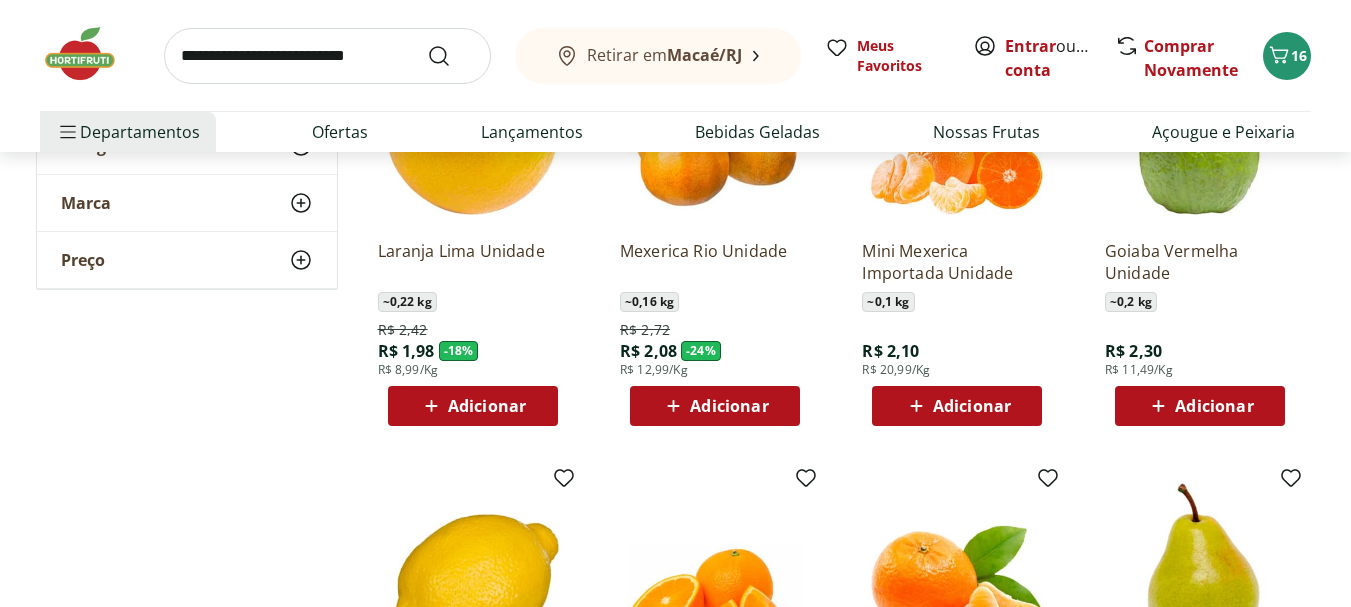 scroll, scrollTop: 800, scrollLeft: 0, axis: vertical 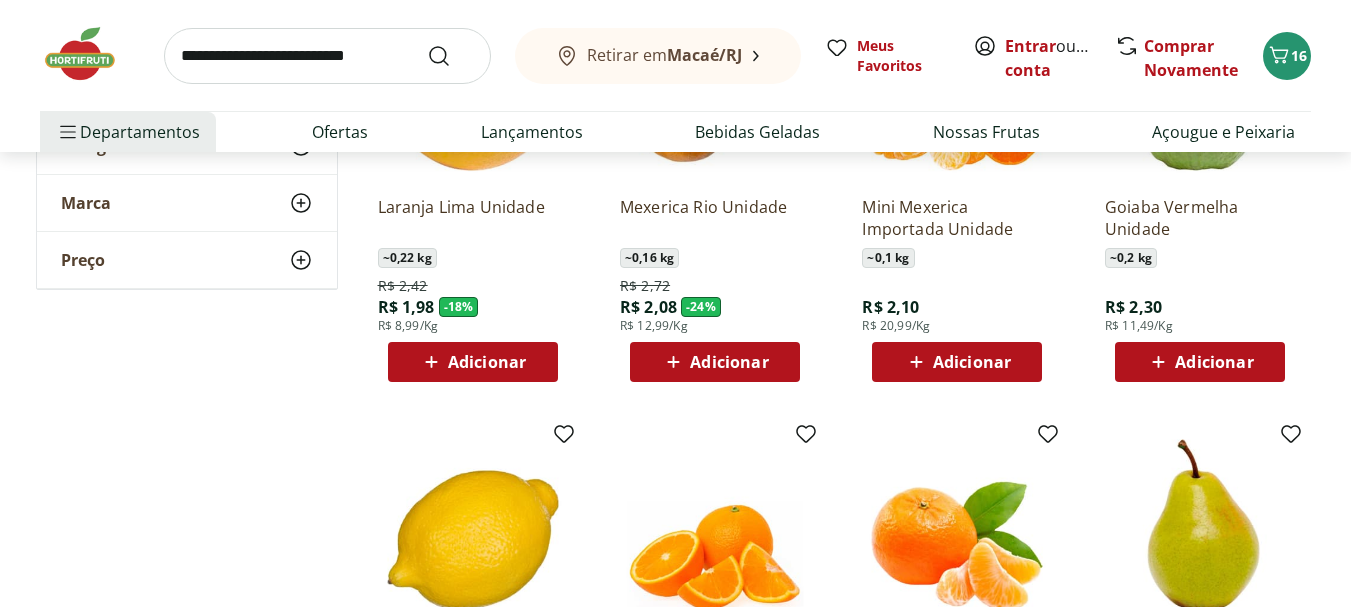 click on "Adicionar" at bounding box center [957, 362] 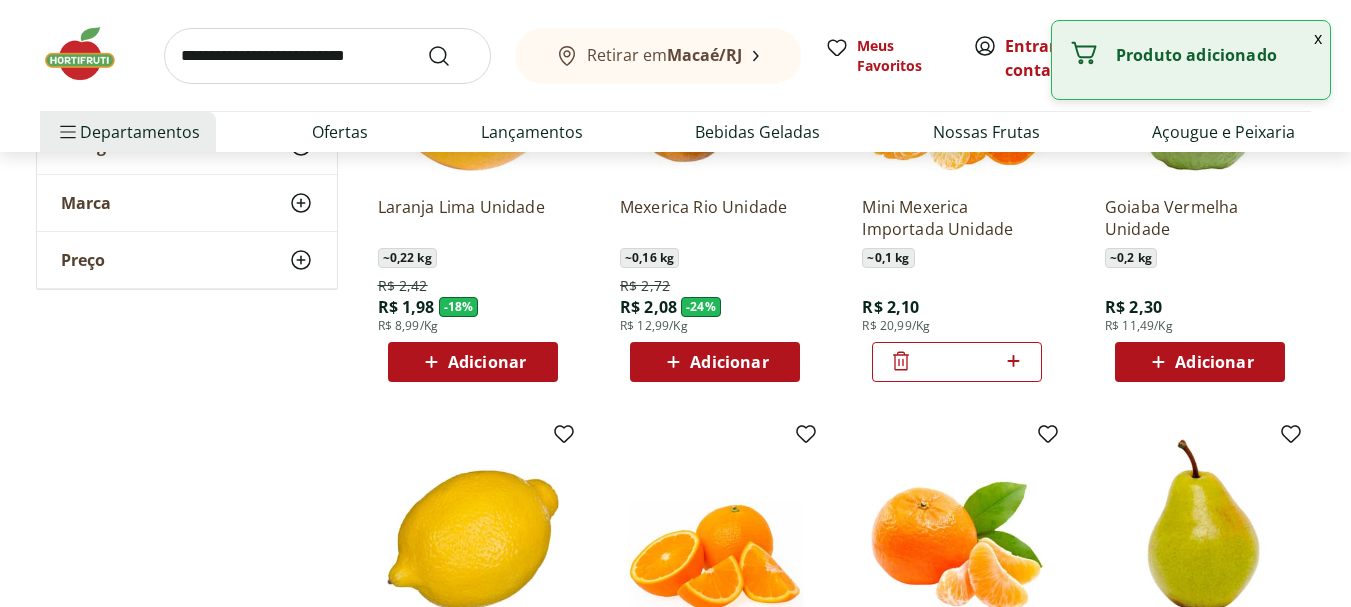 click 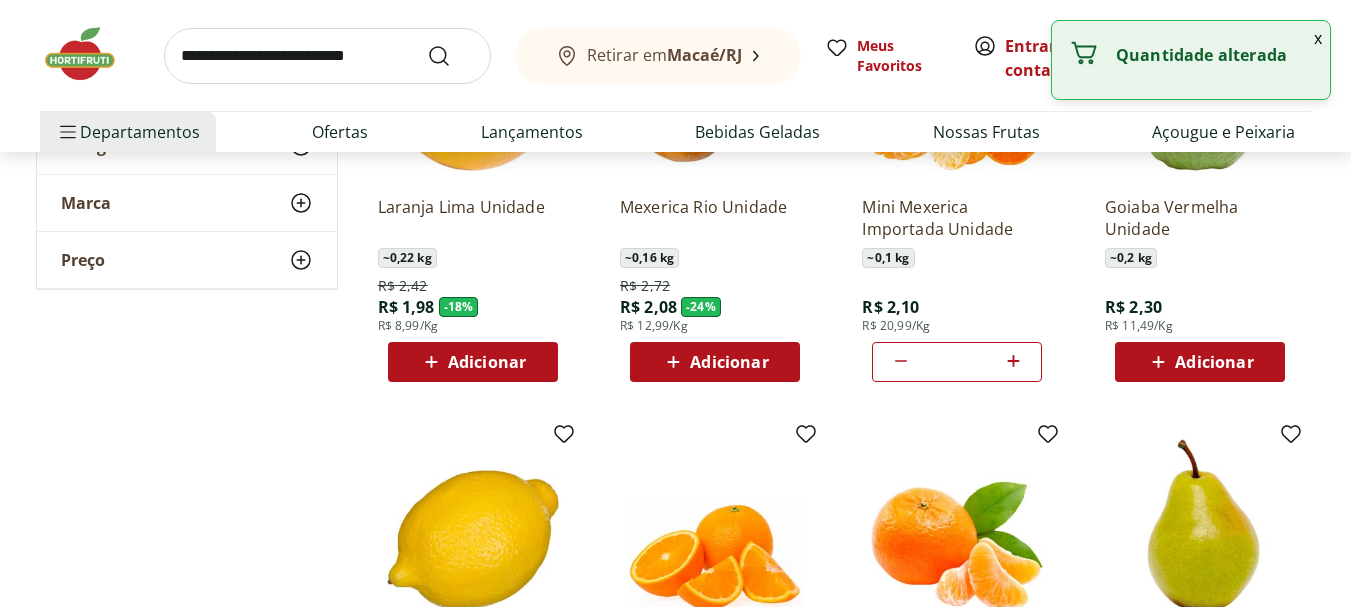 click 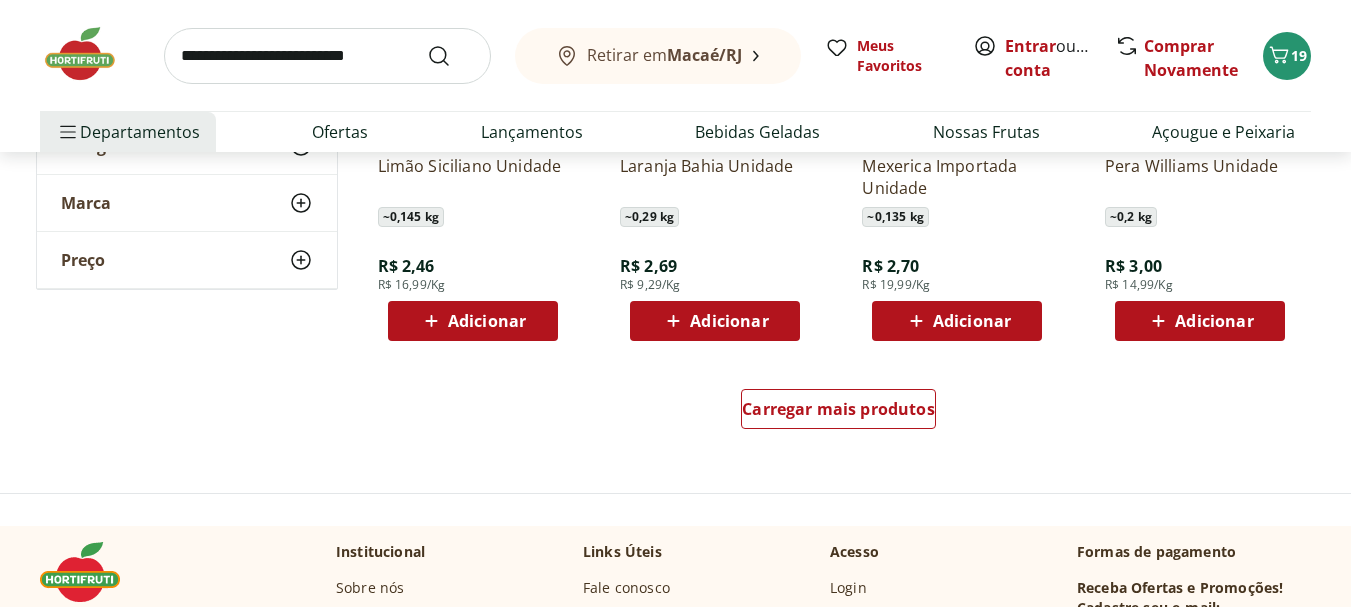 scroll, scrollTop: 1300, scrollLeft: 0, axis: vertical 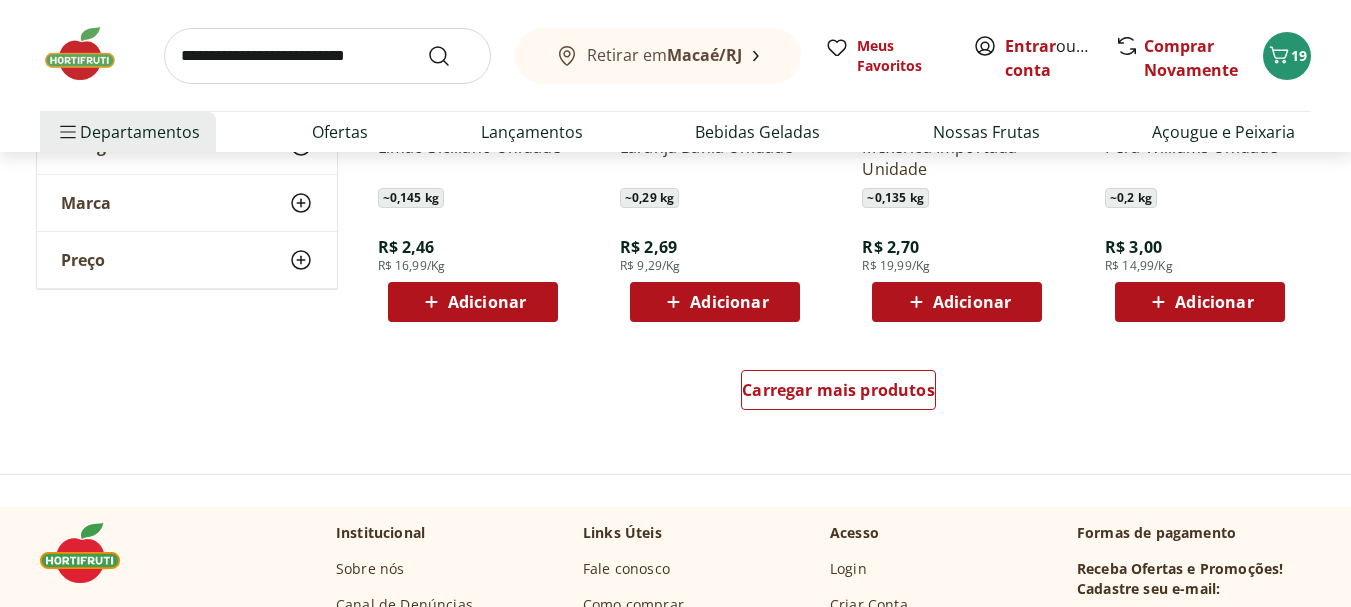 click on "Adicionar" at bounding box center [1199, 302] 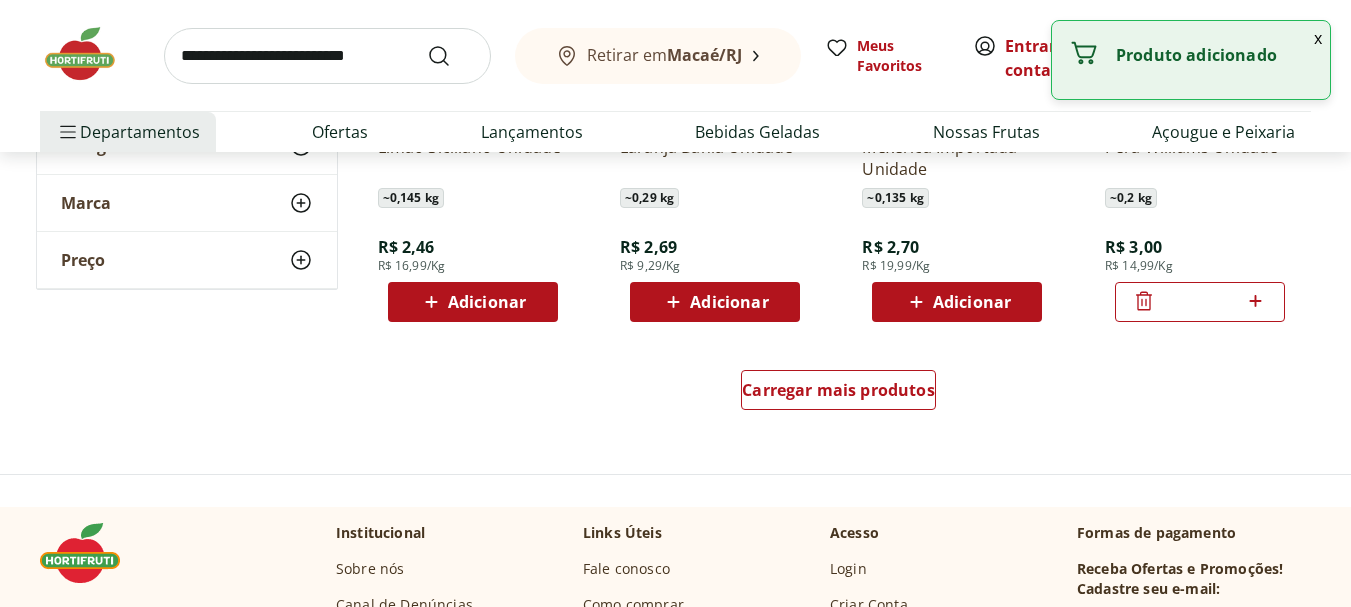 click 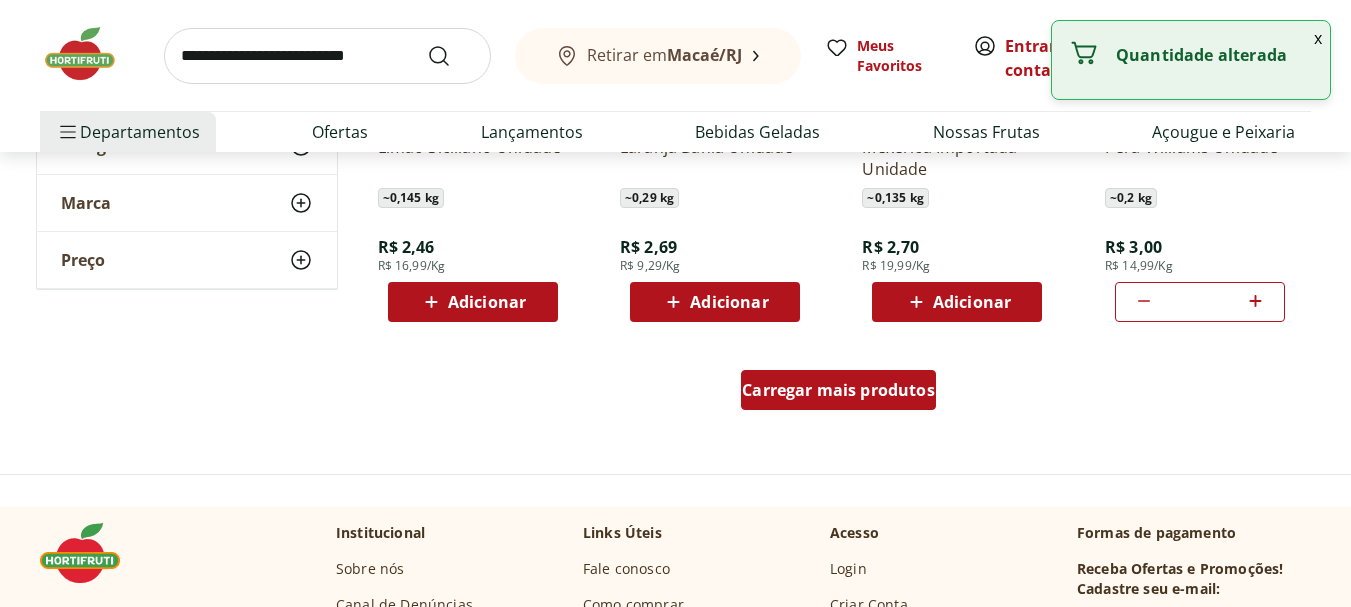 click on "Carregar mais produtos" at bounding box center [838, 390] 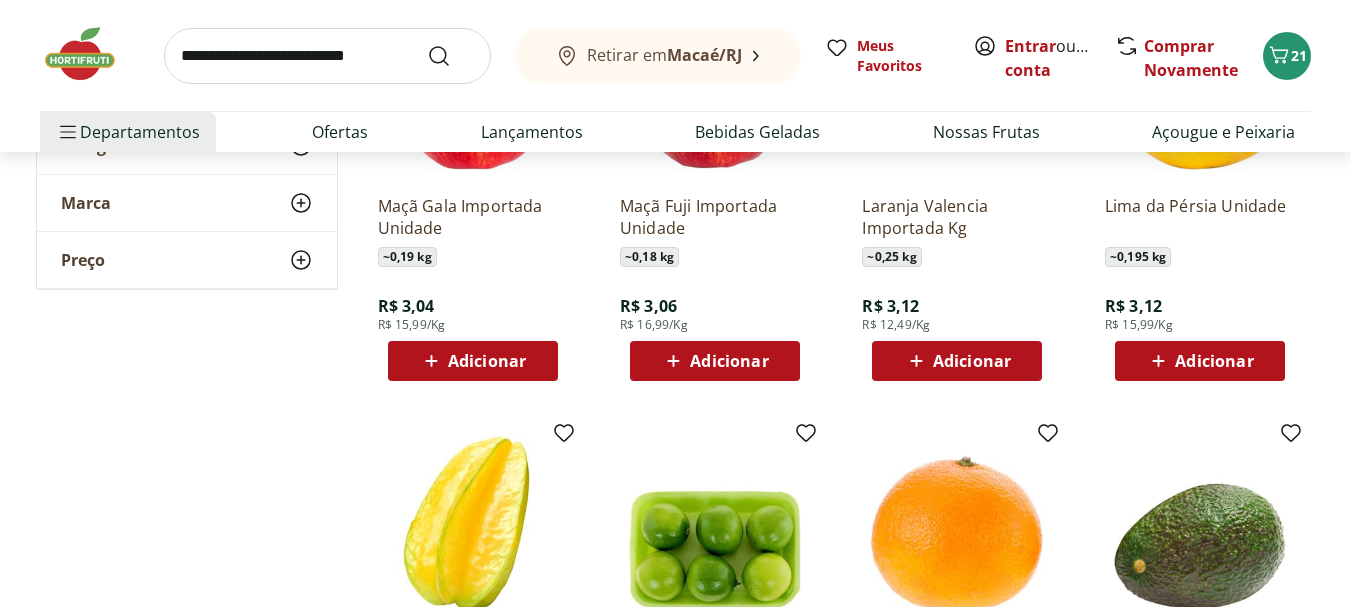 scroll, scrollTop: 1700, scrollLeft: 0, axis: vertical 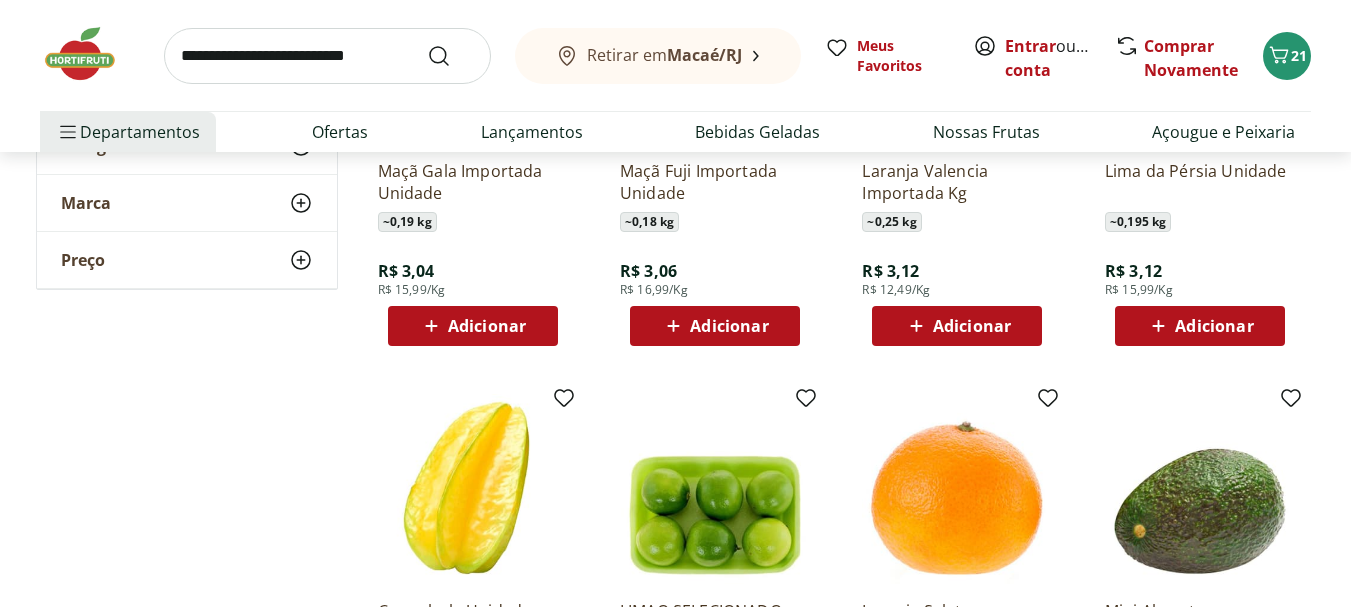 click on "Adicionar" at bounding box center (473, 326) 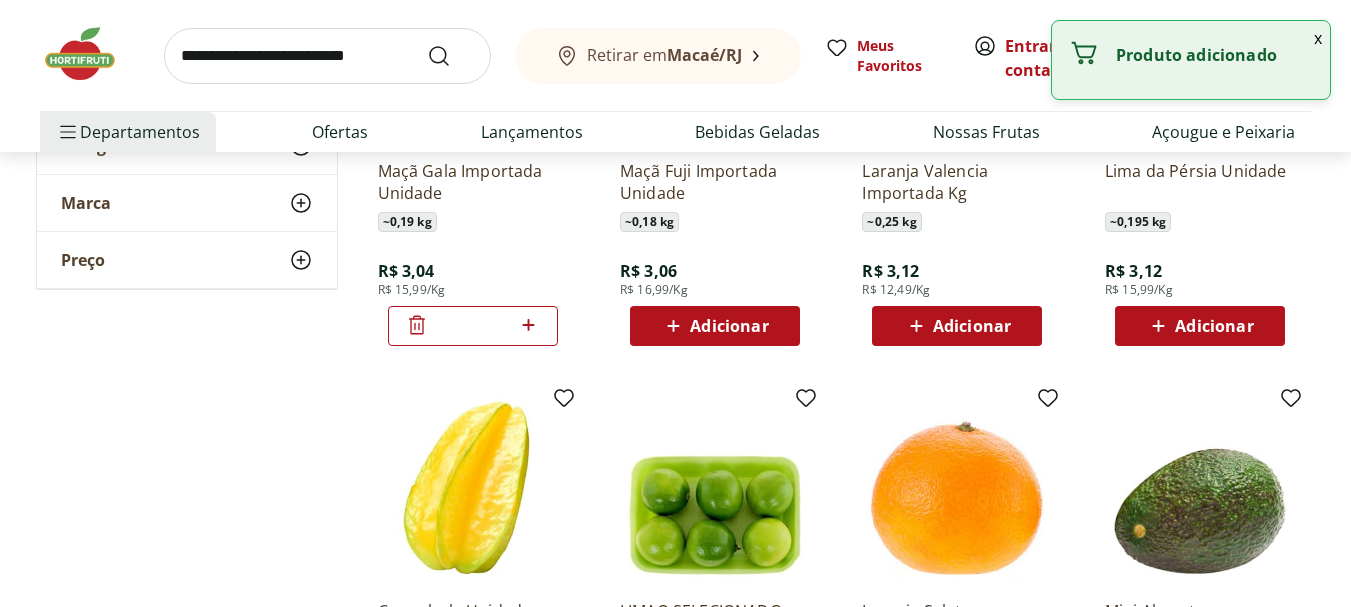 click 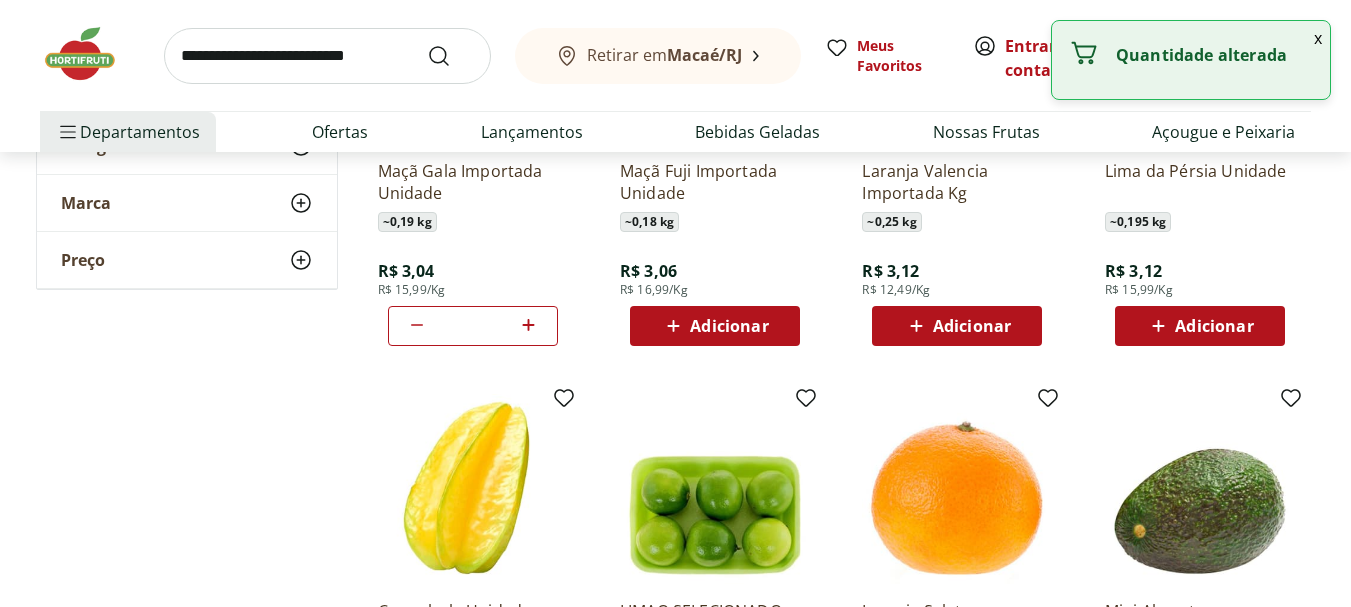 click 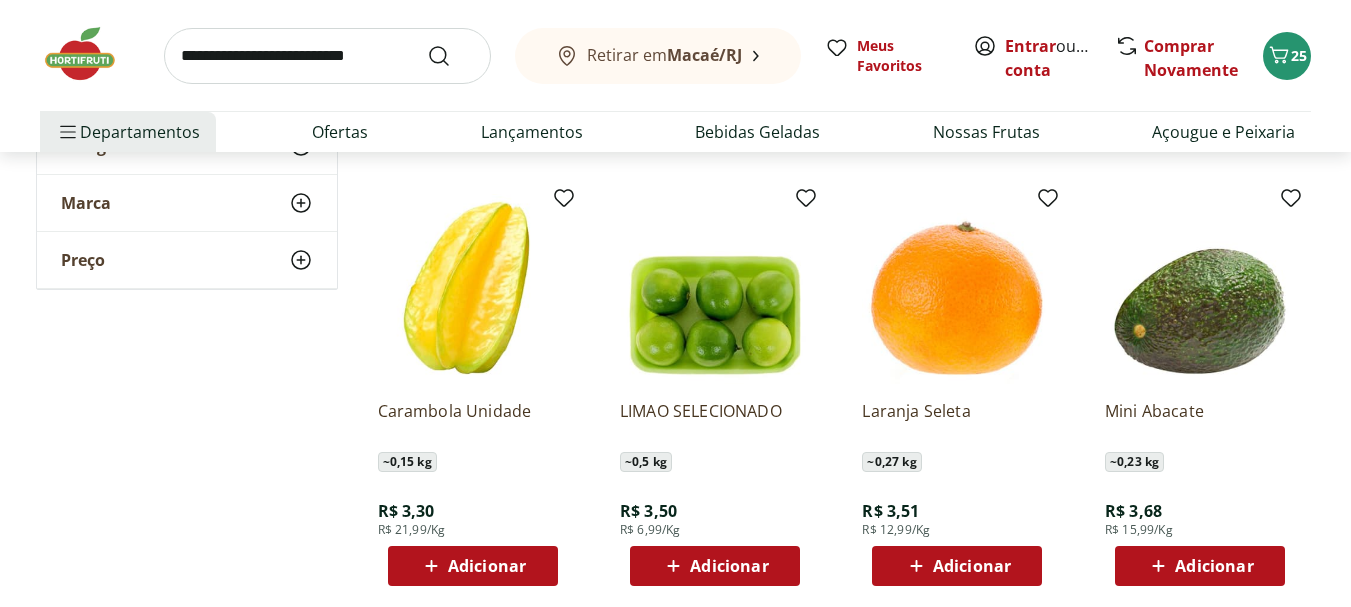 scroll, scrollTop: 2000, scrollLeft: 0, axis: vertical 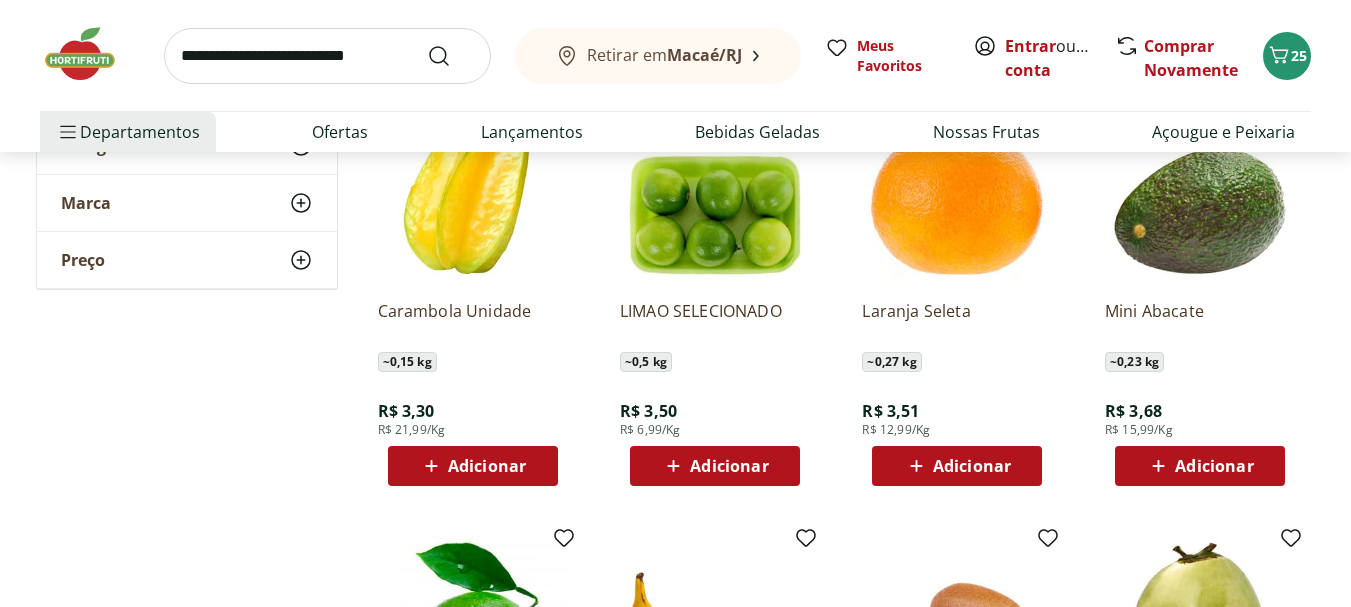 click on "Adicionar" at bounding box center [487, 466] 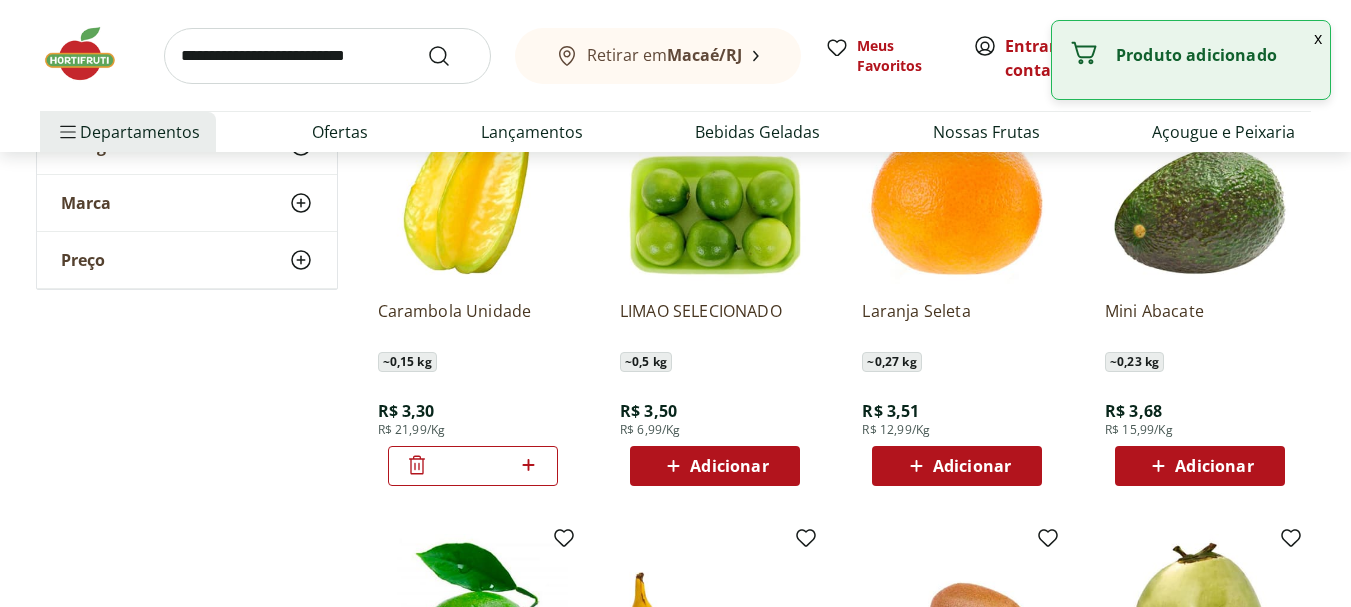 click 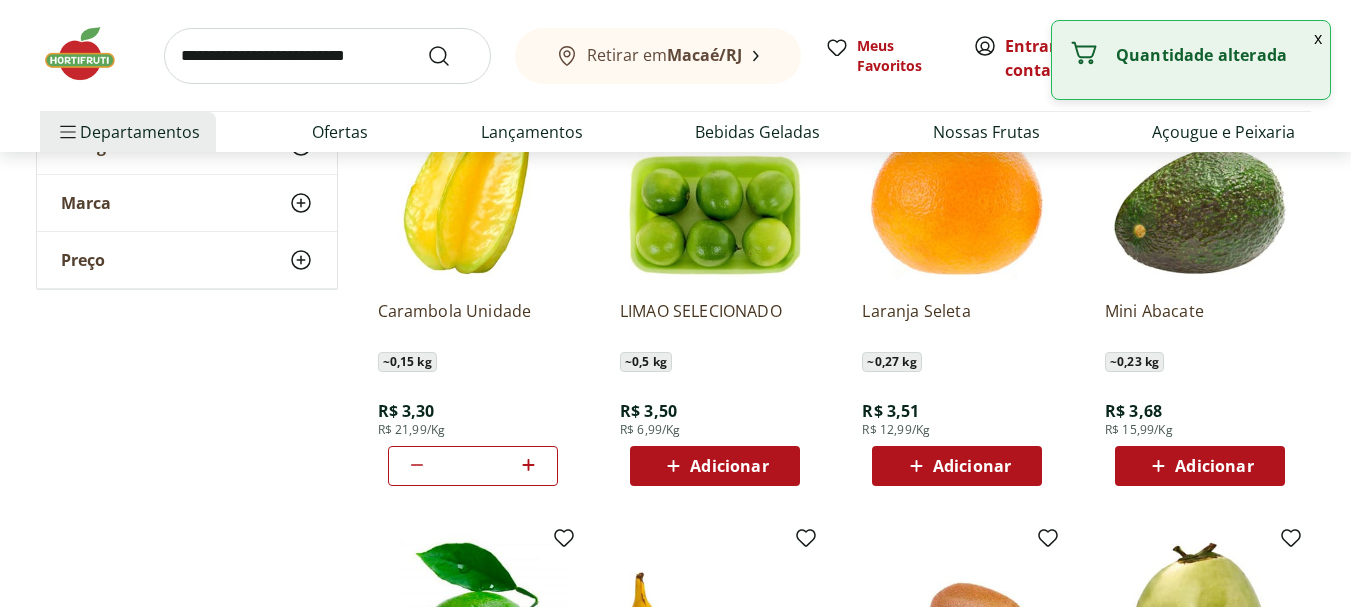 click on "Adicionar" at bounding box center [1200, 466] 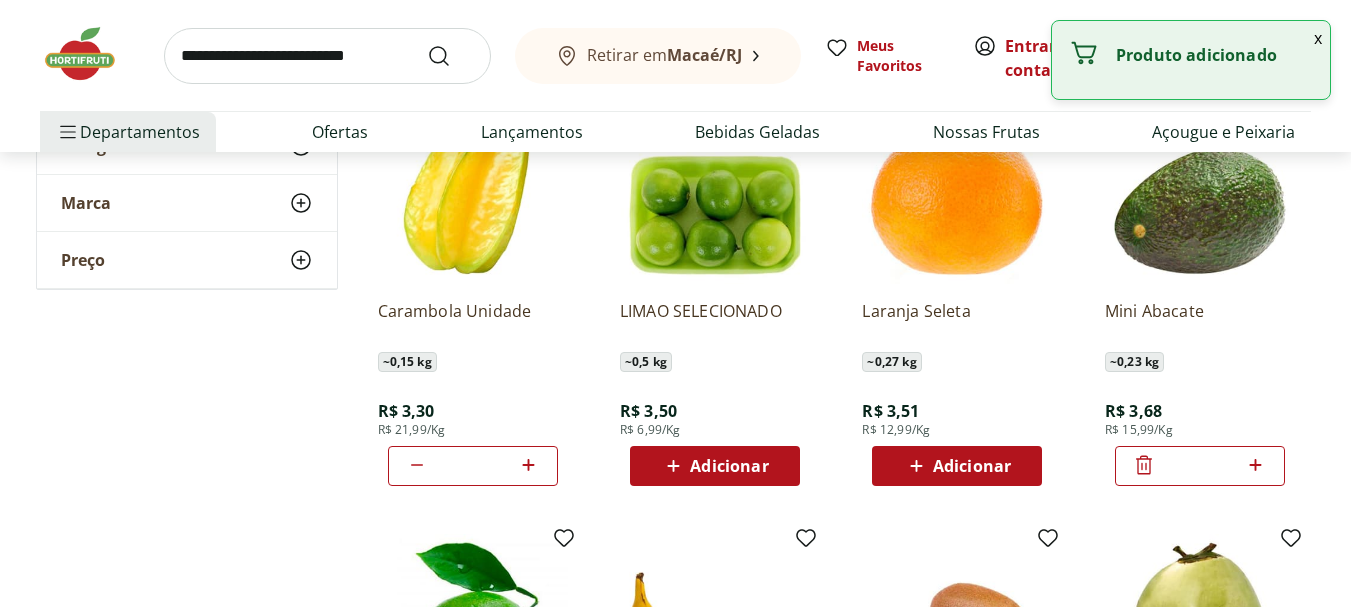 click 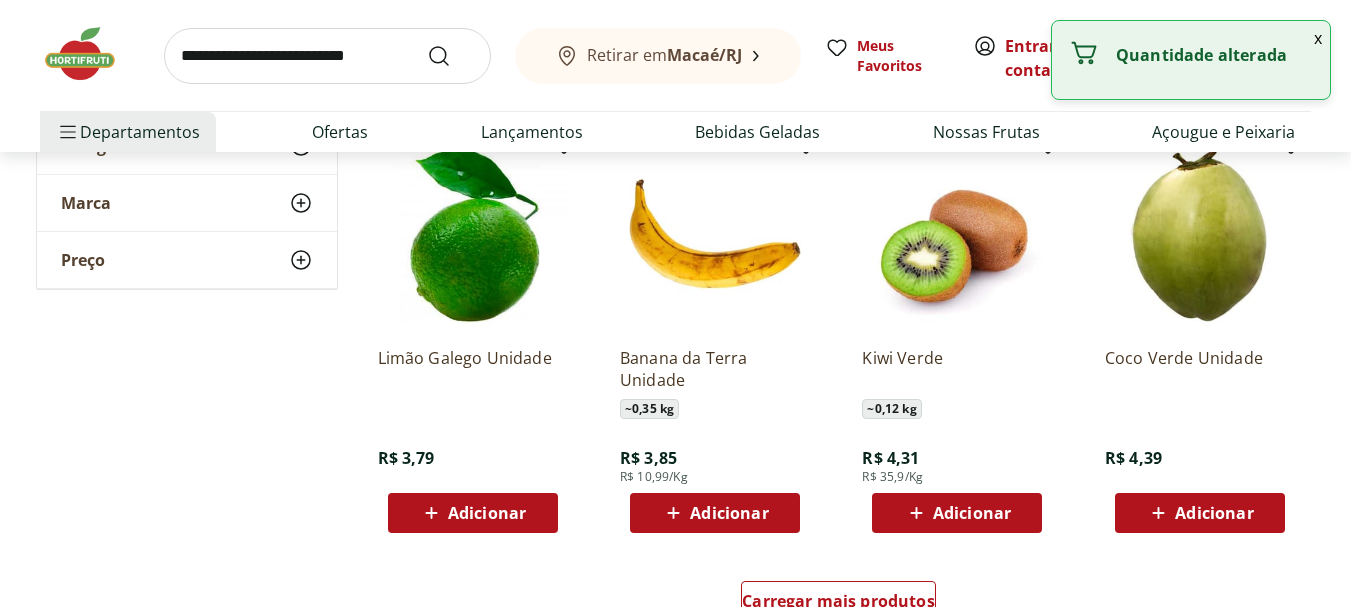 scroll, scrollTop: 2400, scrollLeft: 0, axis: vertical 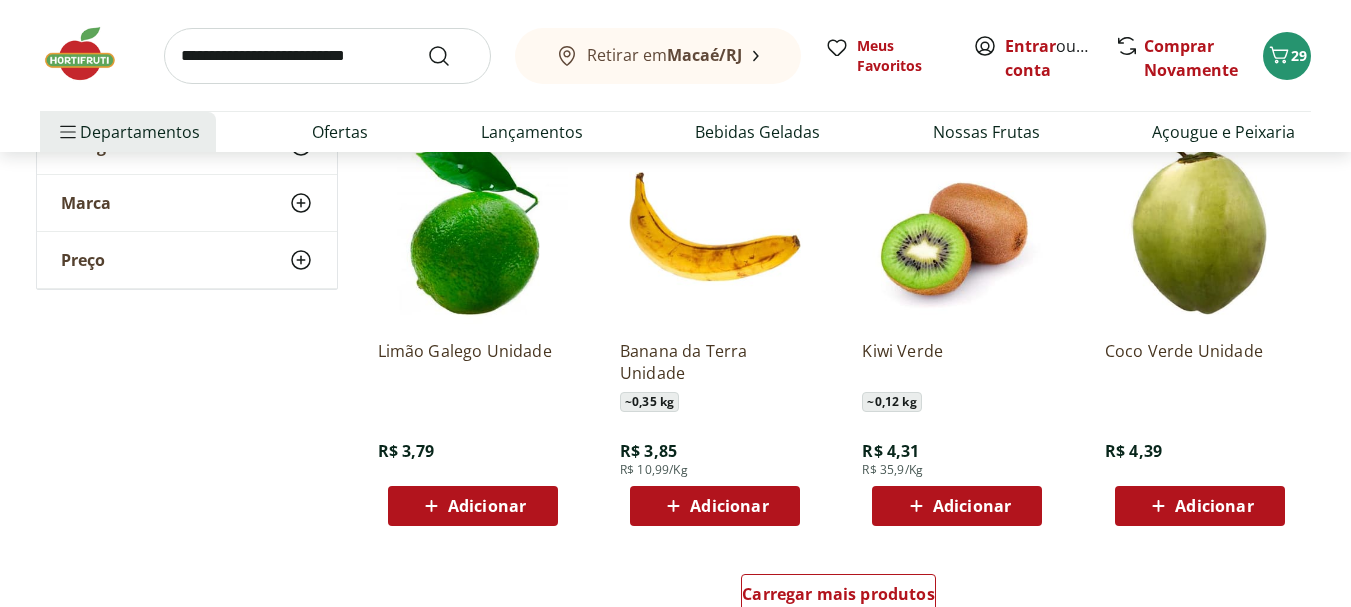 click on "Adicionar" at bounding box center [729, 506] 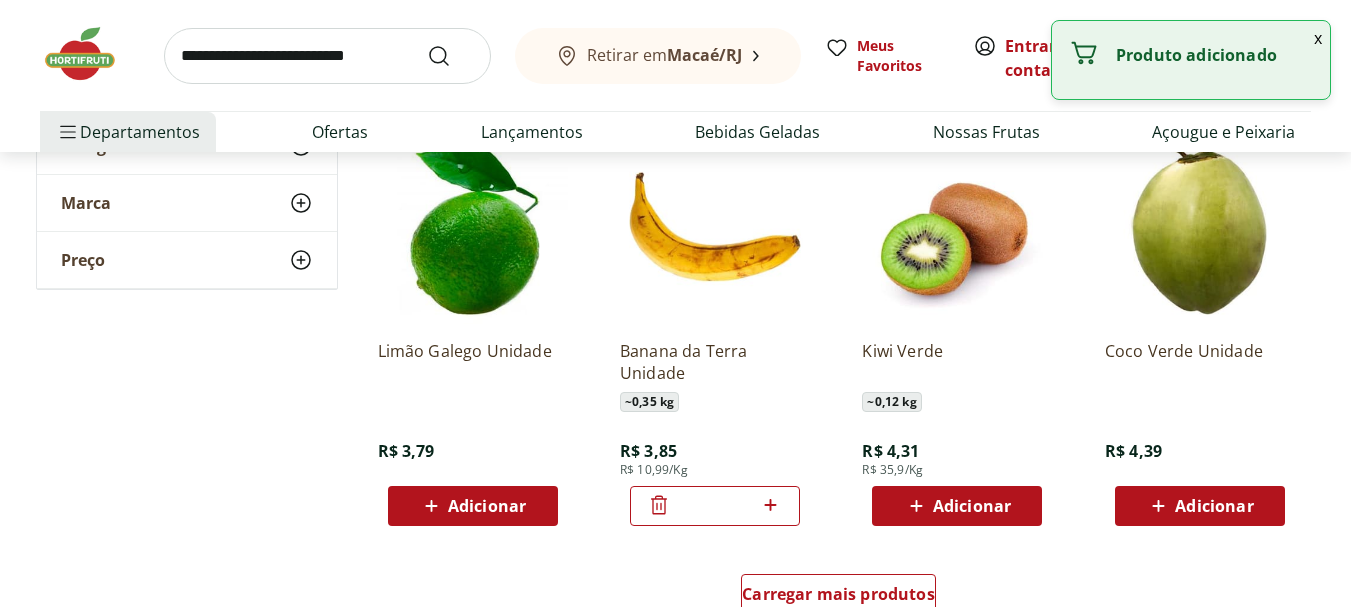 click 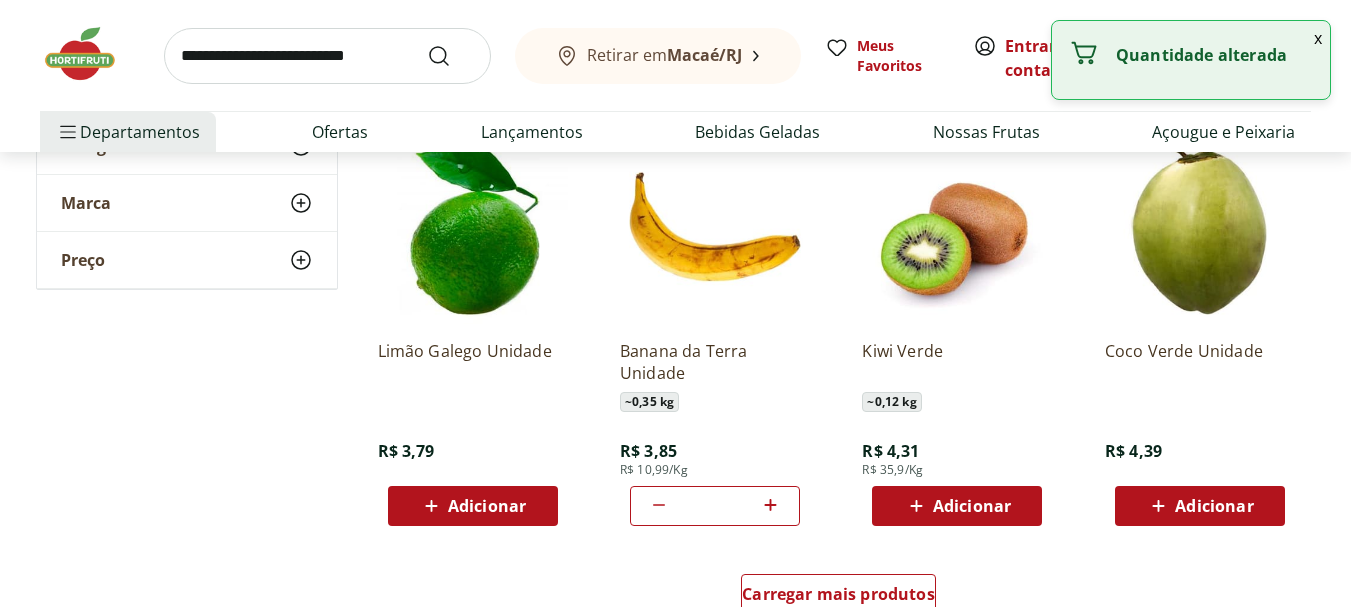 click on "Adicionar" at bounding box center (972, 506) 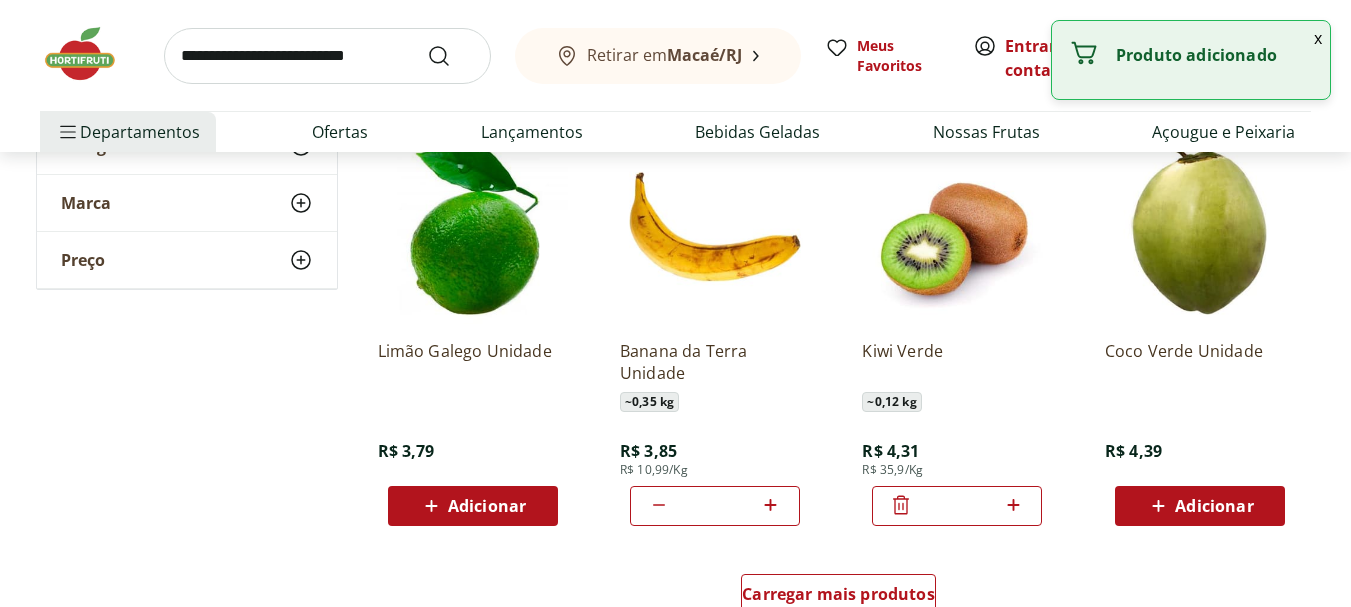 click 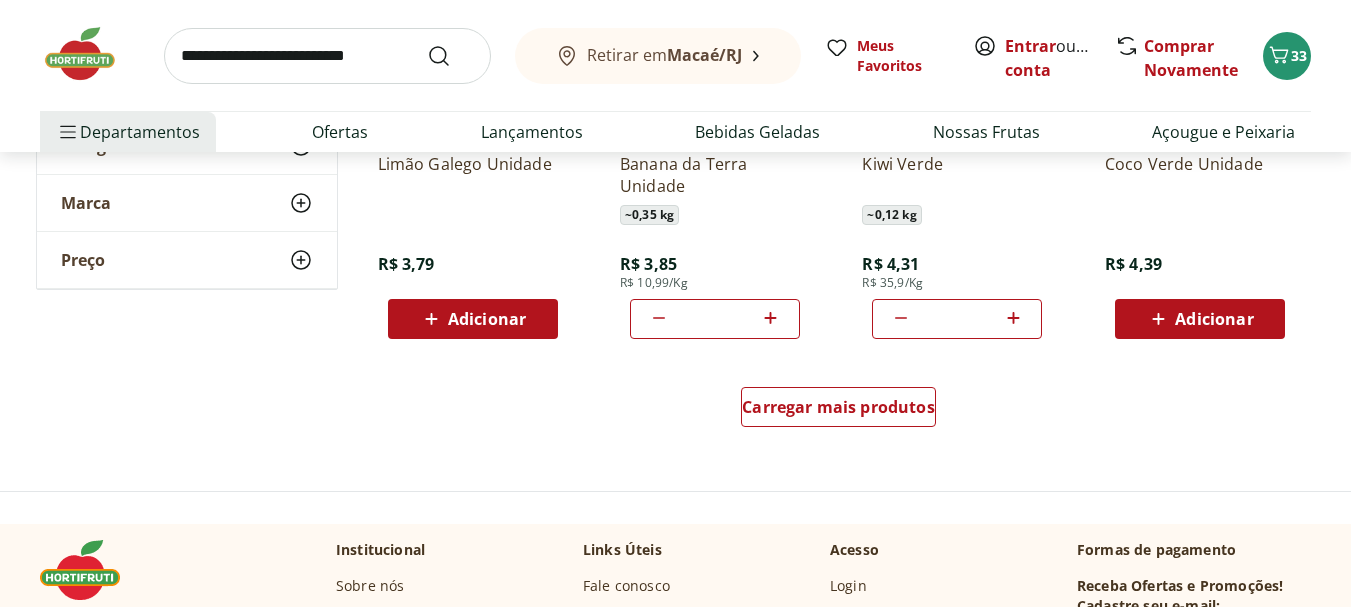 scroll, scrollTop: 2600, scrollLeft: 0, axis: vertical 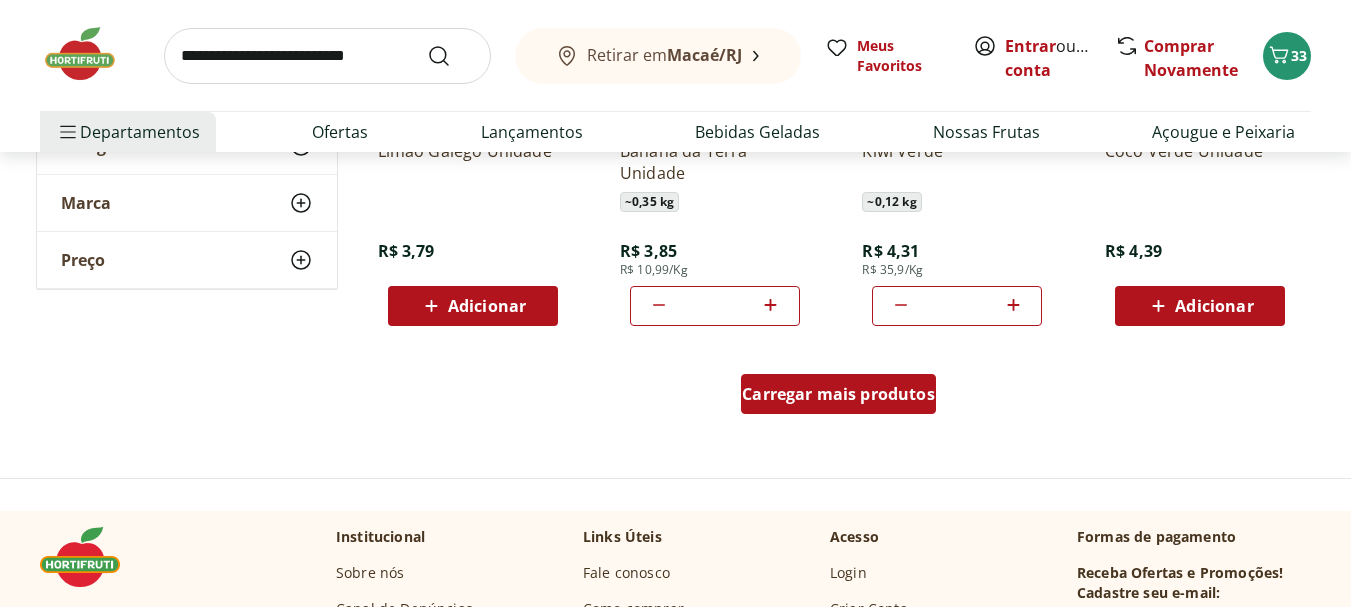 click on "Carregar mais produtos" at bounding box center (838, 394) 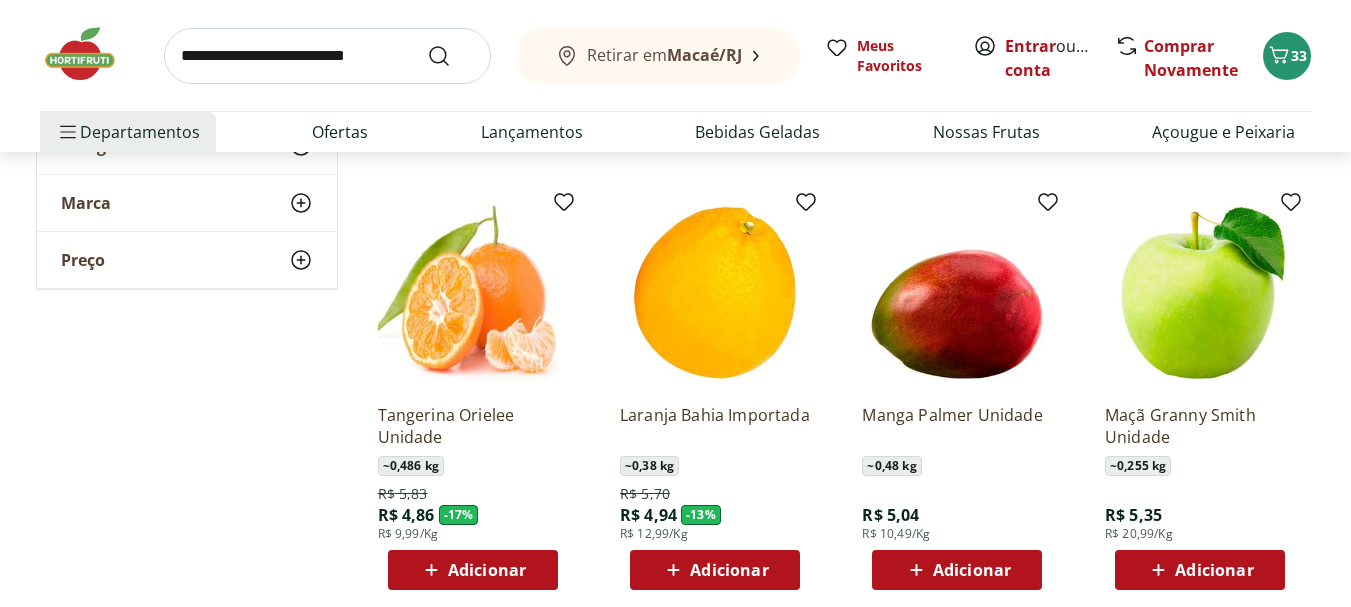 scroll, scrollTop: 3300, scrollLeft: 0, axis: vertical 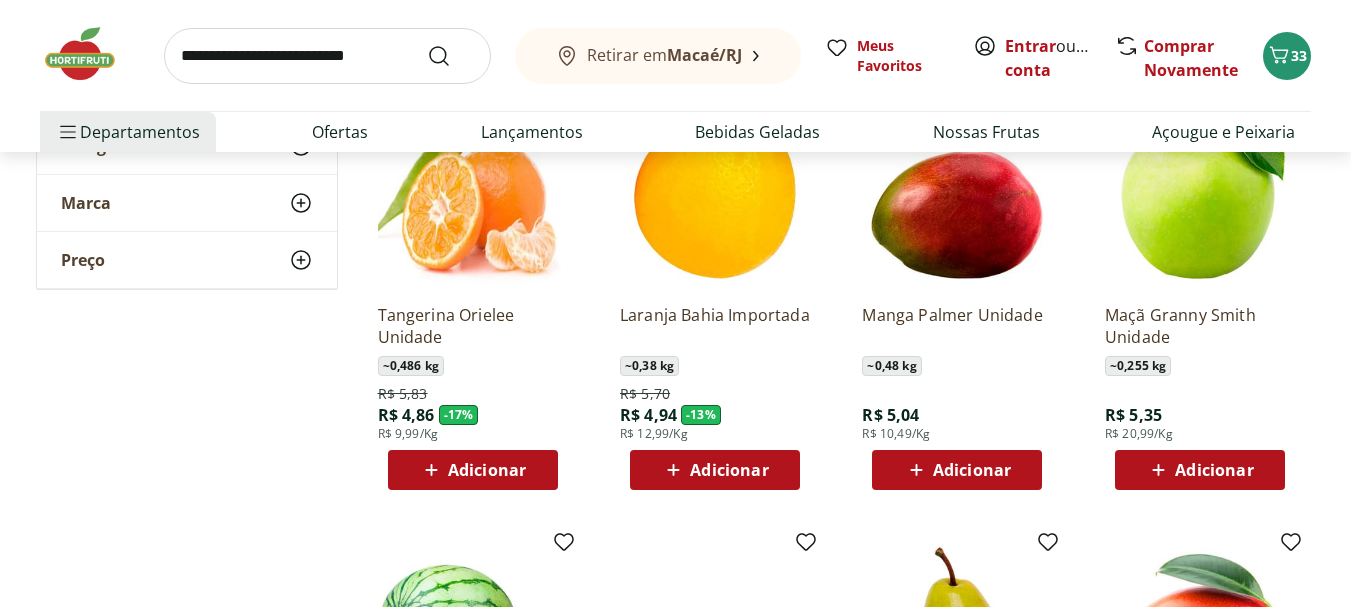 click on "Adicionar" at bounding box center [972, 470] 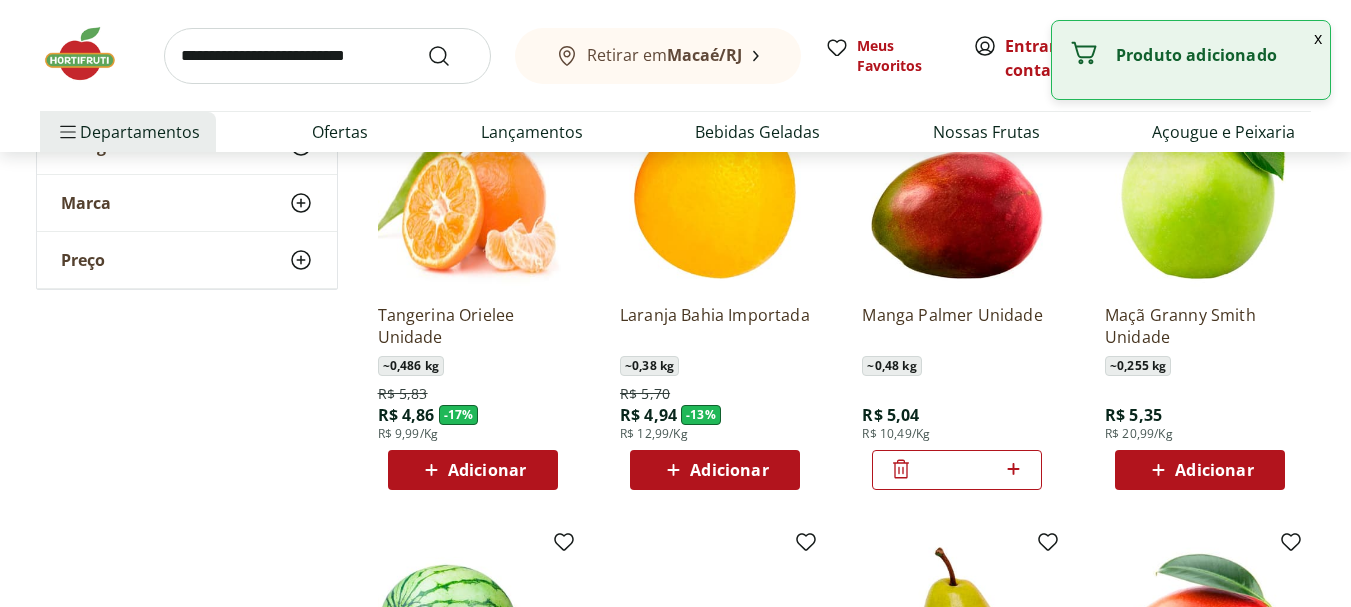click 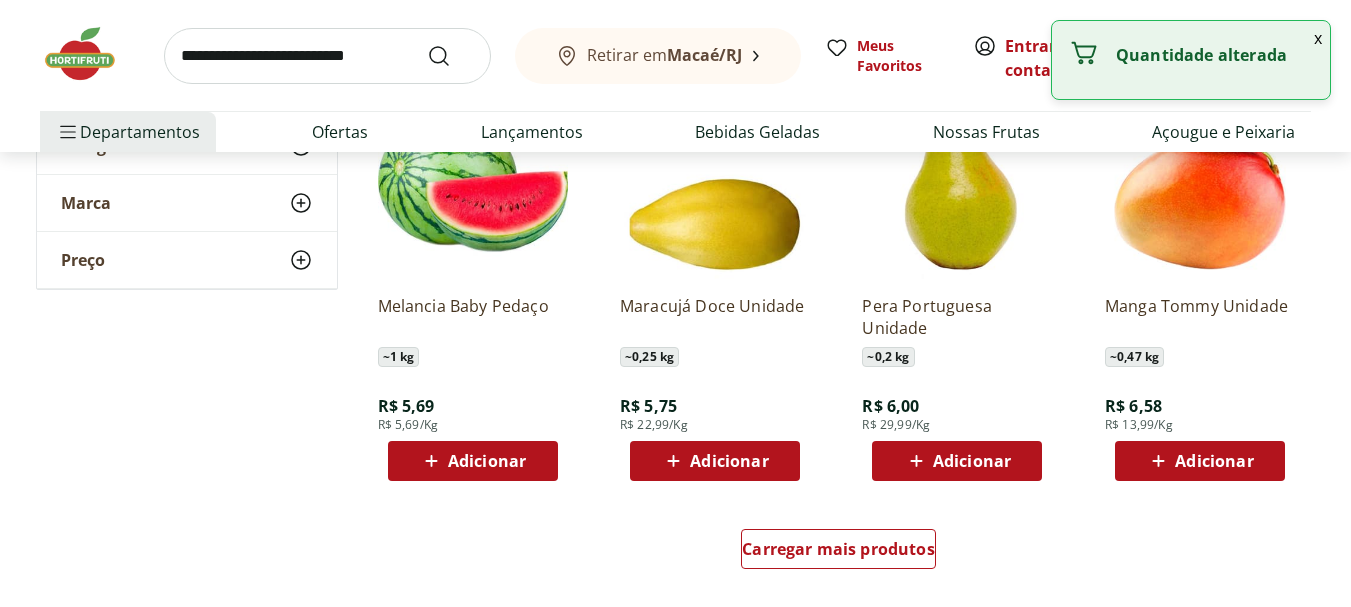scroll, scrollTop: 3800, scrollLeft: 0, axis: vertical 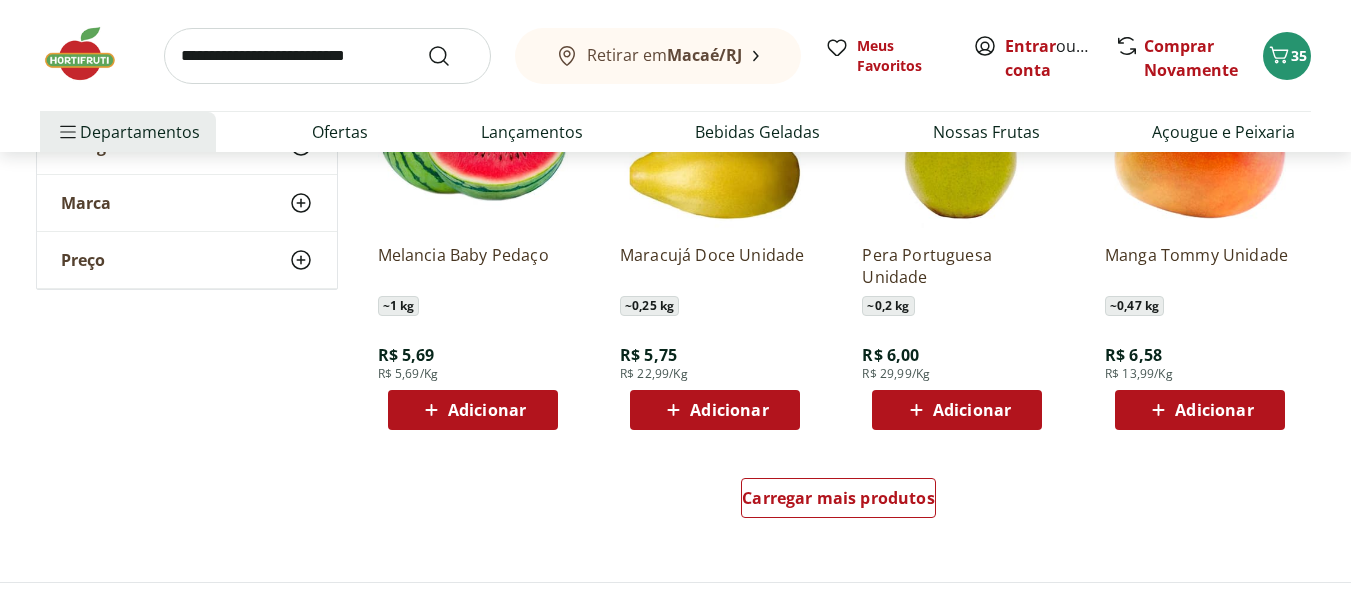 click on "Adicionar" at bounding box center [473, 410] 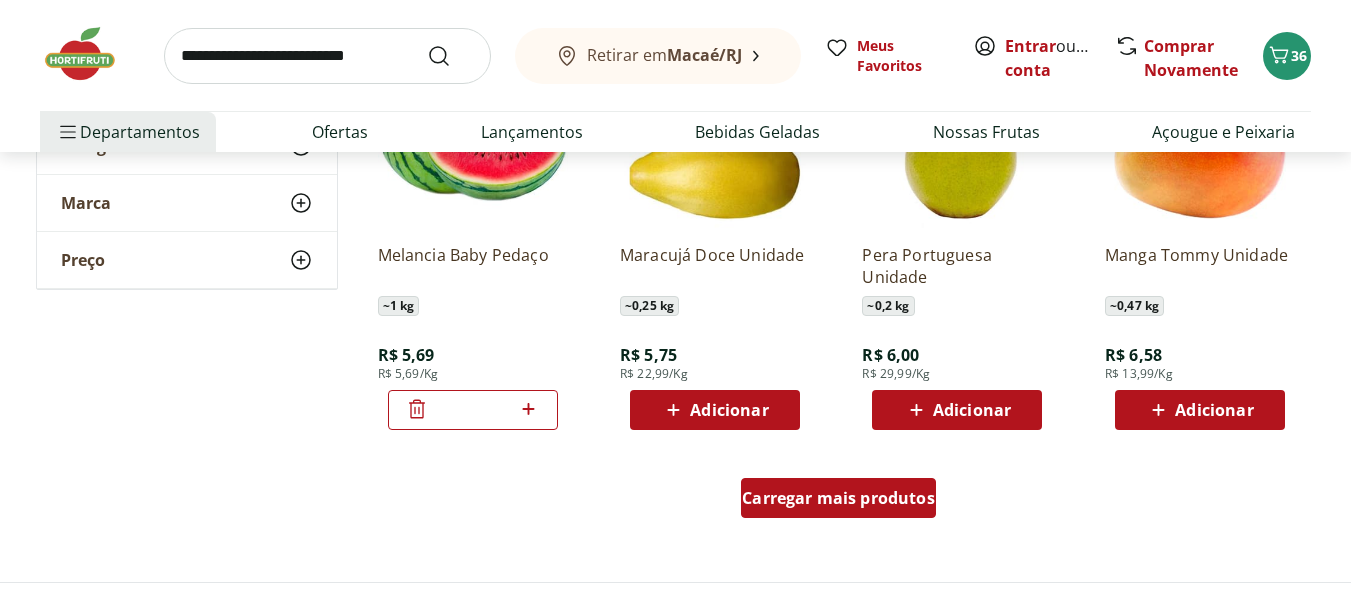 click on "Carregar mais produtos" at bounding box center [838, 498] 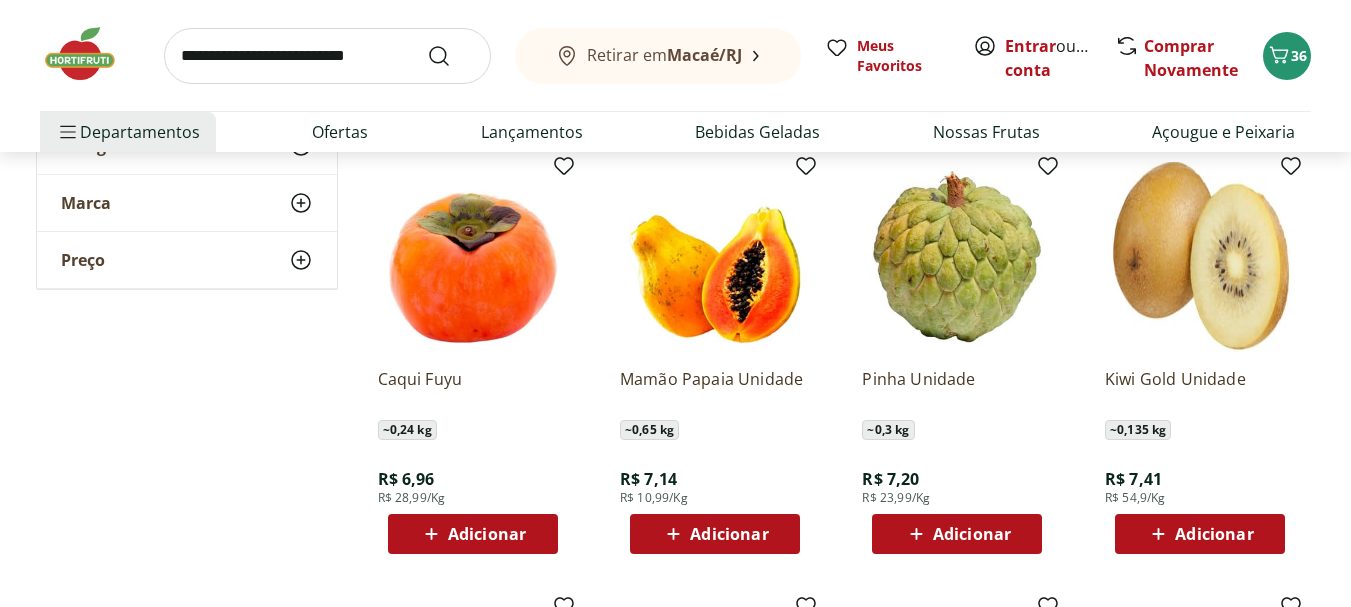 scroll, scrollTop: 4200, scrollLeft: 0, axis: vertical 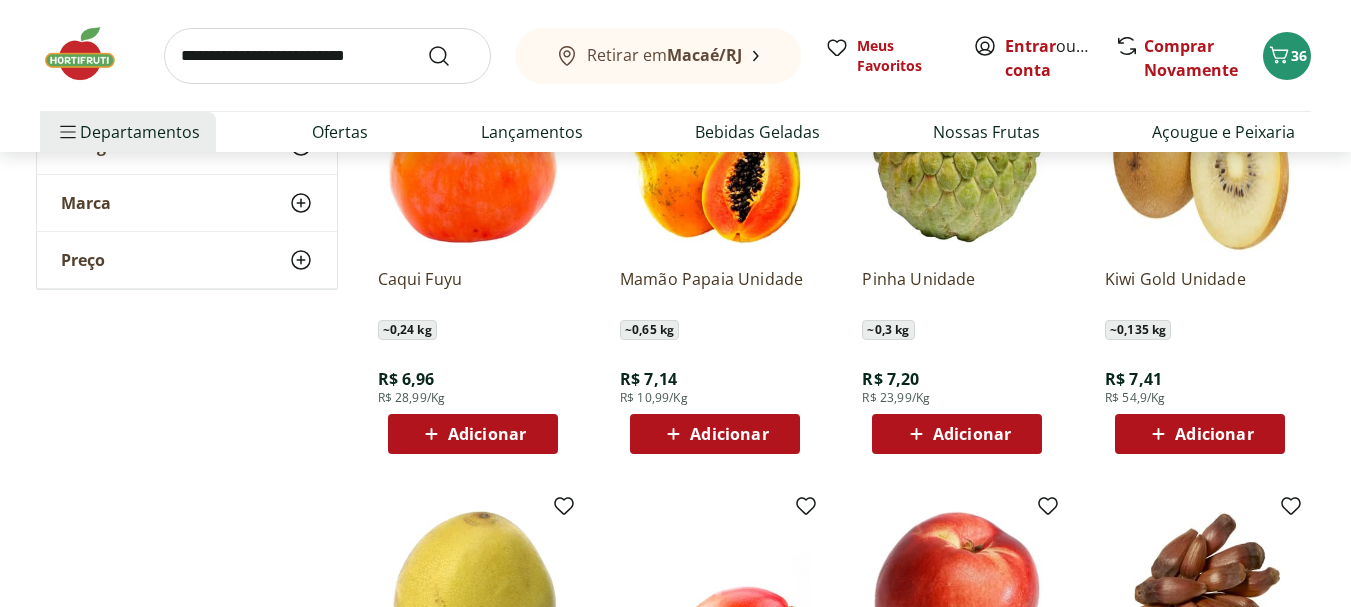 click on "Adicionar" at bounding box center (729, 434) 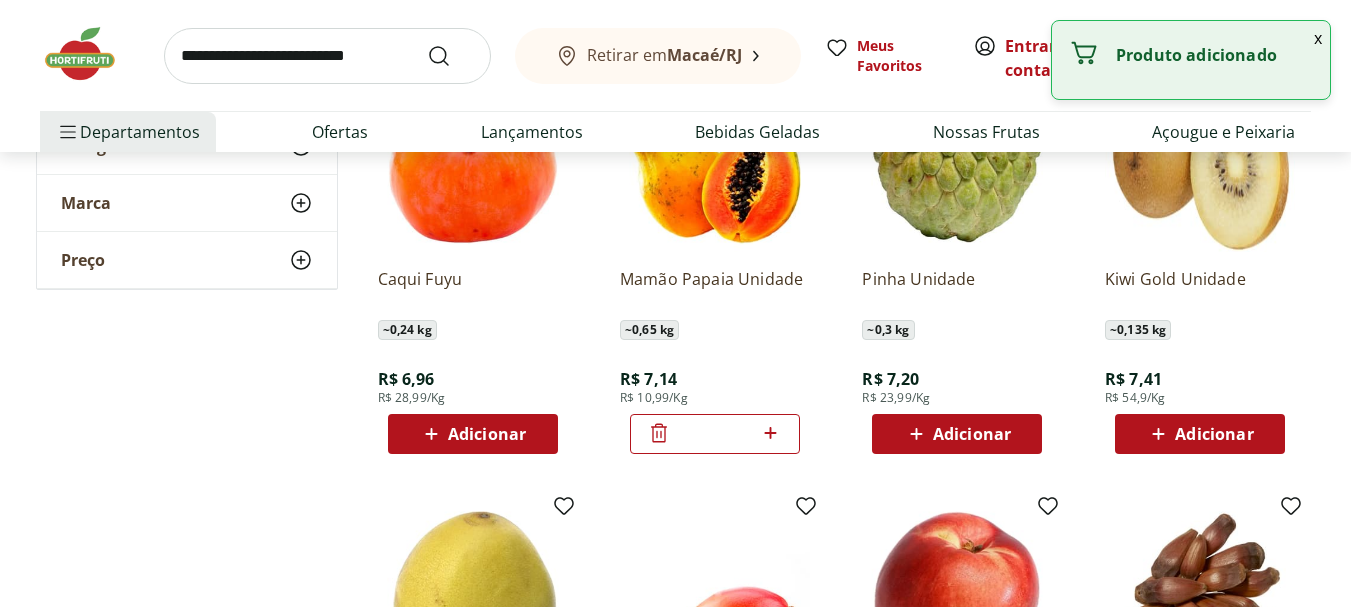 click on "Adicionar" at bounding box center (487, 434) 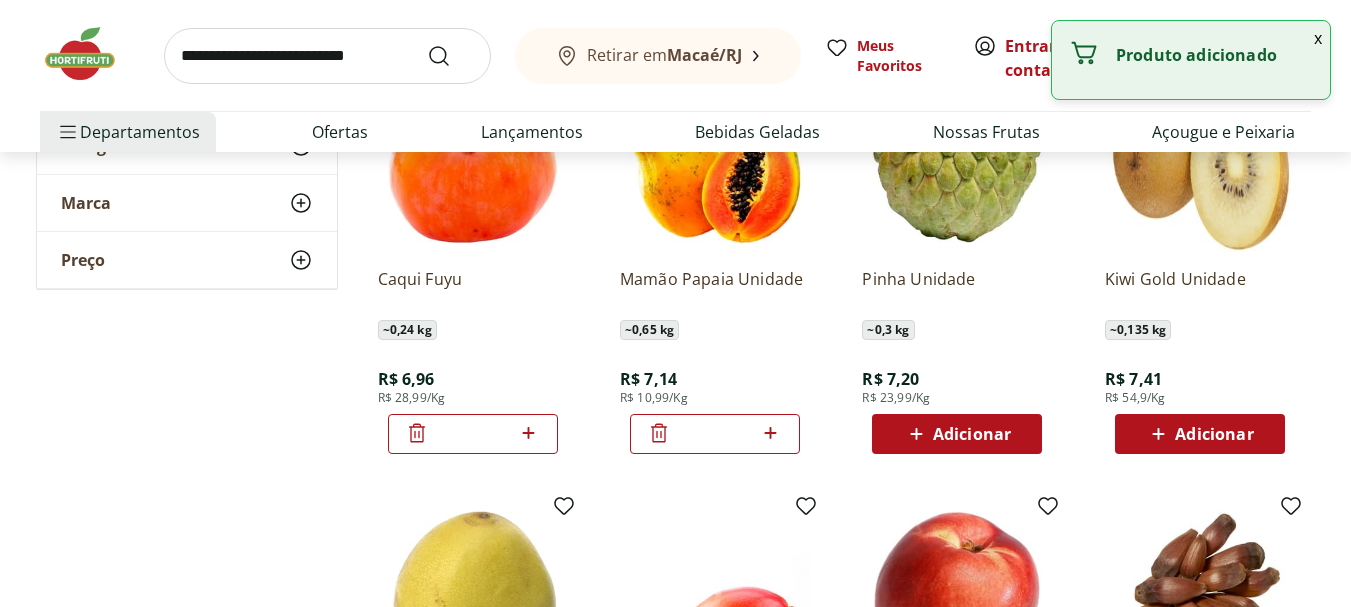 click 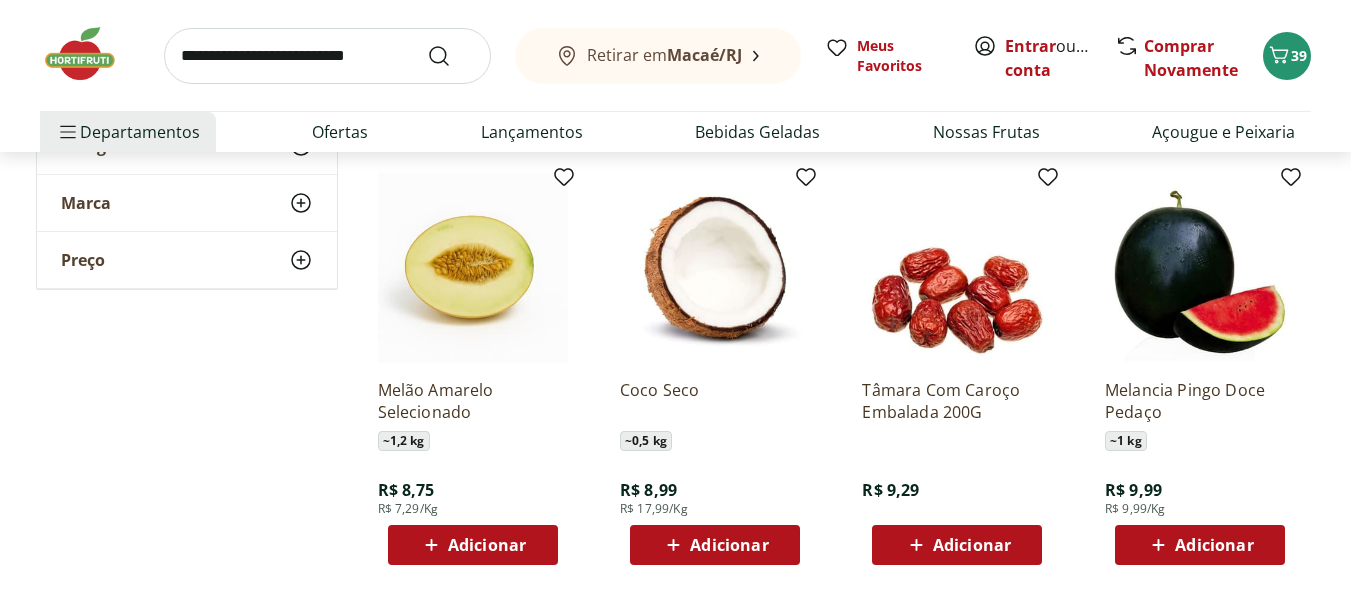 scroll, scrollTop: 5000, scrollLeft: 0, axis: vertical 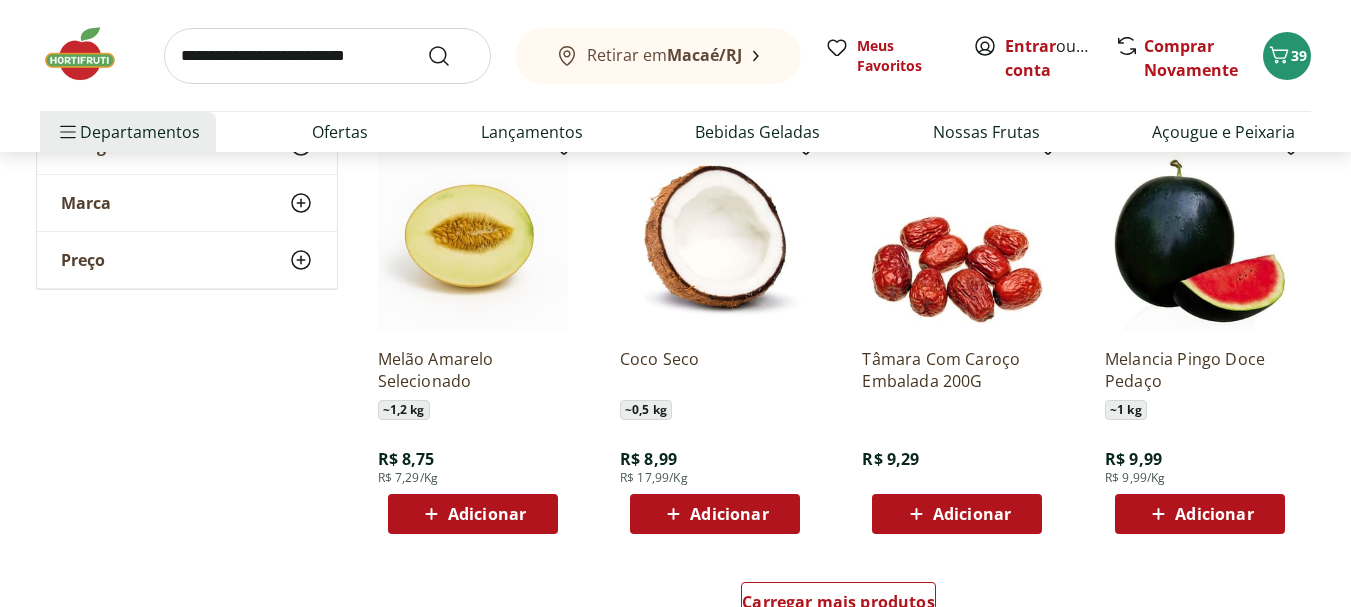 click on "Adicionar" at bounding box center (473, 514) 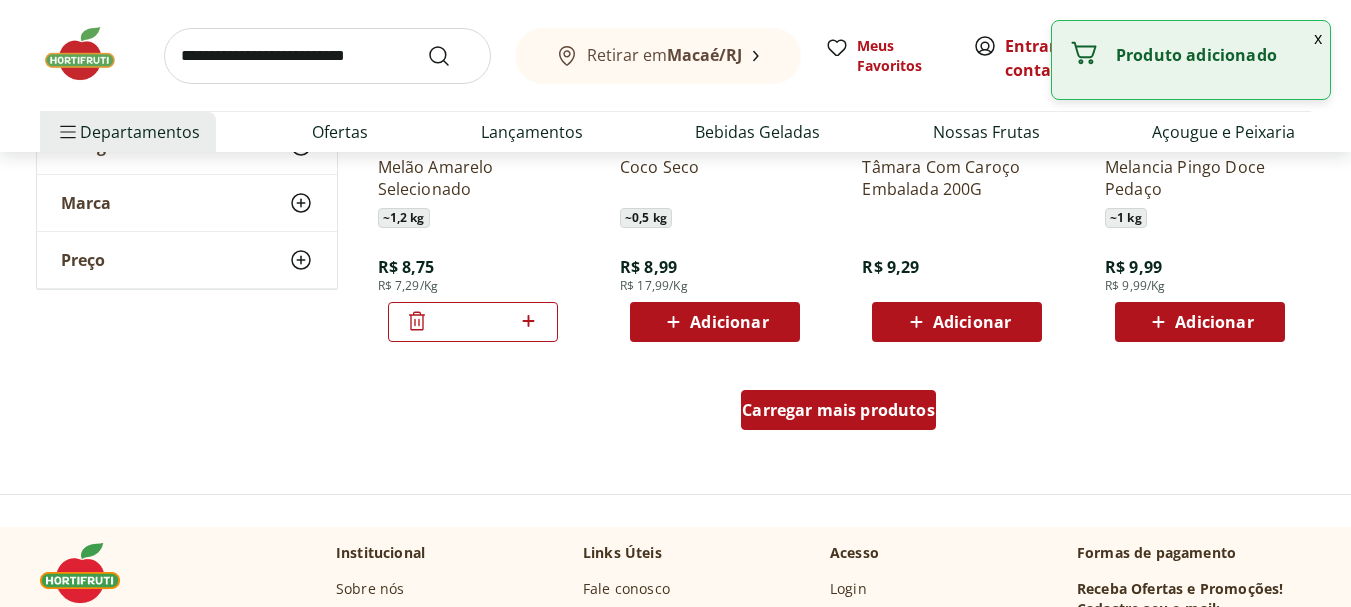 scroll, scrollTop: 5200, scrollLeft: 0, axis: vertical 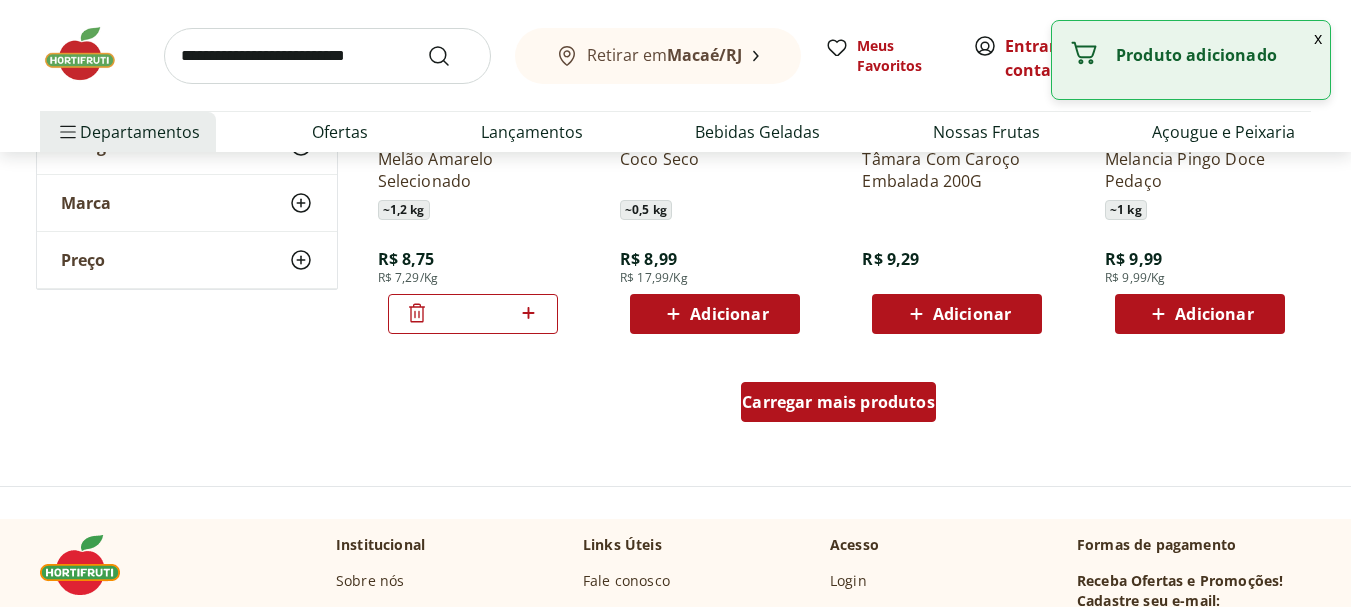 click on "Carregar mais produtos" at bounding box center (838, 402) 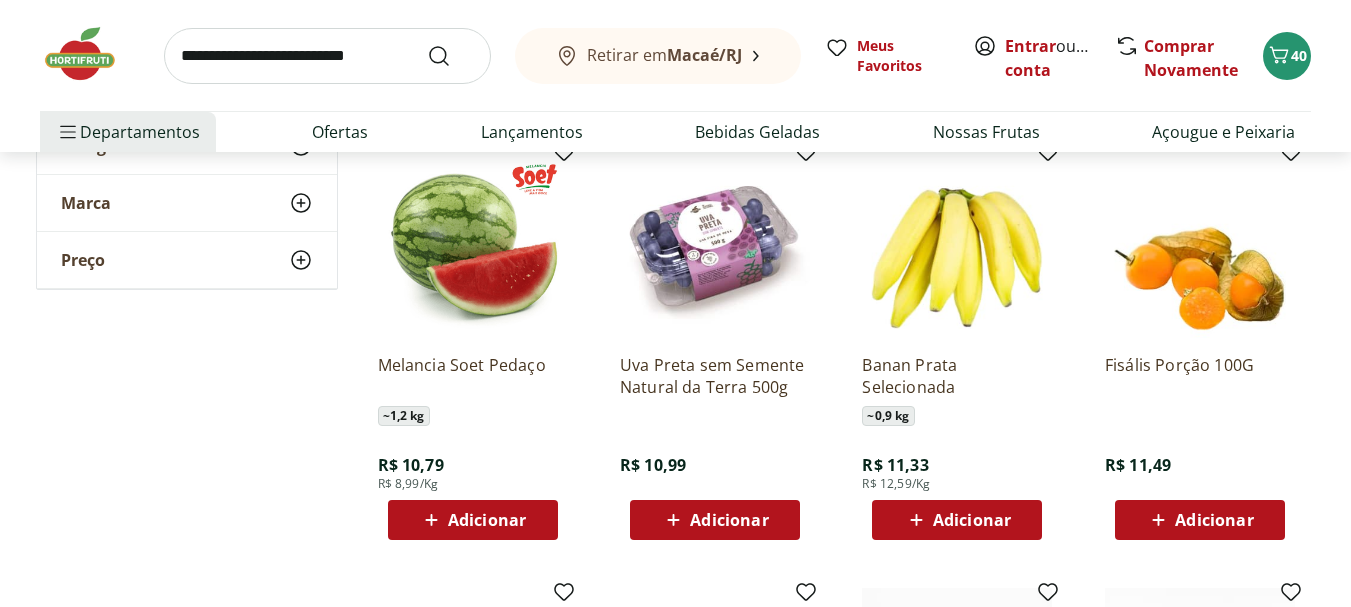 scroll, scrollTop: 5900, scrollLeft: 0, axis: vertical 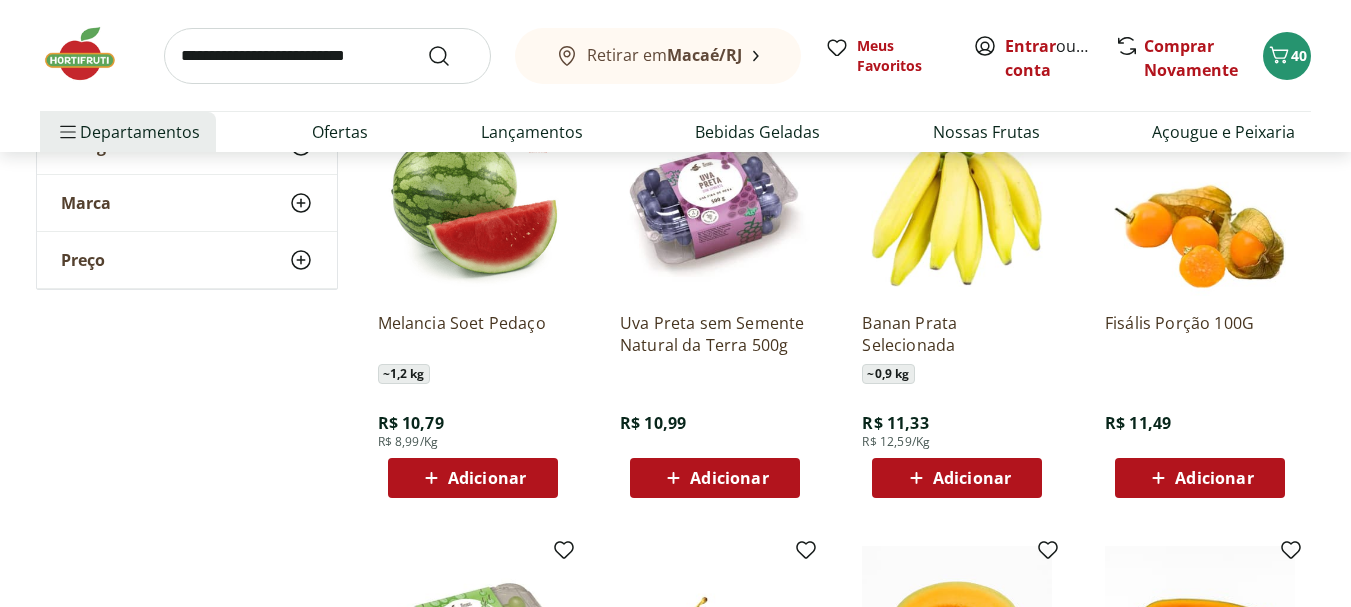 click on "Adicionar" at bounding box center [715, 478] 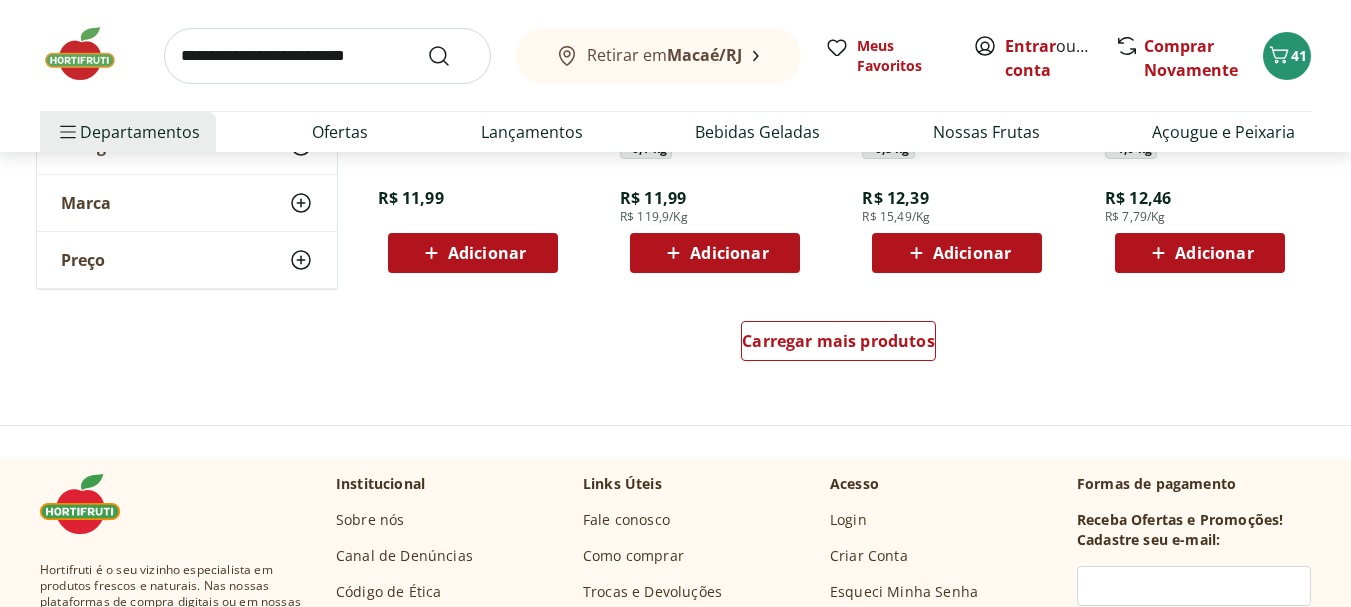 scroll, scrollTop: 6600, scrollLeft: 0, axis: vertical 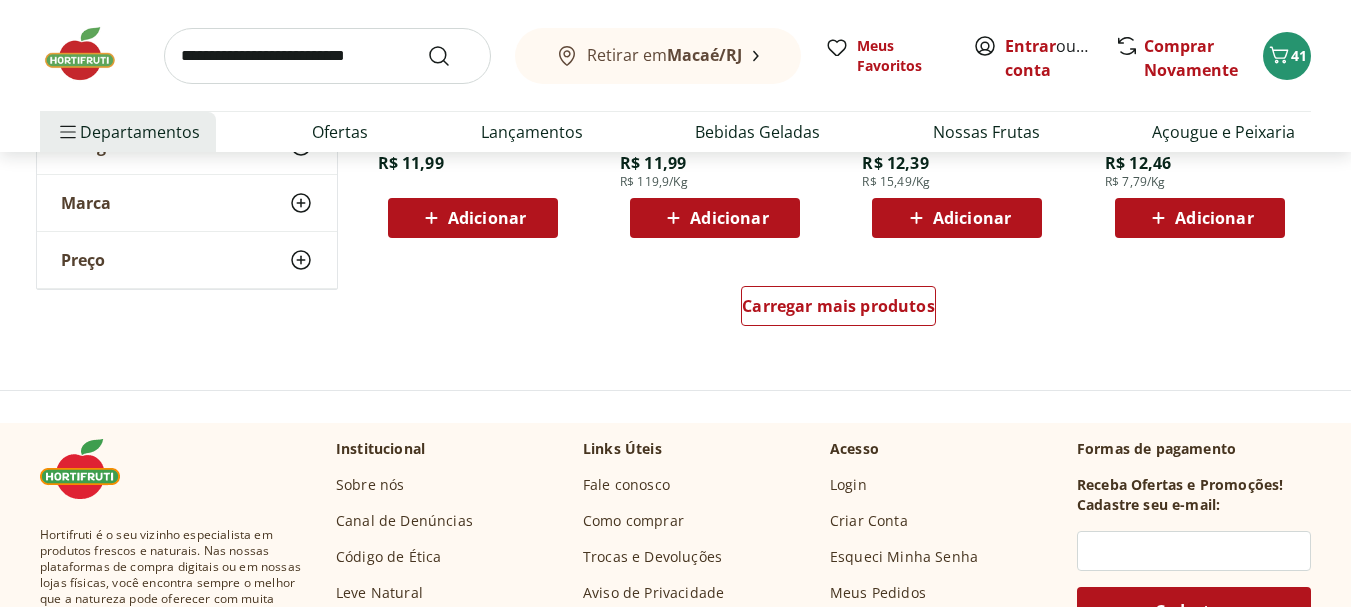 click on "Retirar em  [CITY]/[STATE] Entrar  ou  Criar conta 41 Retirar em  [CITY]/[STATE] Meus Favoritos Entrar  ou  Criar conta Comprar Novamente 41  Departamentos Nossa Marca Nossa Marca Ver tudo do departamento Açougue & Peixaria Congelados e Refrigerados Frutas, Legumes e Verduras Orgânicos Mercearia Sorvetes Hortifruti Hortifruti Ver tudo do departamento Cogumelos Frutas Legumes Ovos Temperos Frescos Verduras Orgânicos Orgânicos Ver tudo do departamento Bebidas Orgânicas Frutas Orgânicas Legumes Orgânicos Ovos Orgânicos Perecíveis Orgânicos Verduras Orgânicas Temperos Frescos Açougue e Peixaria Açougue e Peixaria Ver tudo do departamento Aves Bovinos Exóticos Frutos do Mar Linguiça e Salsicha Peixes Salgados e Defumados Suínos Prontinhos Prontinhos Ver tudo do departamento Frutas Cortadinhas Pré Preparados Prontos para Consumo Saladas Sucos e Água de Coco Padaria Padaria Ver tudo do departamento Bolos e Mini Bolos Doces Pão Padaria Própria Salgados Torradas Bebidas Bebidas Ver tudo do departamento Água" at bounding box center (675, -2292) 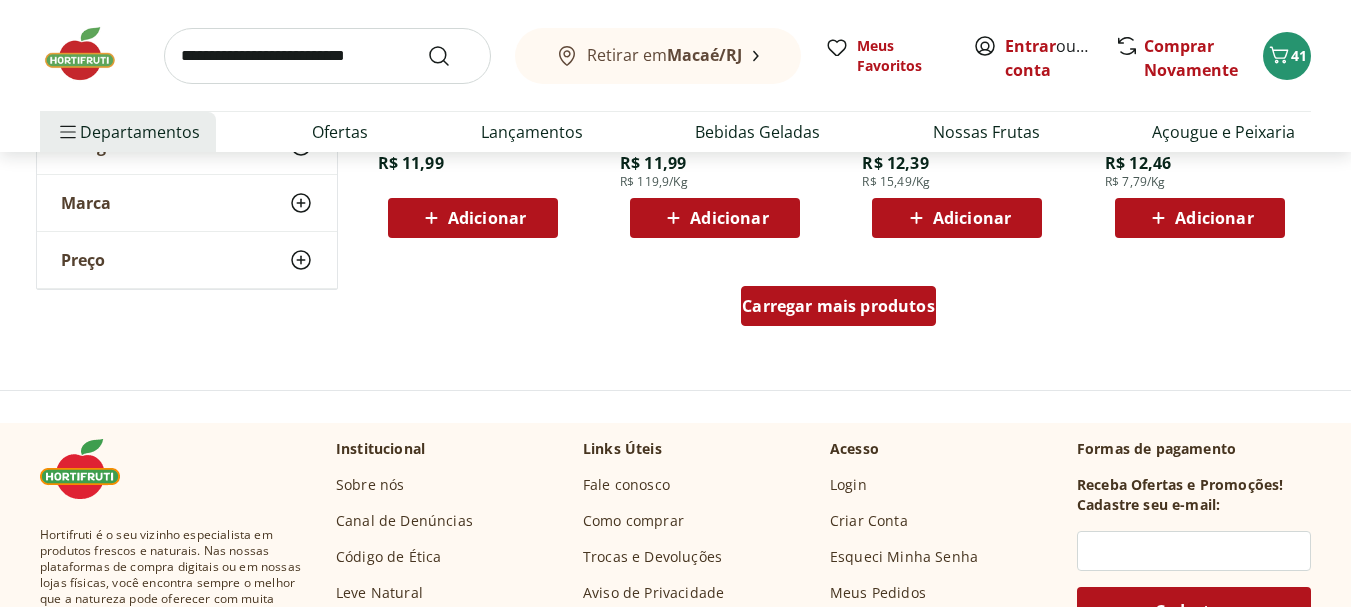 click on "Carregar mais produtos" at bounding box center (838, 306) 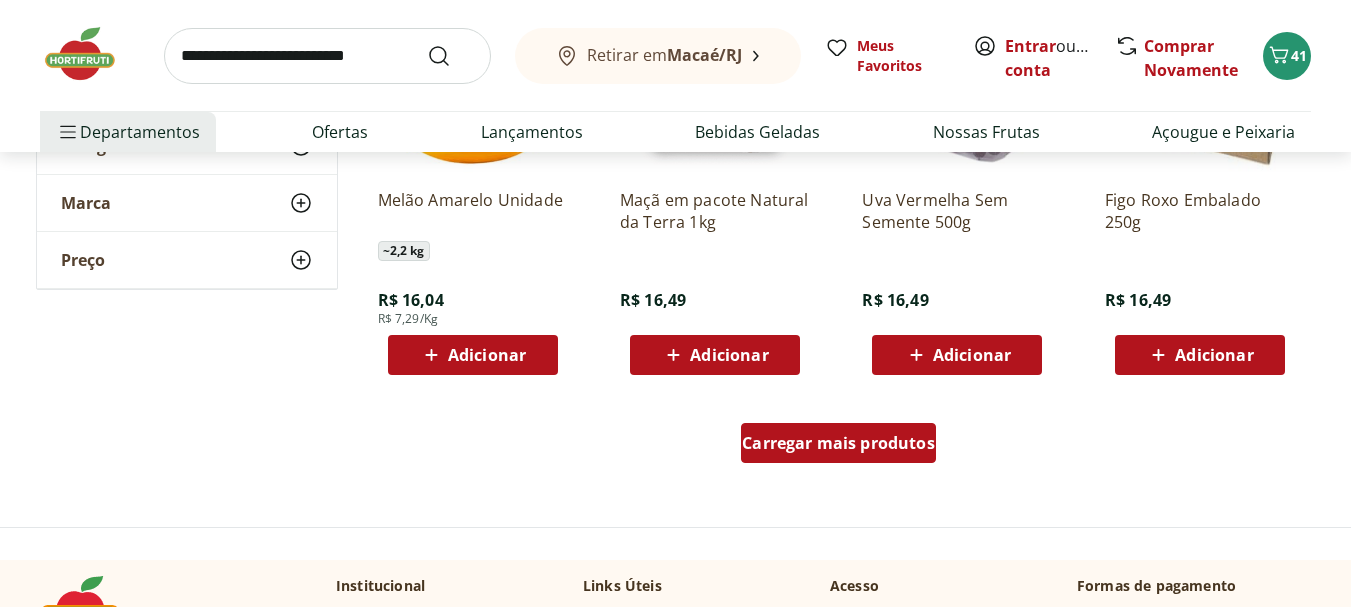 scroll, scrollTop: 7800, scrollLeft: 0, axis: vertical 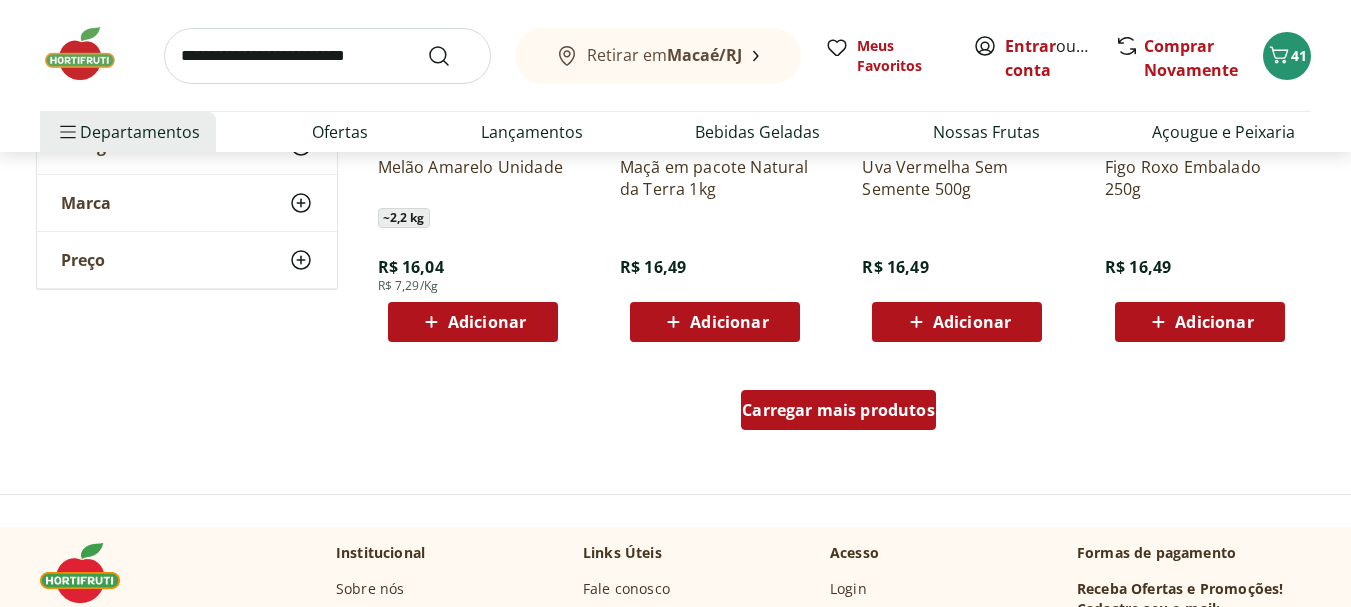 click on "Carregar mais produtos" at bounding box center (838, 410) 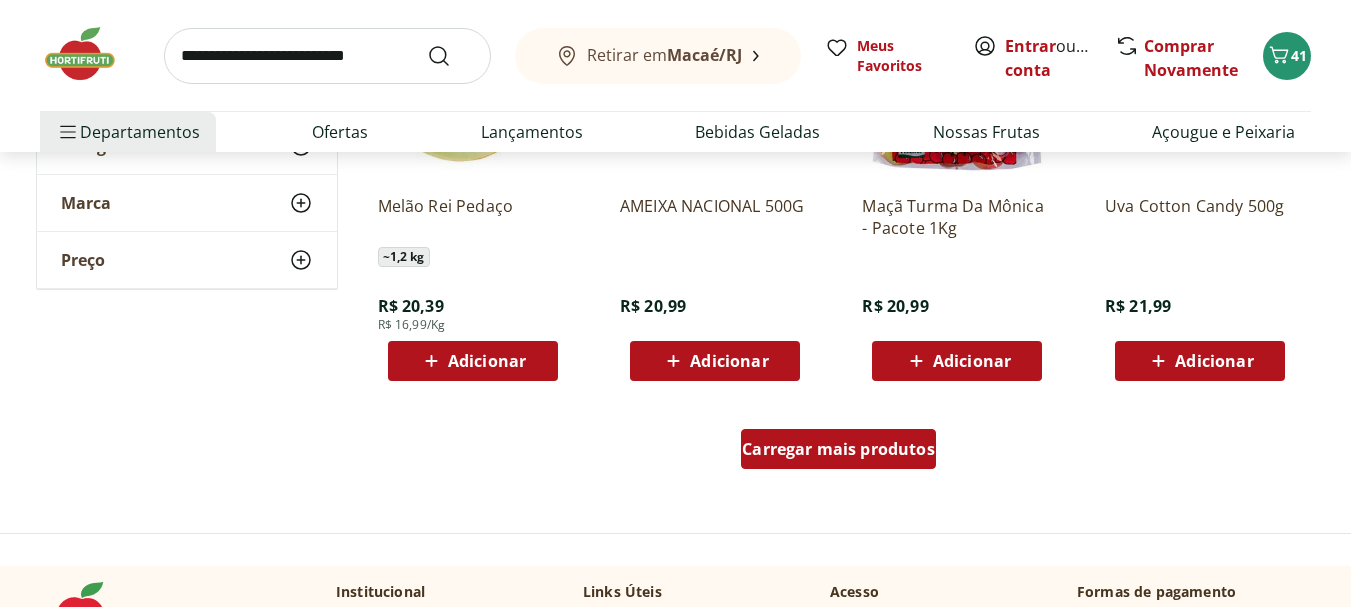 scroll, scrollTop: 9100, scrollLeft: 0, axis: vertical 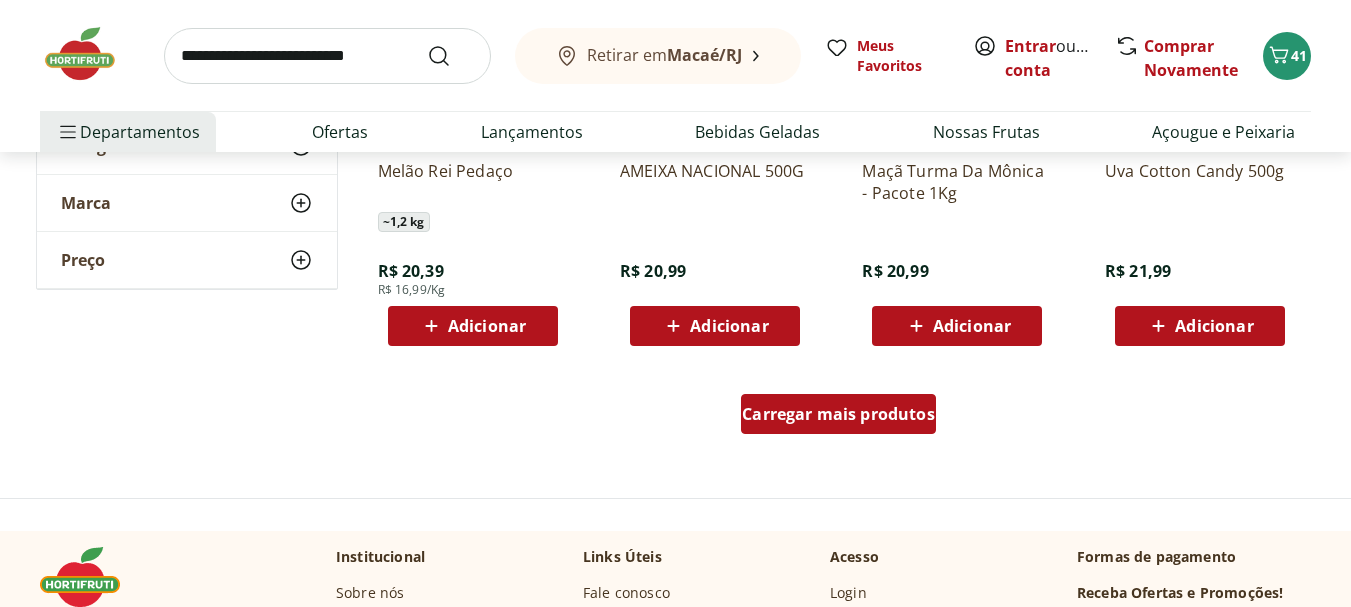 click on "Carregar mais produtos" at bounding box center [838, 414] 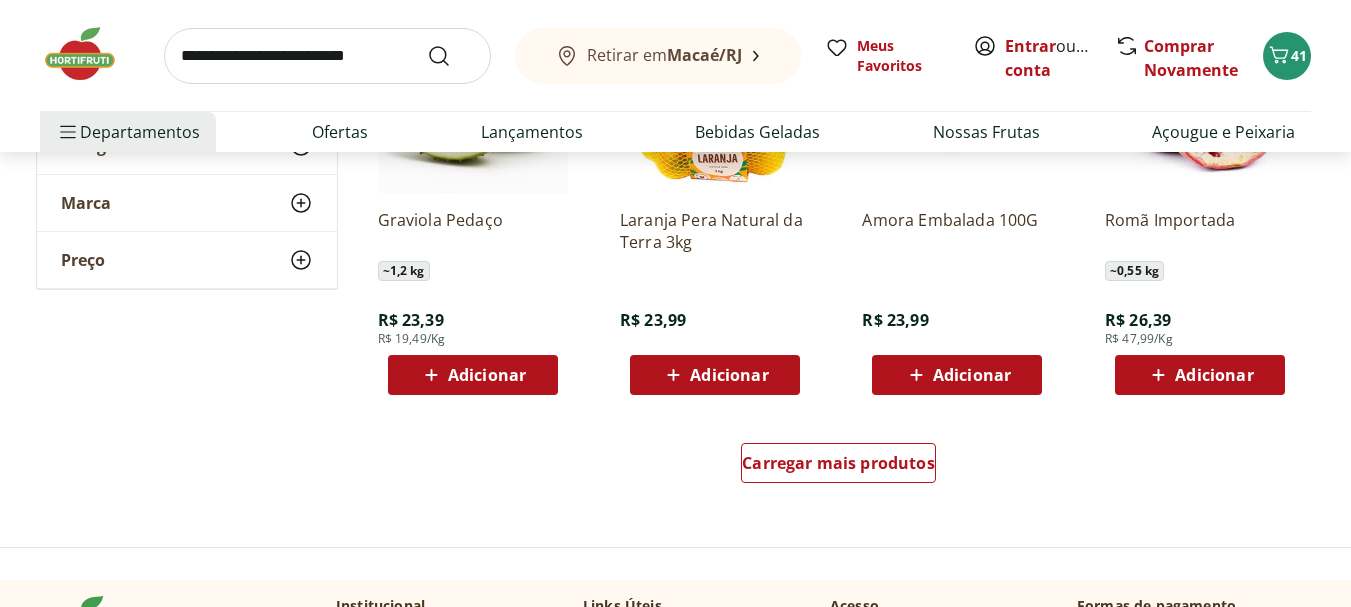 scroll, scrollTop: 10400, scrollLeft: 0, axis: vertical 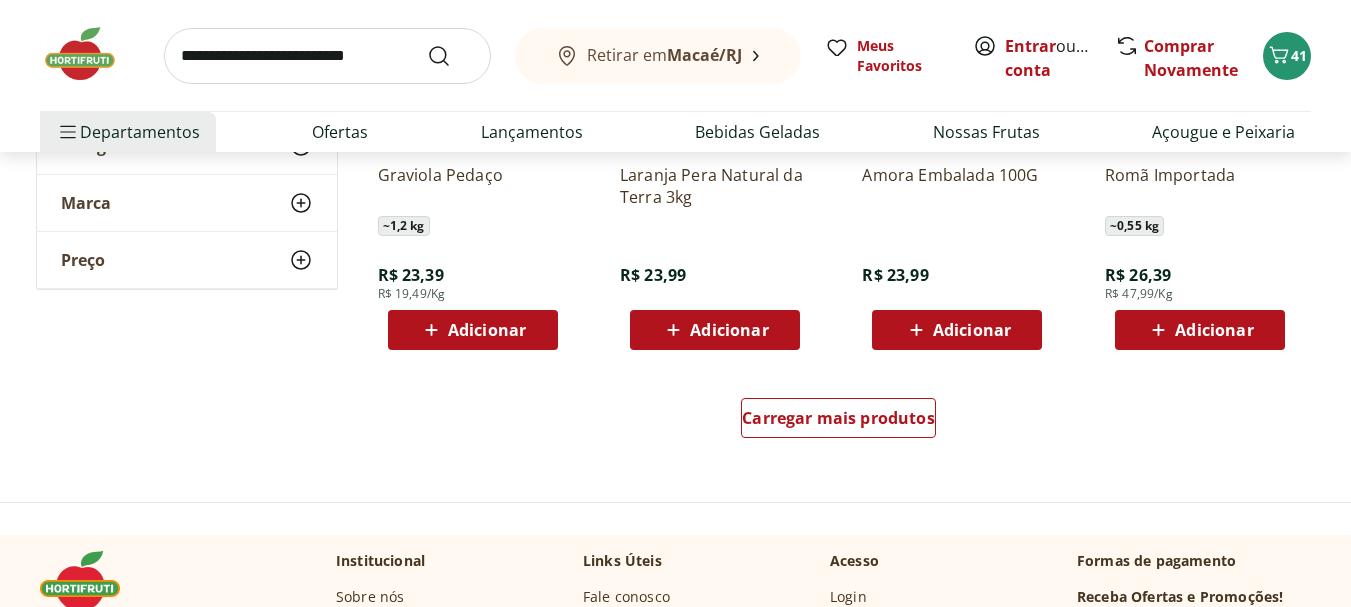 click on "Carregar mais produtos" at bounding box center [839, 422] 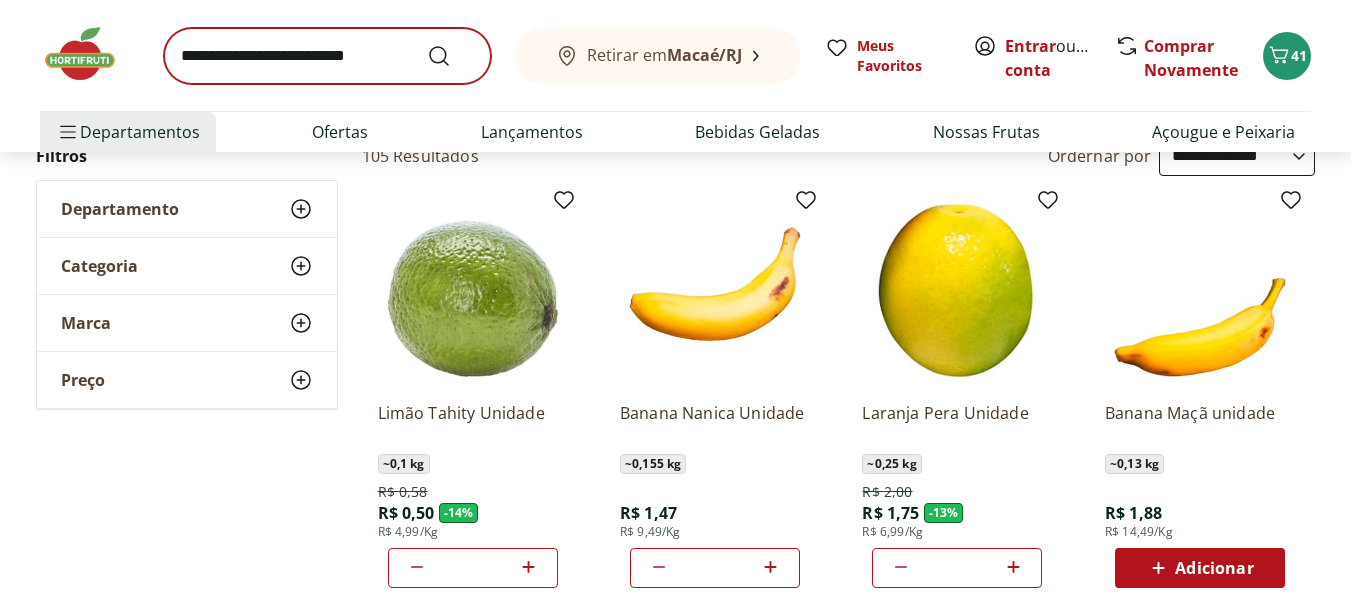 scroll, scrollTop: 127, scrollLeft: 0, axis: vertical 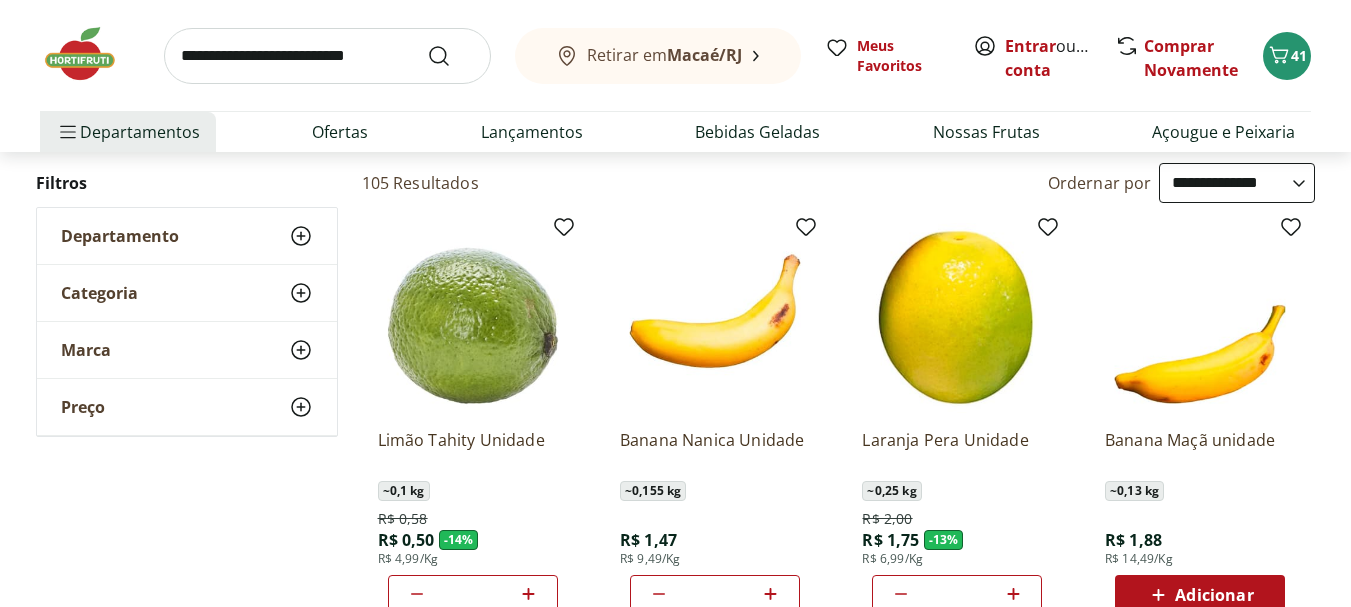click at bounding box center (327, 56) 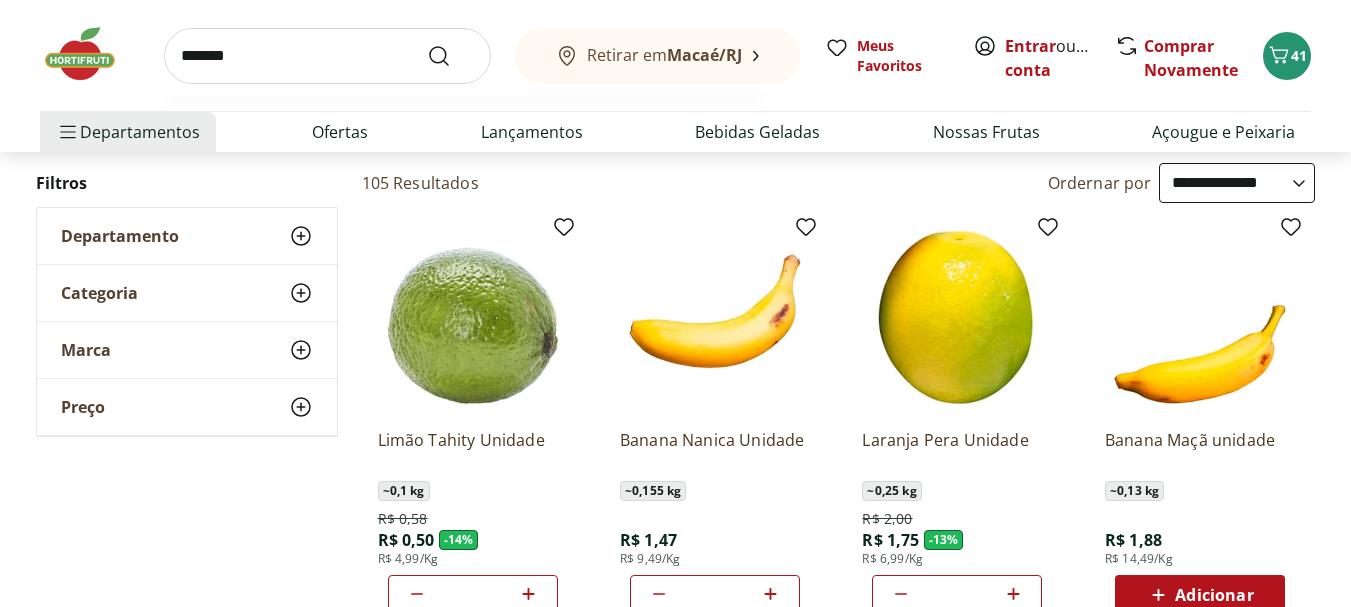 type on "*******" 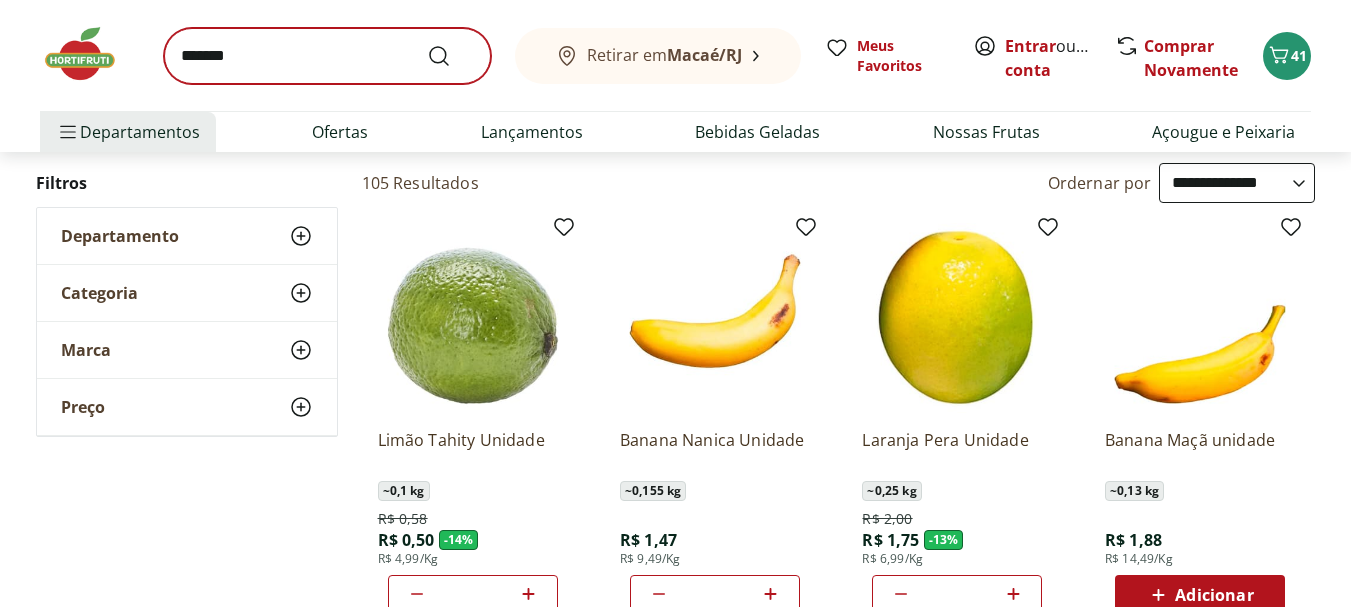 scroll, scrollTop: 0, scrollLeft: 0, axis: both 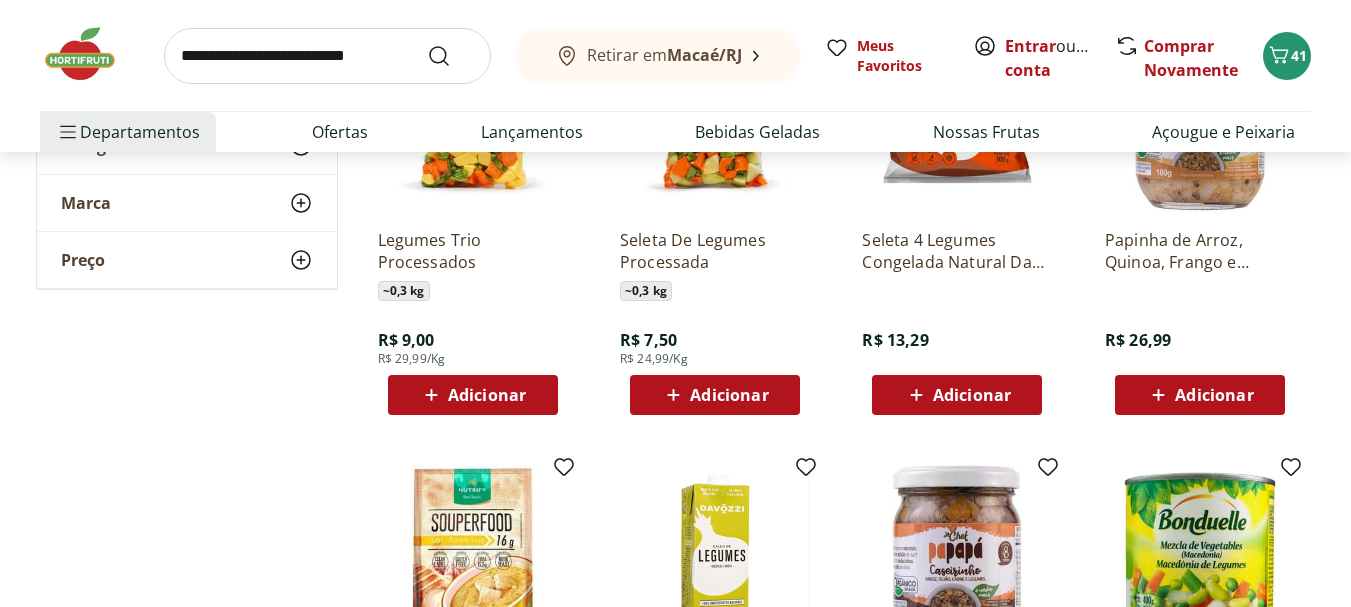 click on "Adicionar" at bounding box center [715, 395] 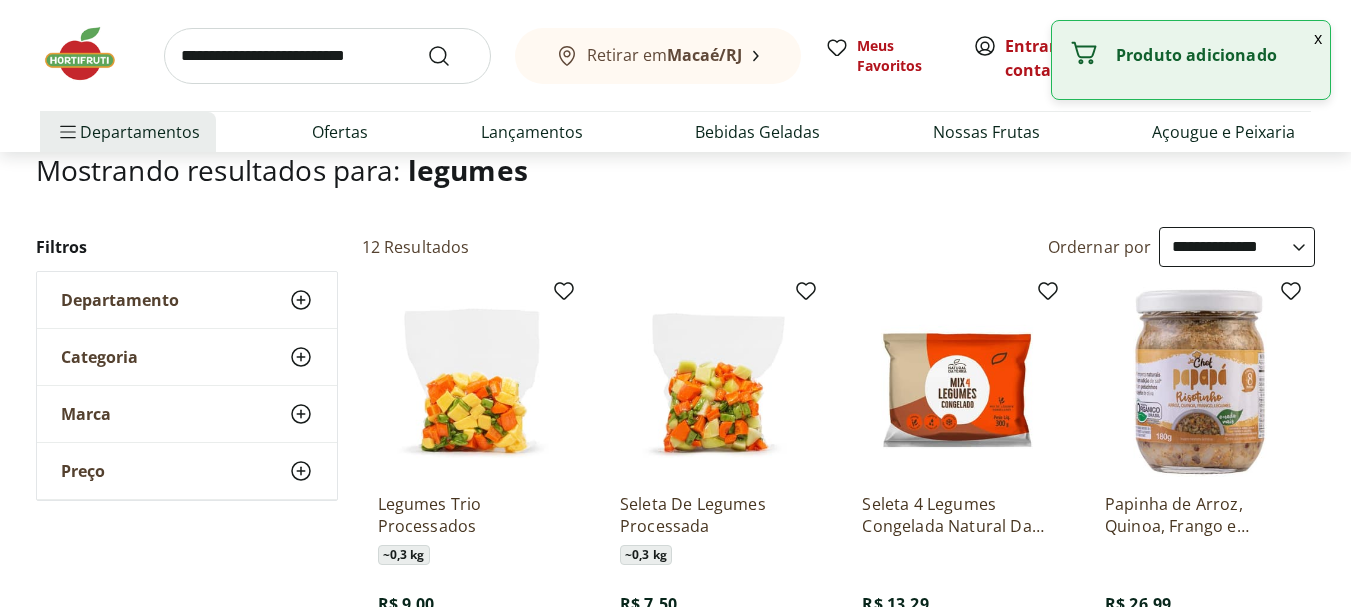 scroll, scrollTop: 100, scrollLeft: 0, axis: vertical 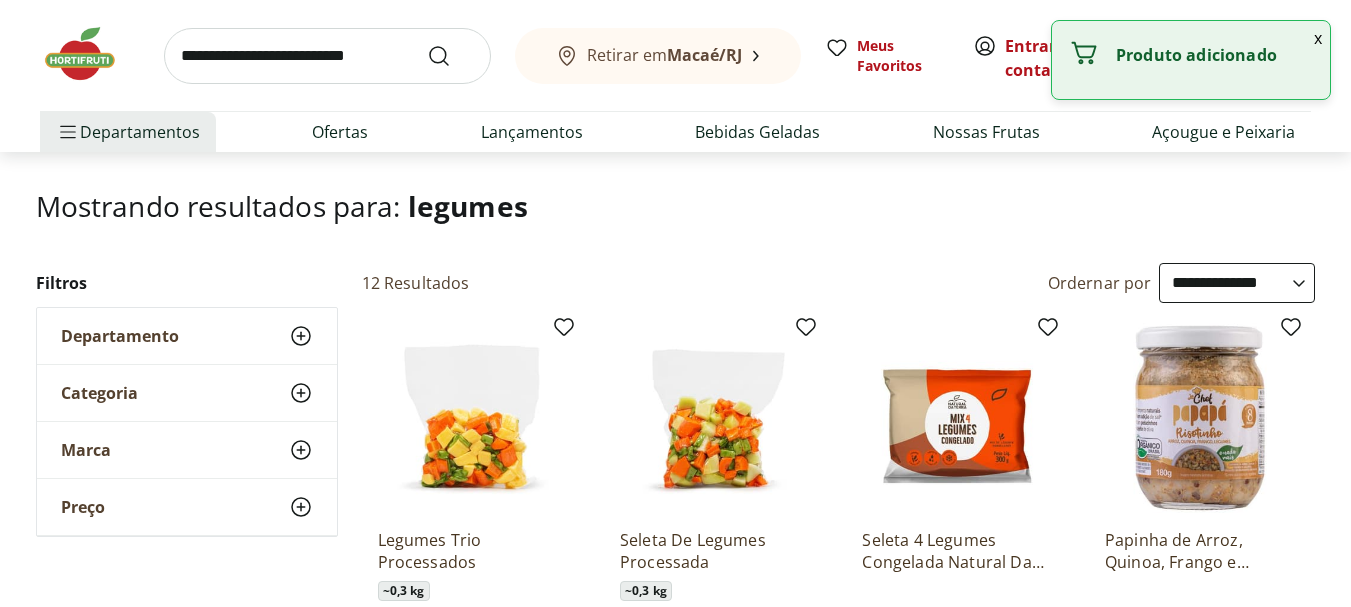 click on "**********" at bounding box center (1237, 283) 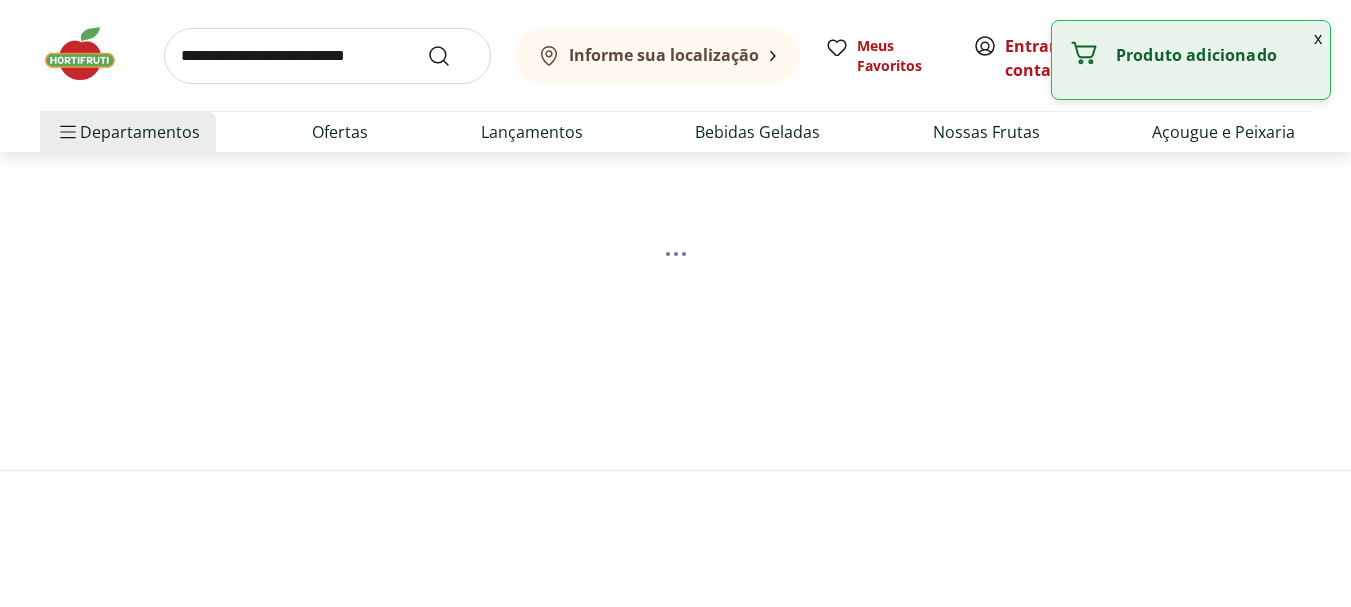 scroll, scrollTop: 0, scrollLeft: 0, axis: both 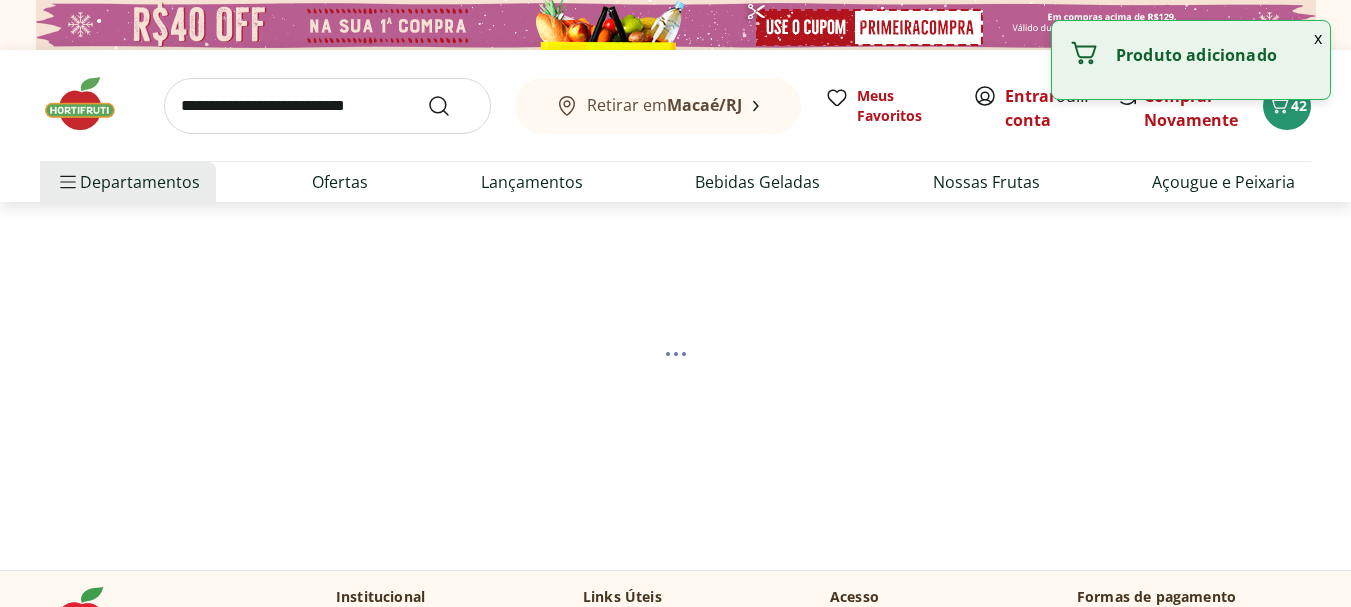 select on "*********" 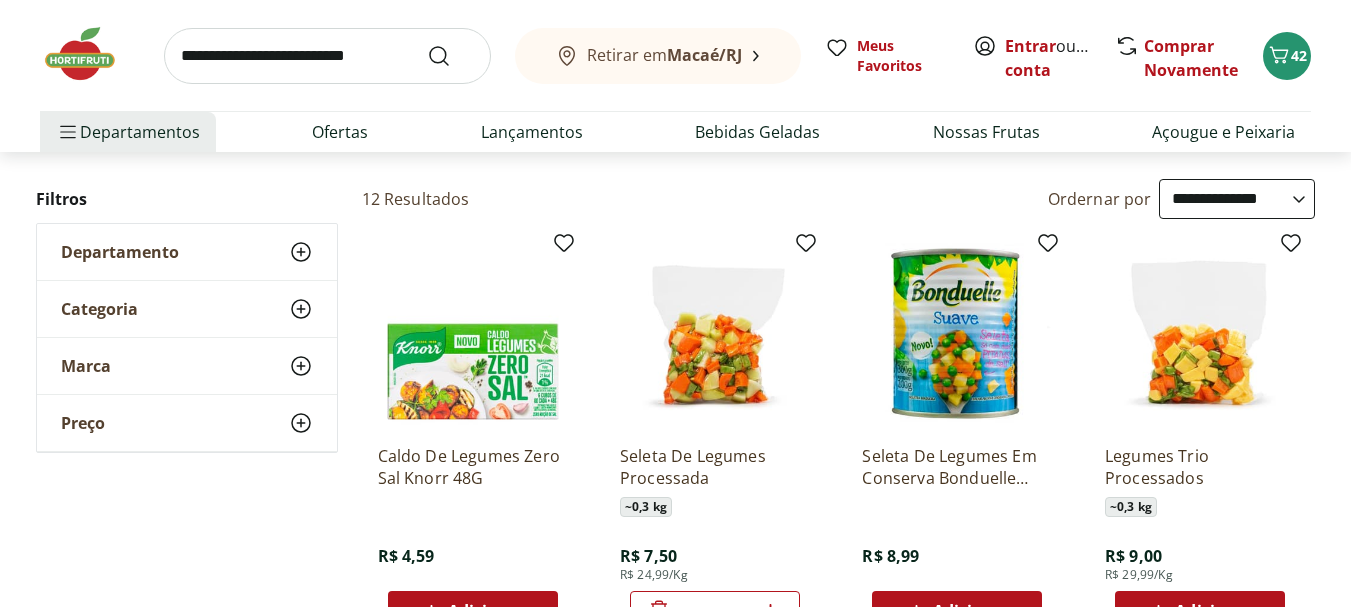 scroll, scrollTop: 200, scrollLeft: 0, axis: vertical 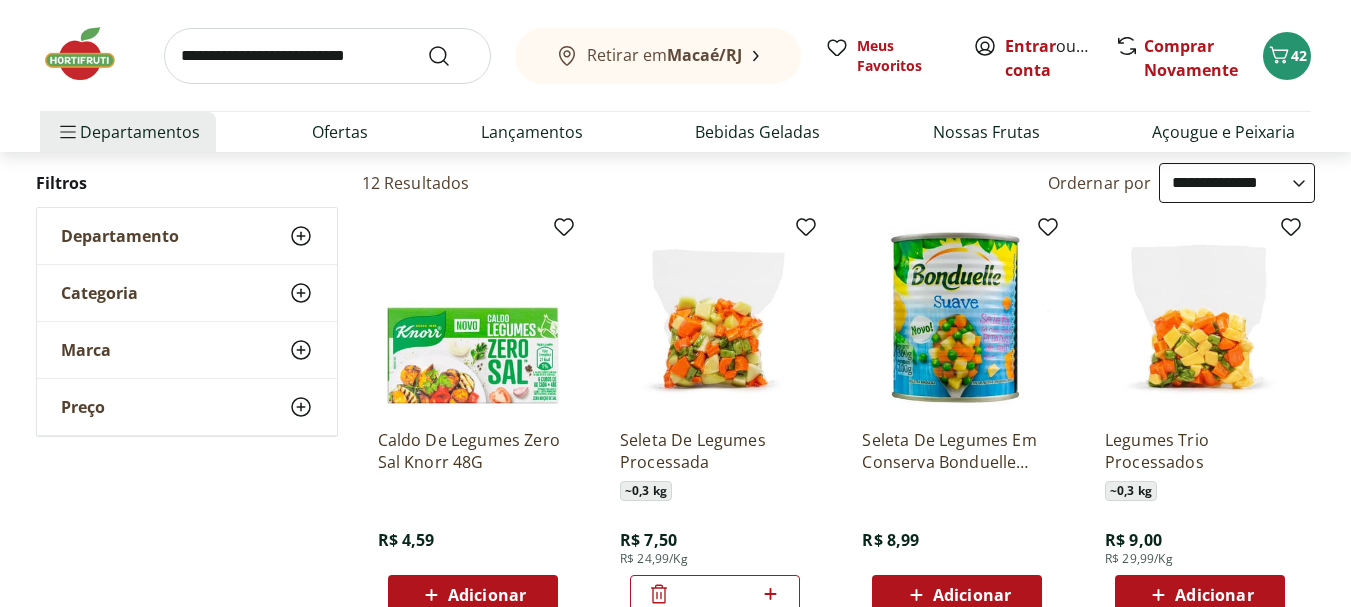 click 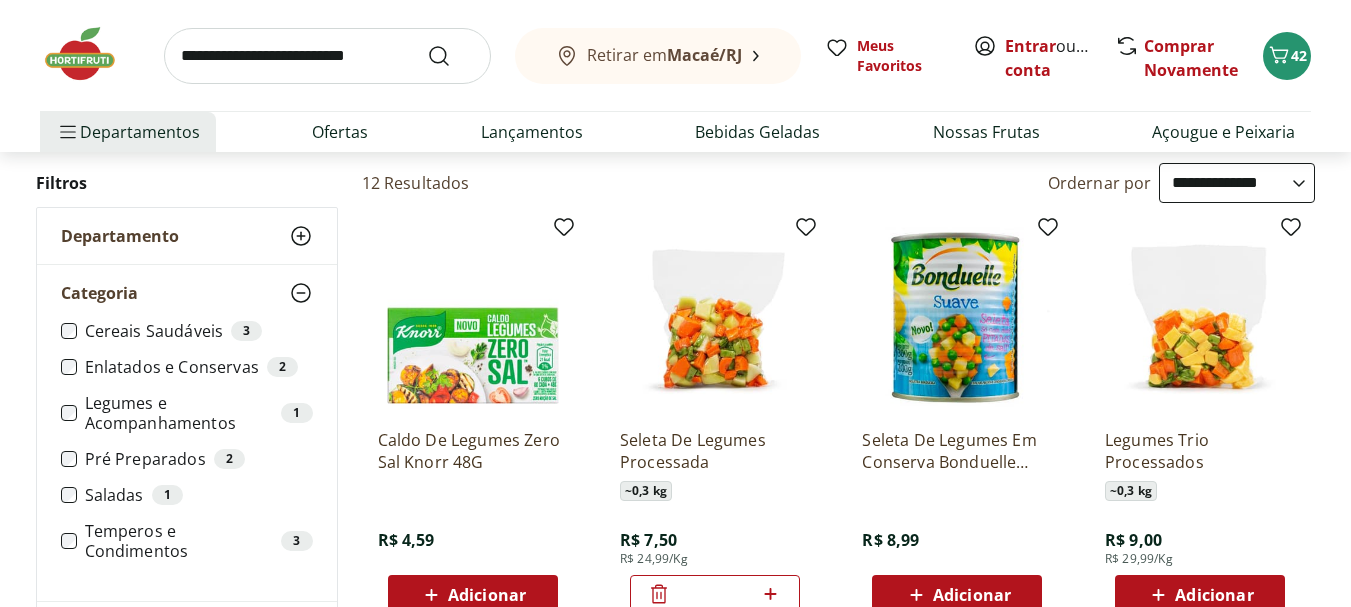click 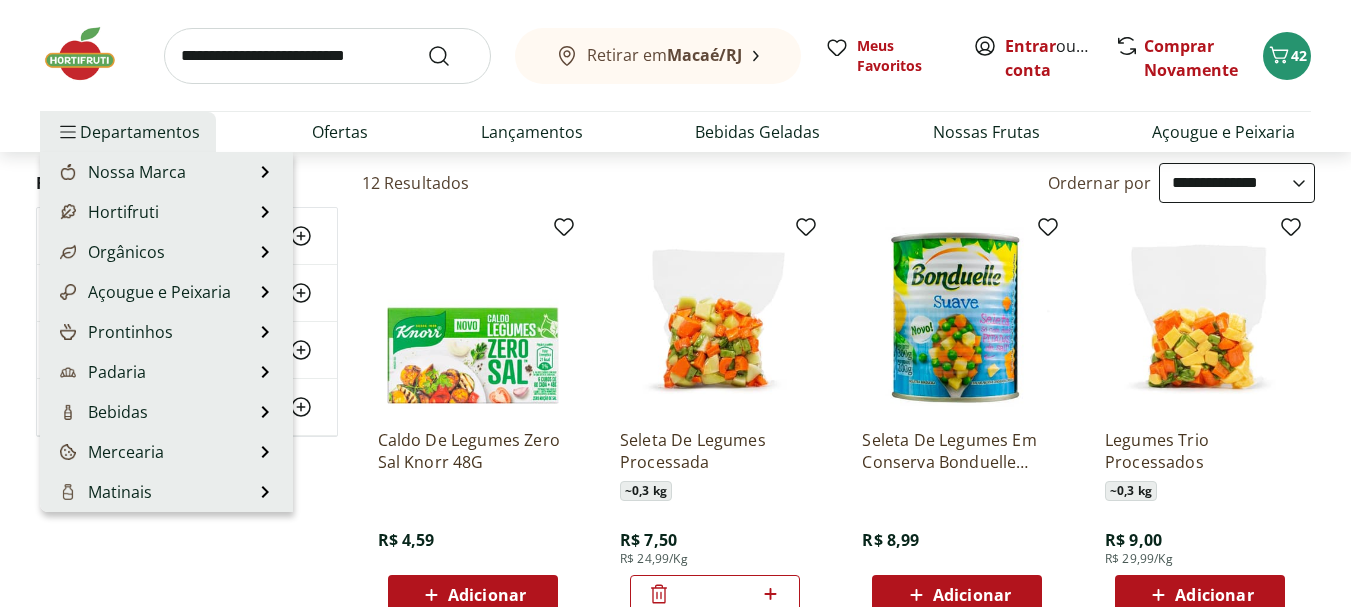 click on "Departamentos" at bounding box center [128, 132] 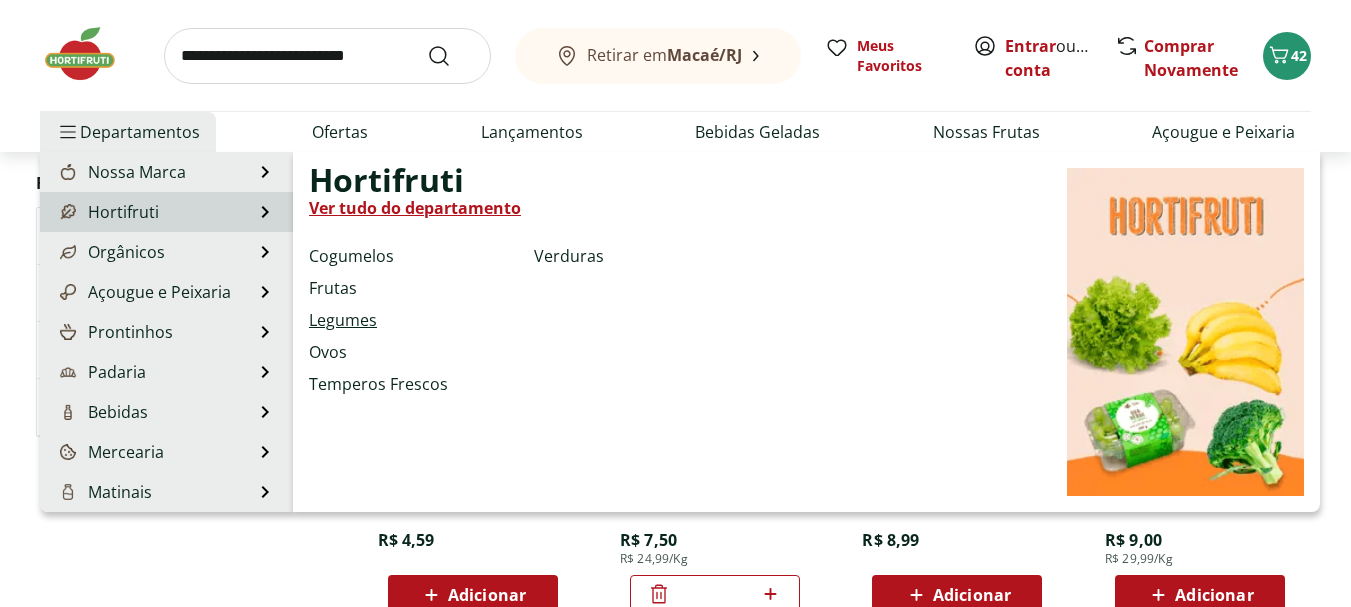 click on "Legumes" at bounding box center (343, 320) 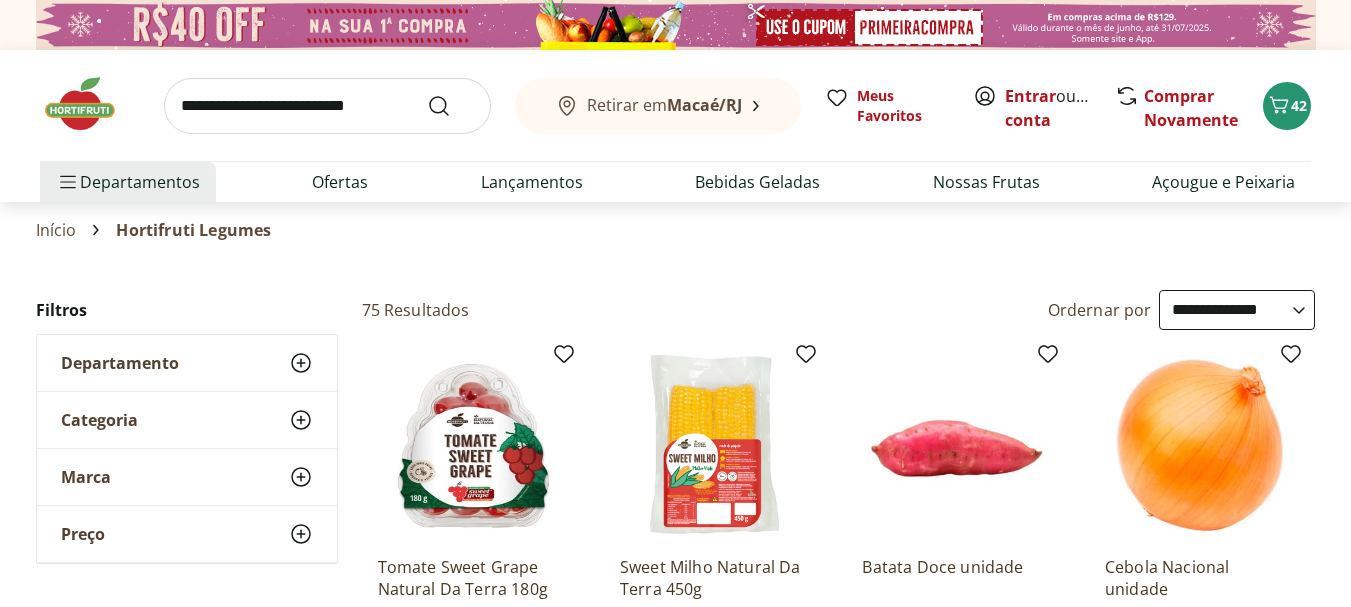 click on "**********" at bounding box center [1237, 310] 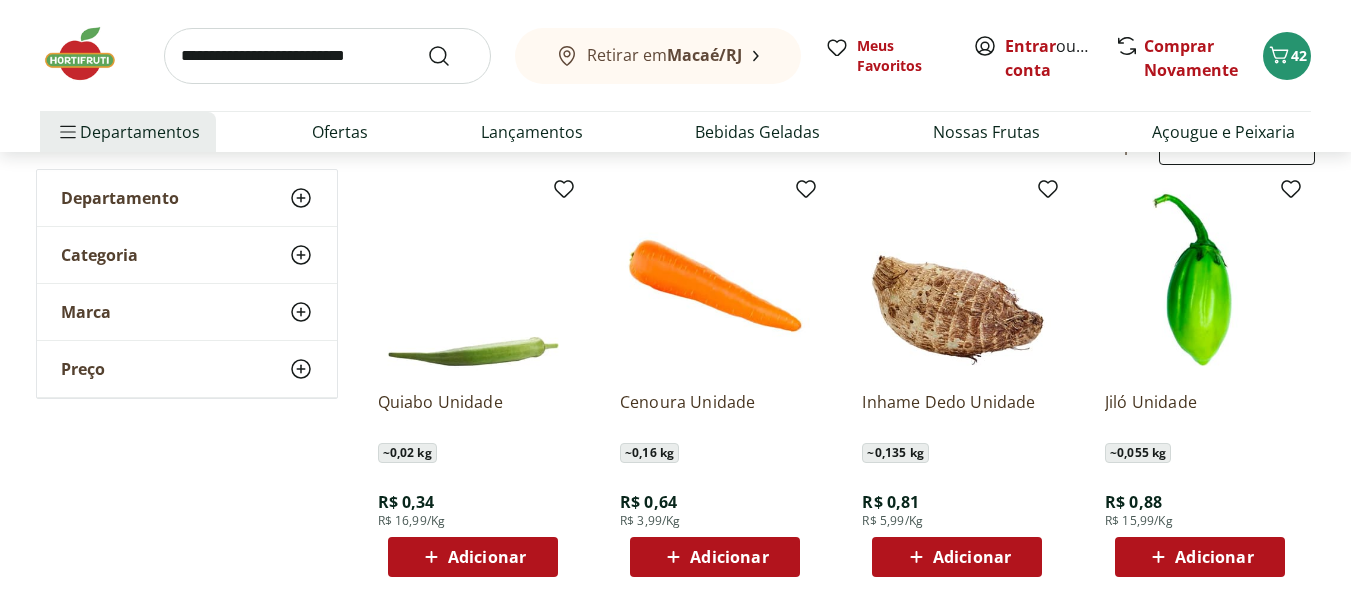 scroll, scrollTop: 200, scrollLeft: 0, axis: vertical 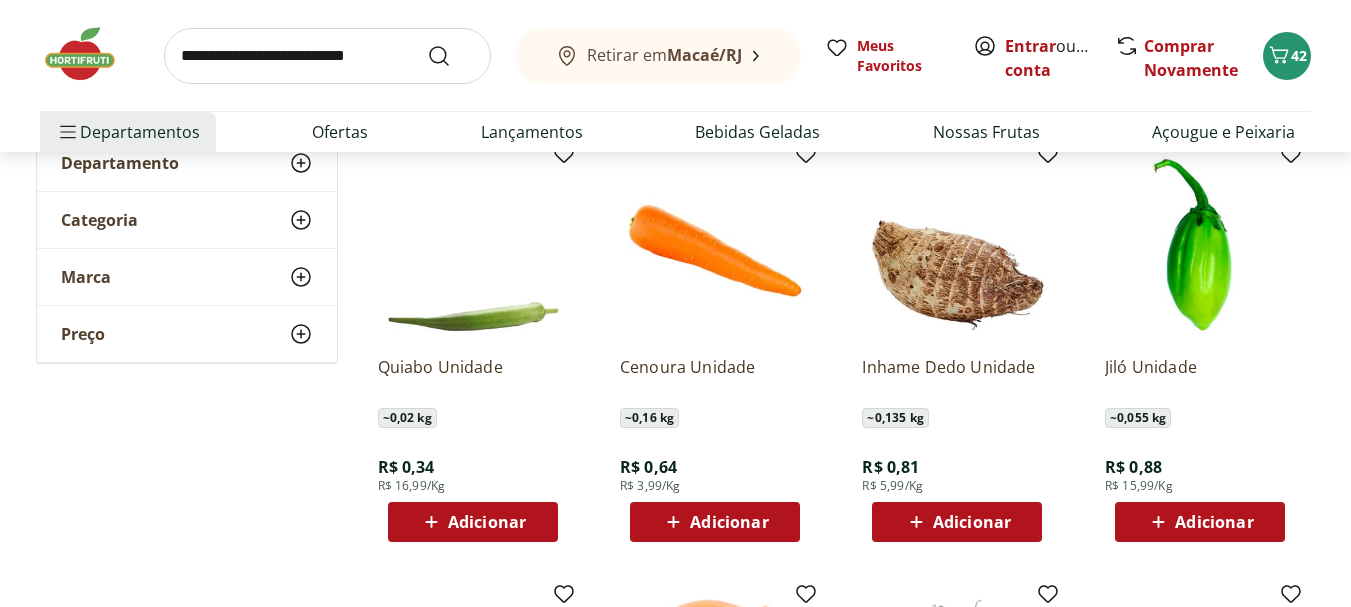 click on "Adicionar" at bounding box center [729, 522] 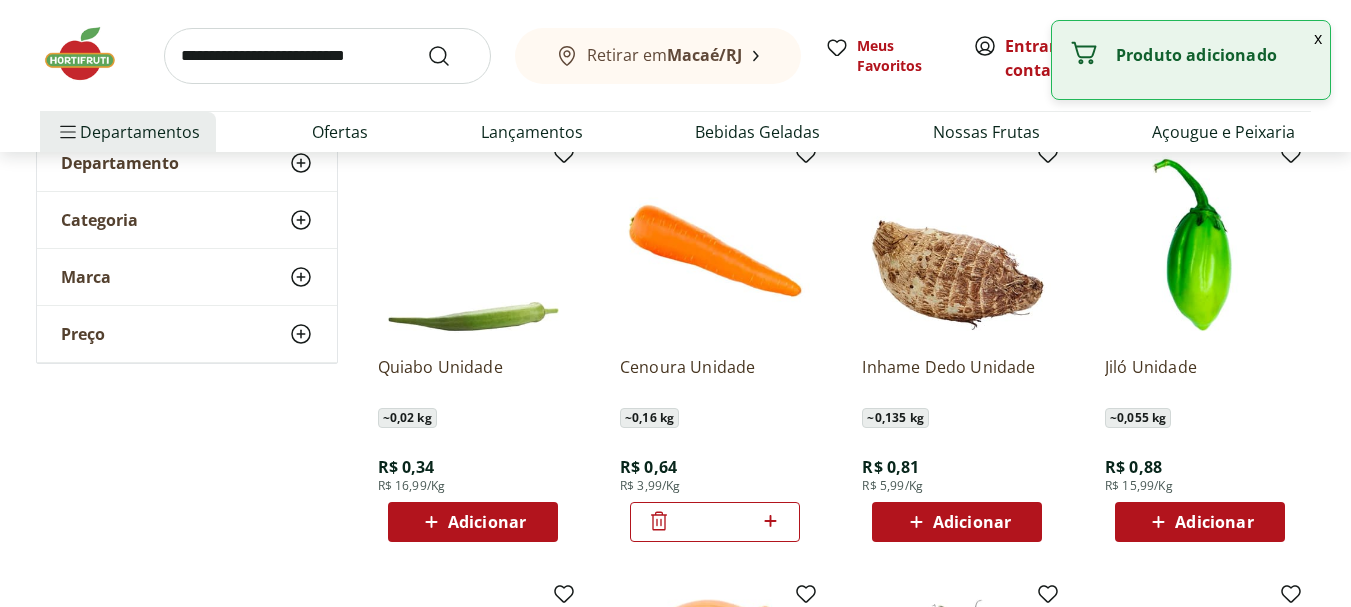 click 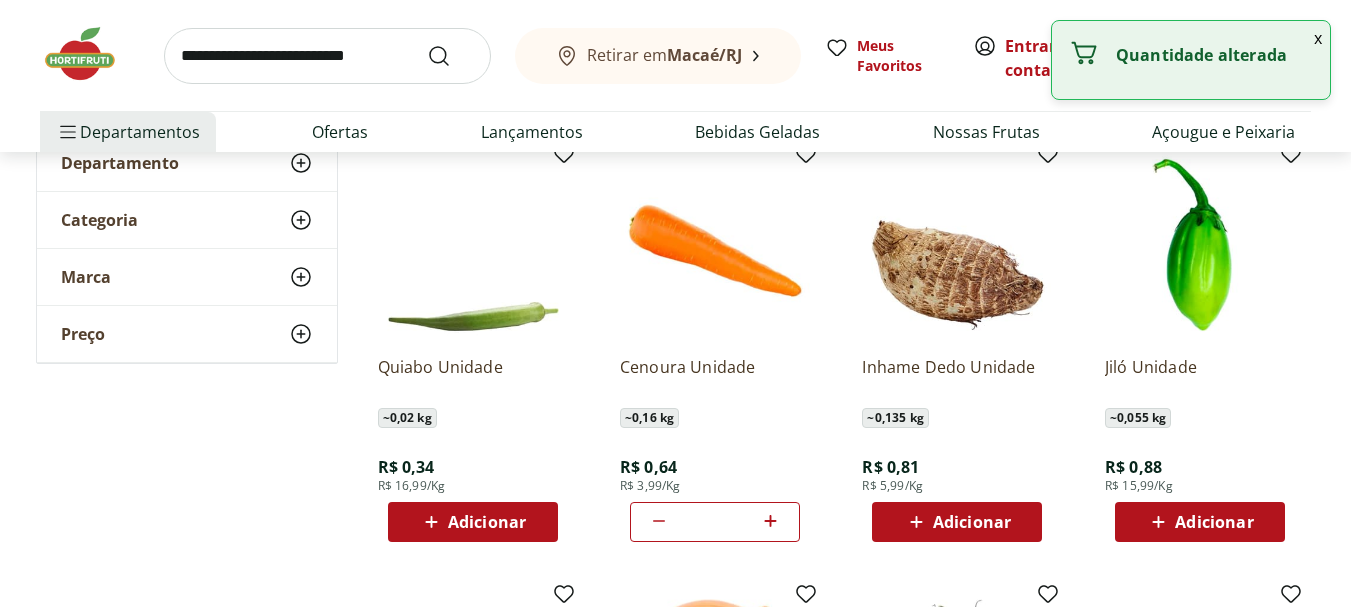 click on "Adicionar" at bounding box center [972, 522] 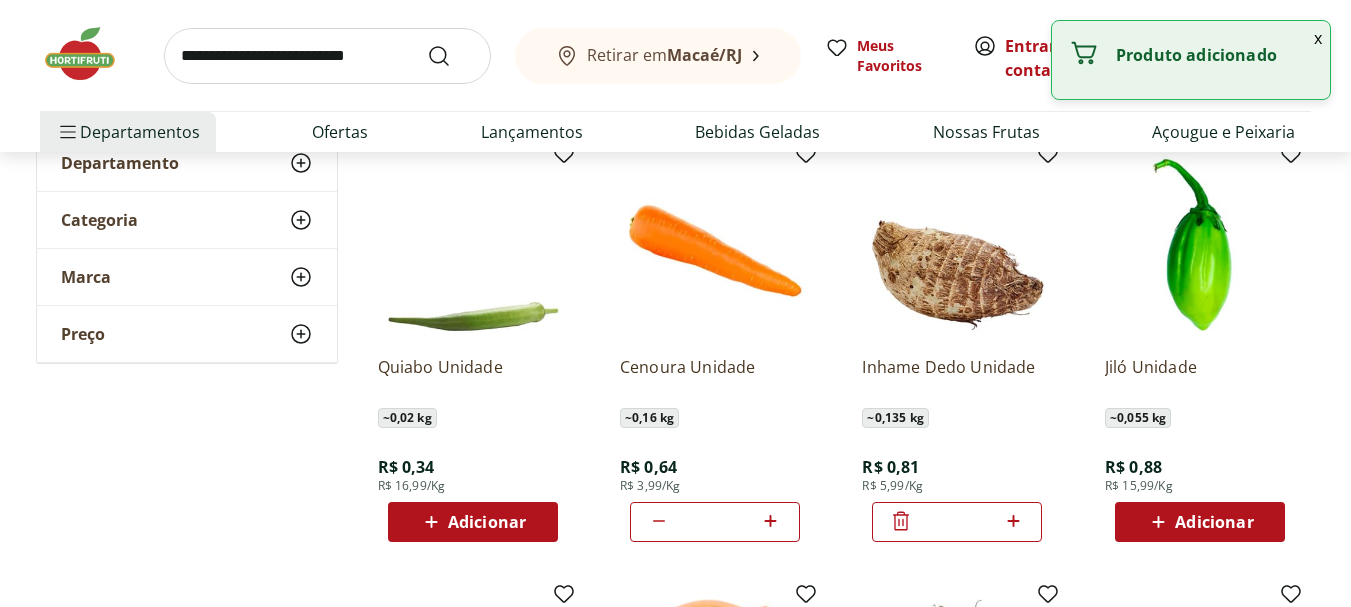 click 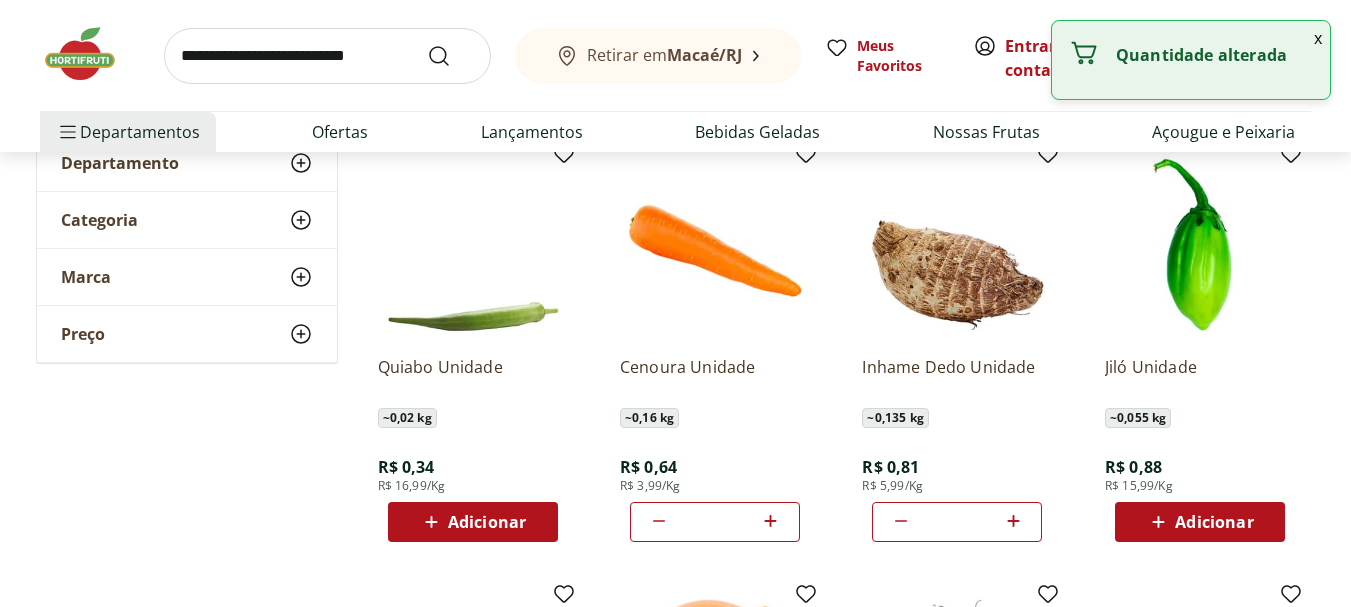 click 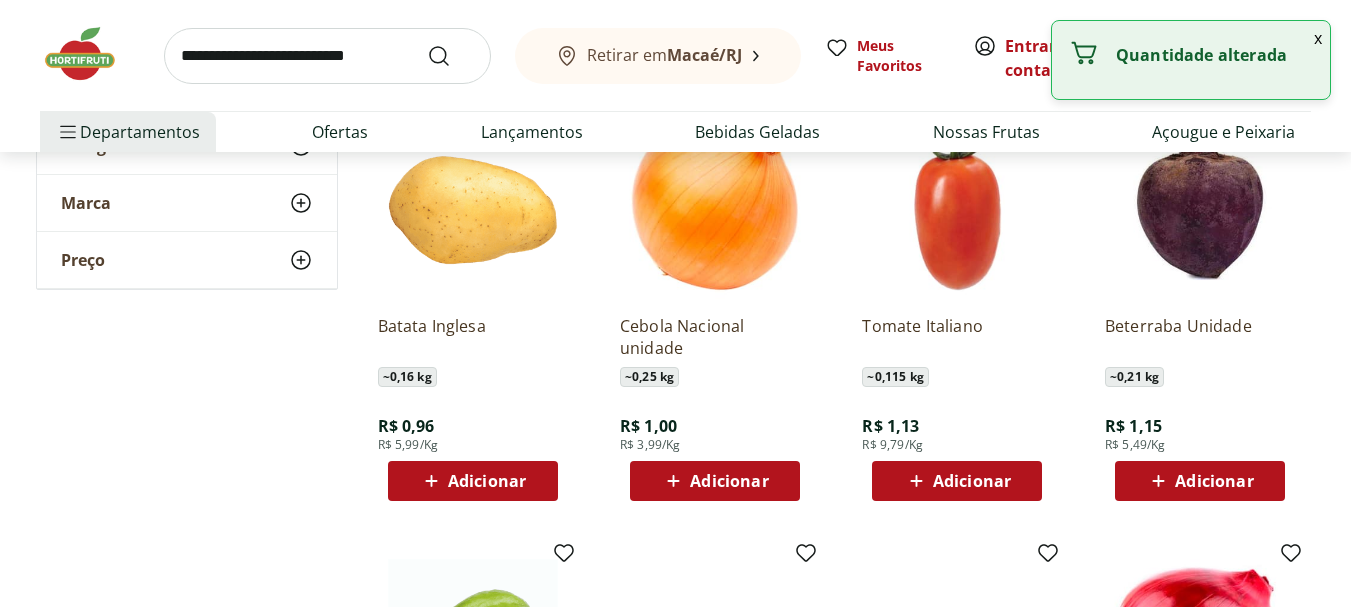 scroll, scrollTop: 700, scrollLeft: 0, axis: vertical 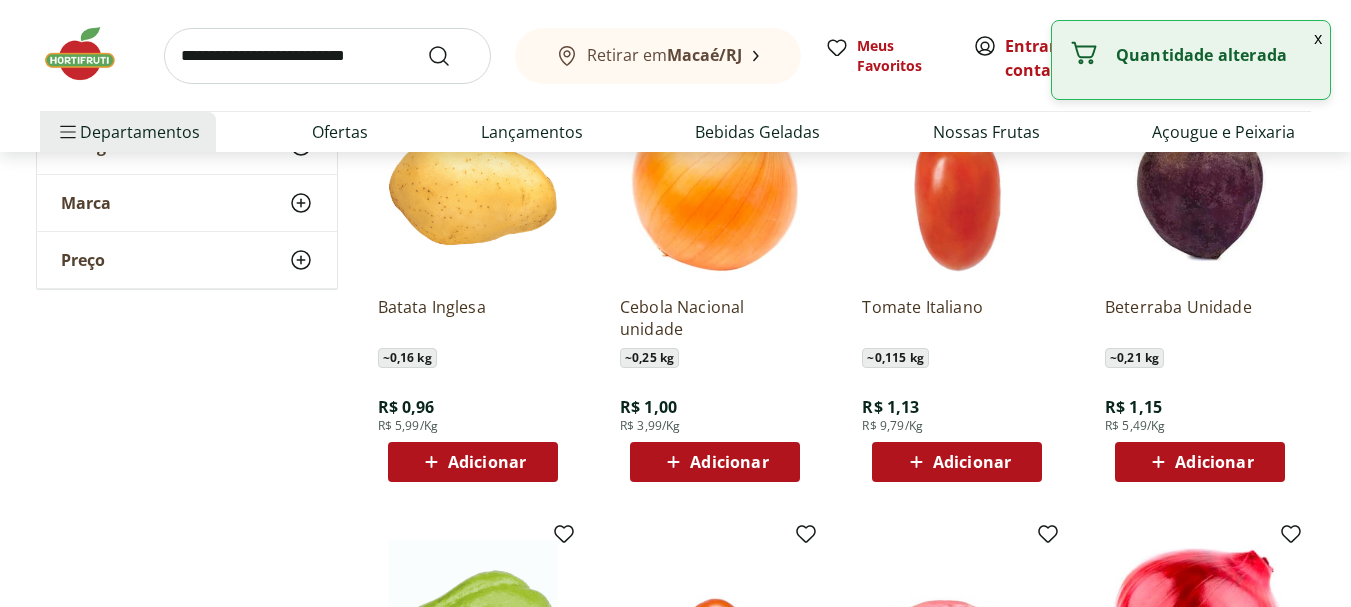 click on "Adicionar" at bounding box center [473, 462] 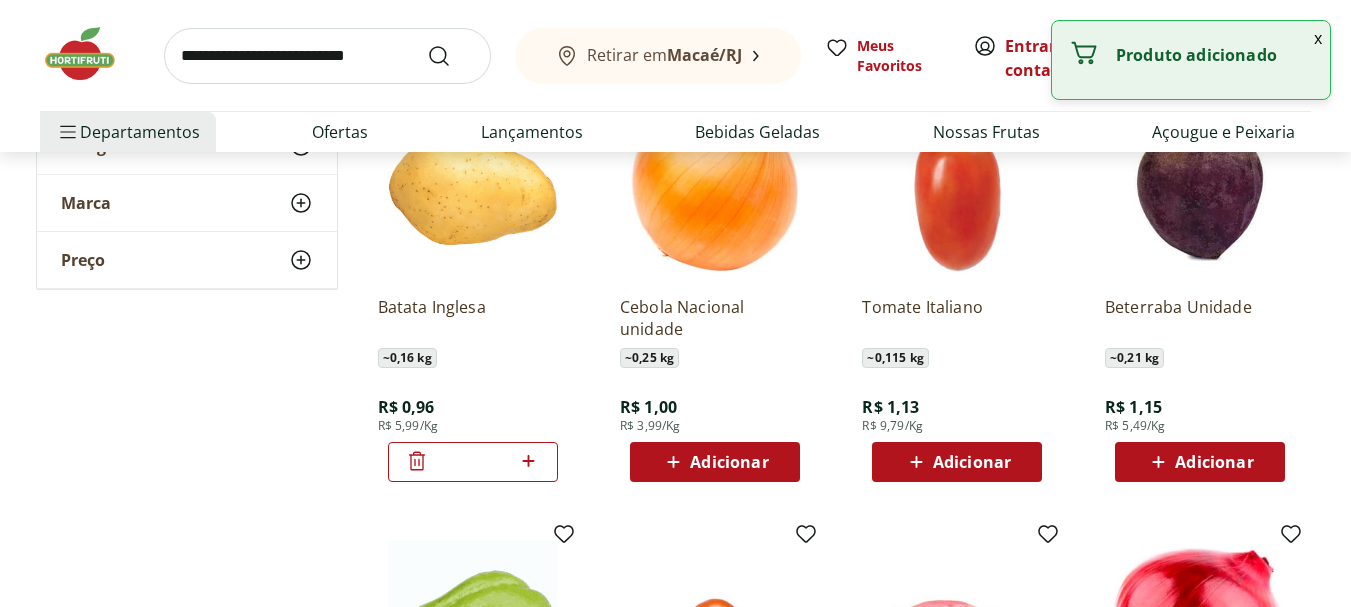 click 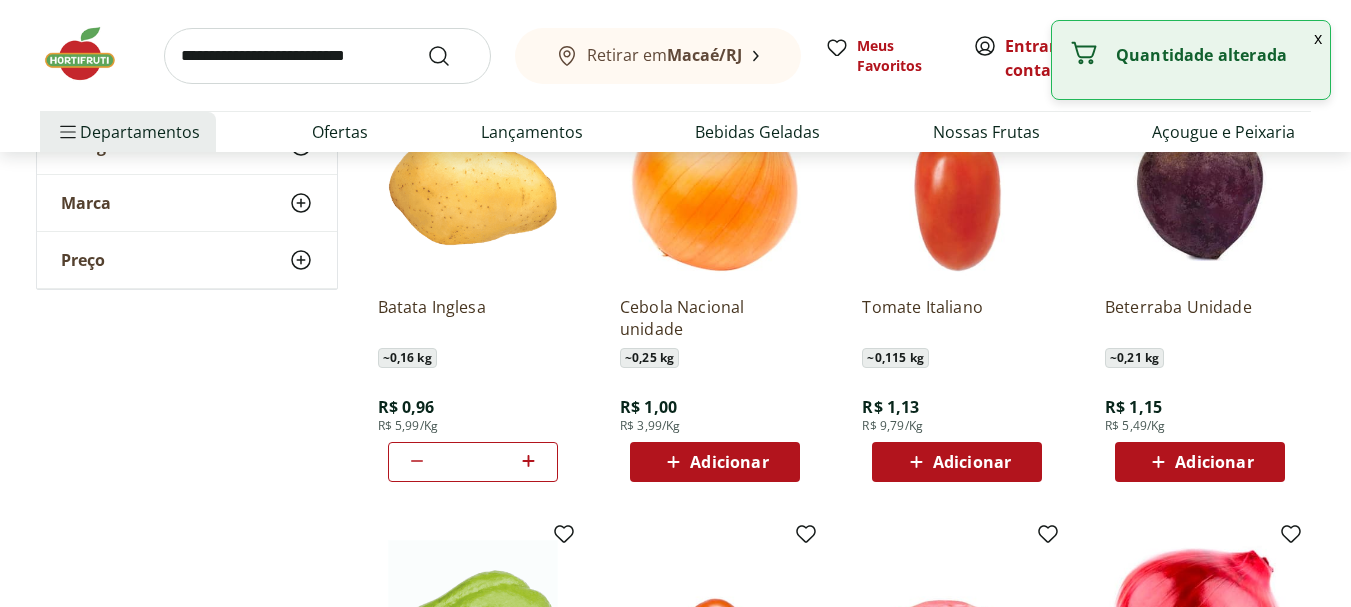 click 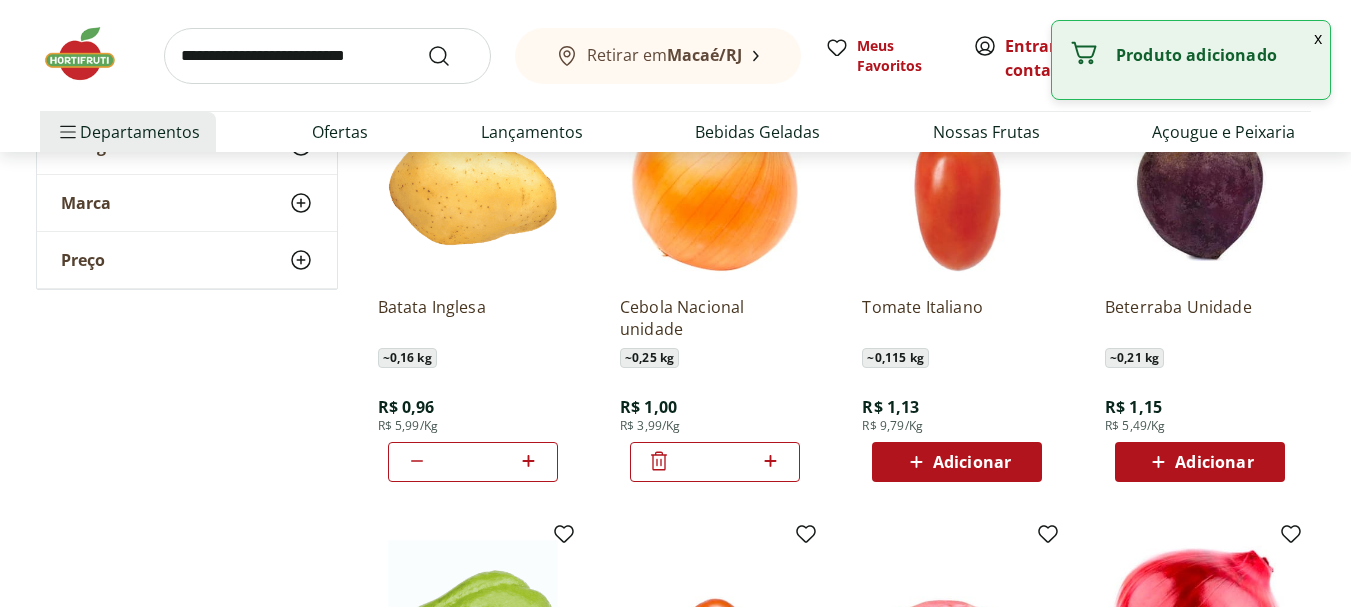 click 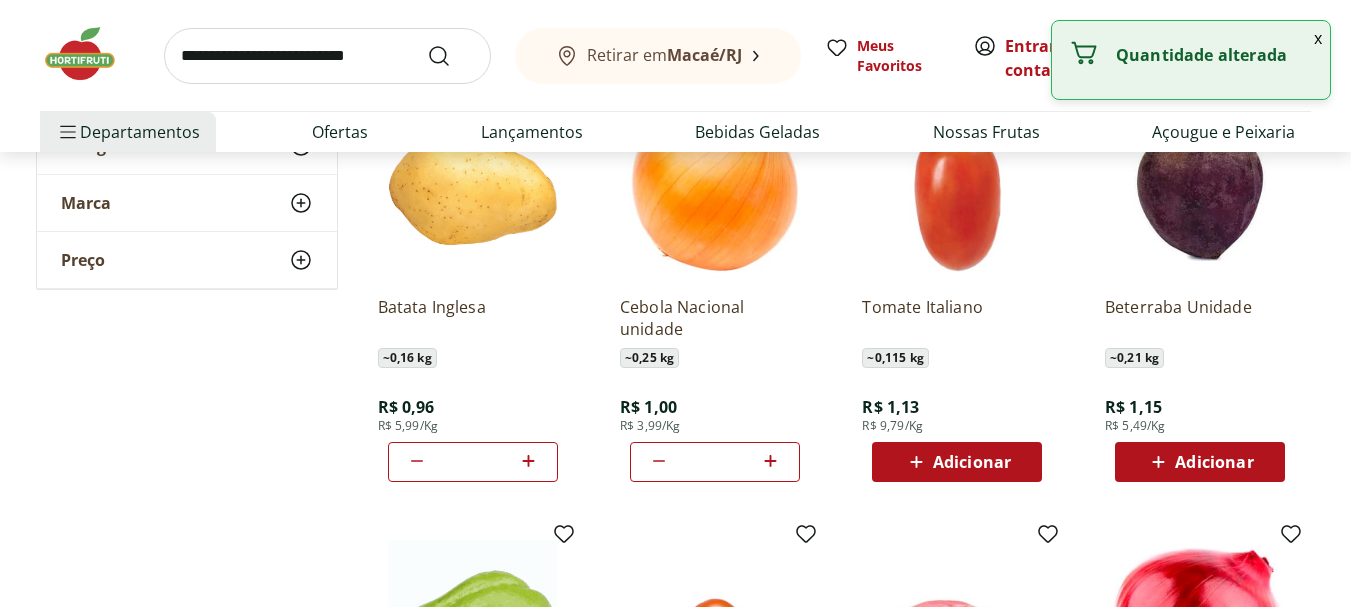 click 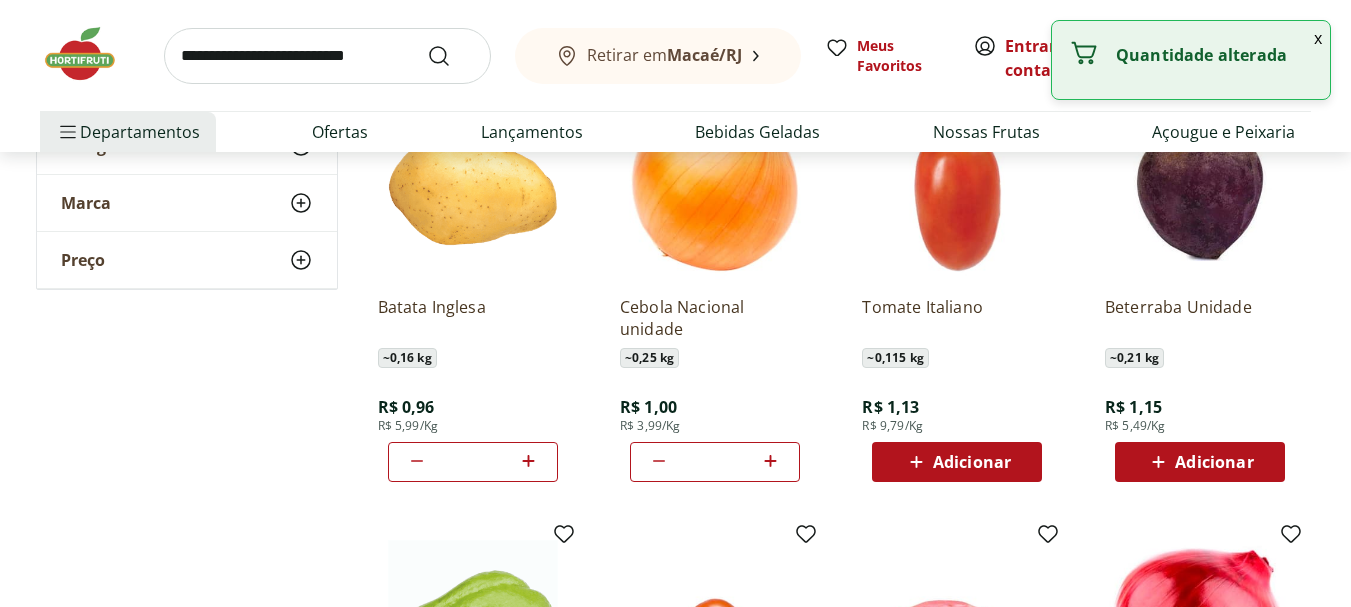 click on "Adicionar" at bounding box center (972, 462) 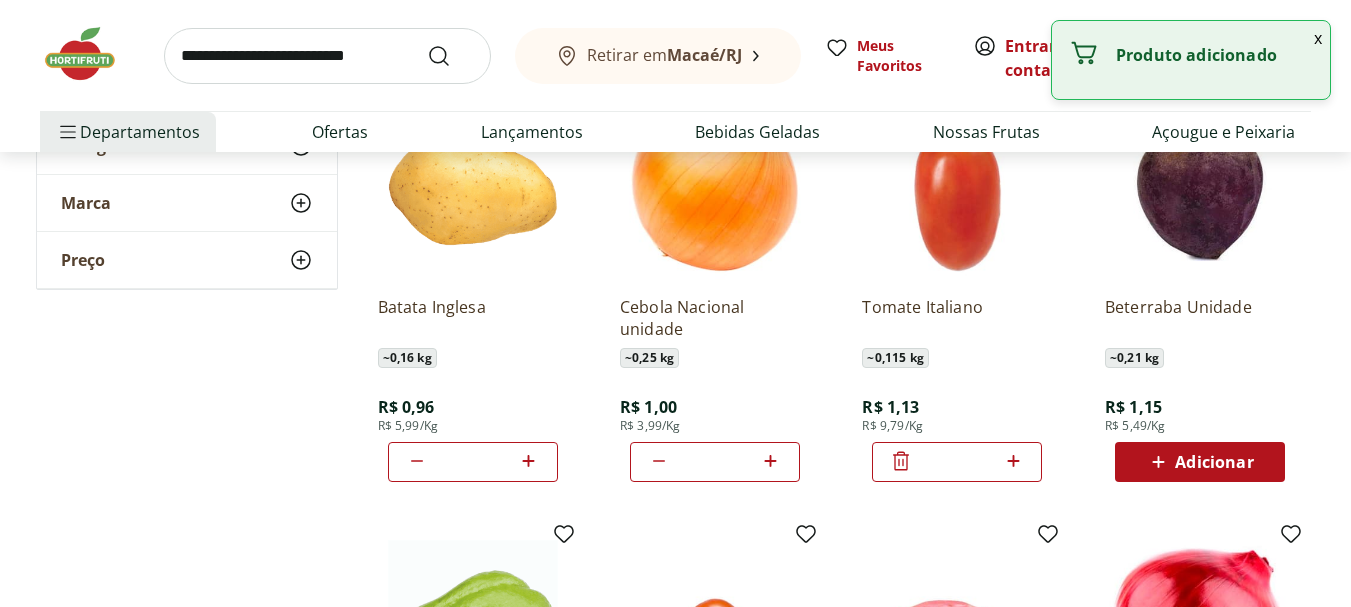 click 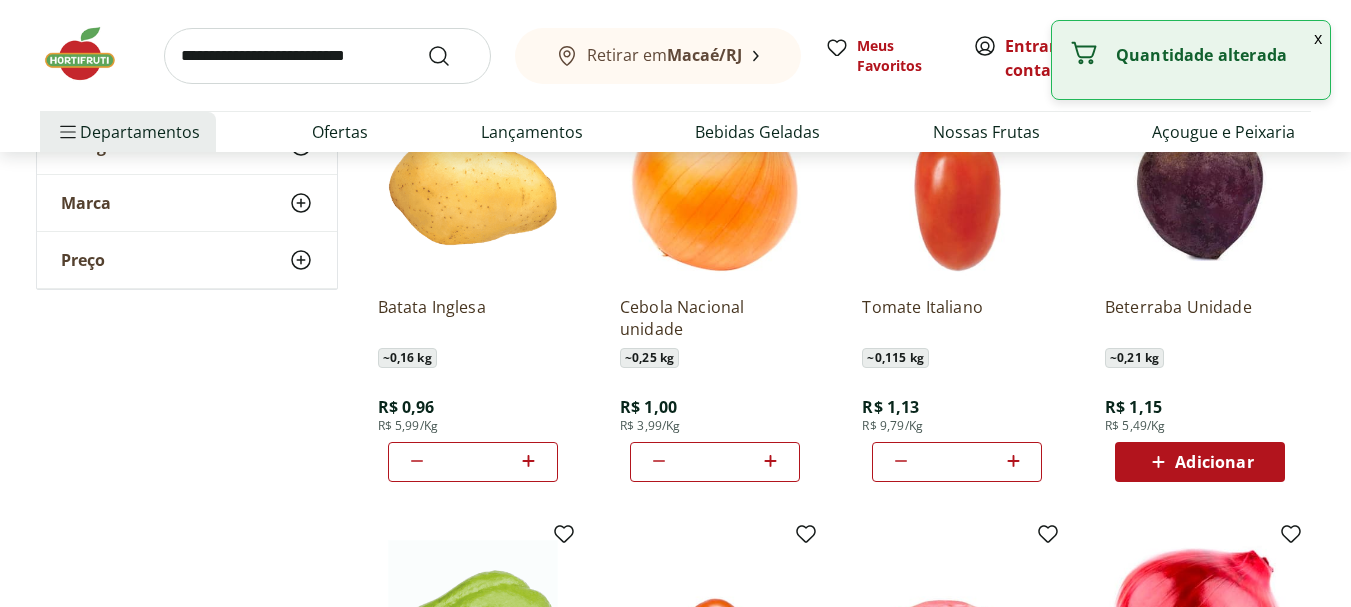 click 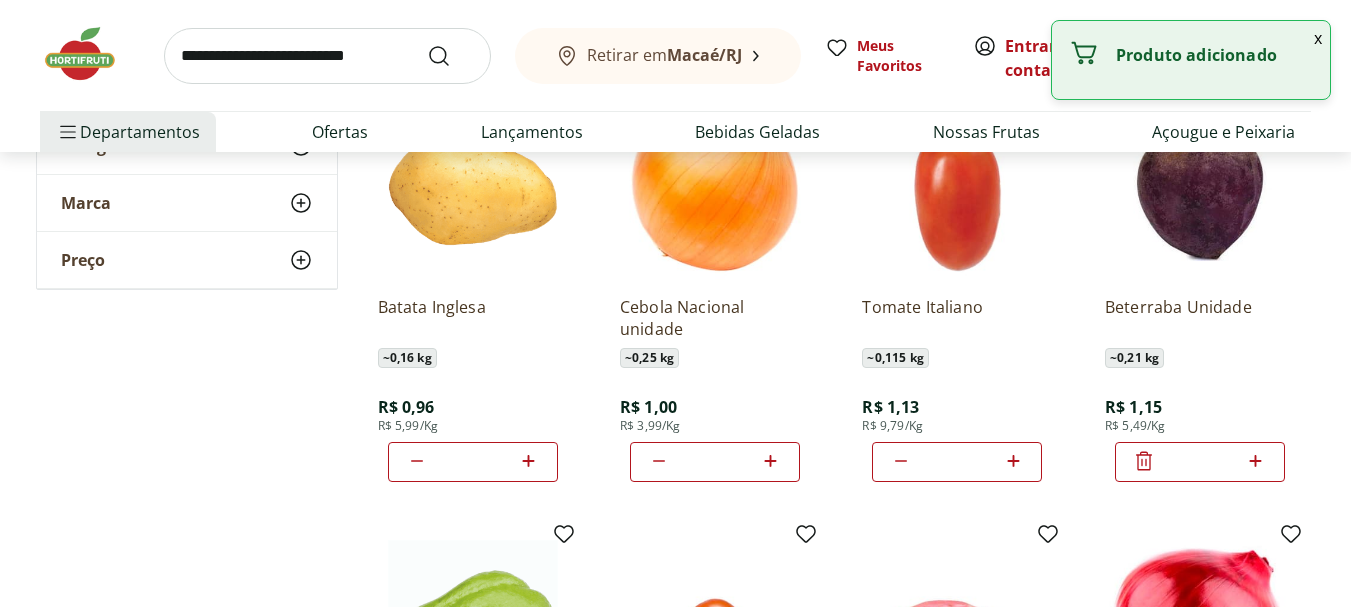 click on "*" at bounding box center (1200, 462) 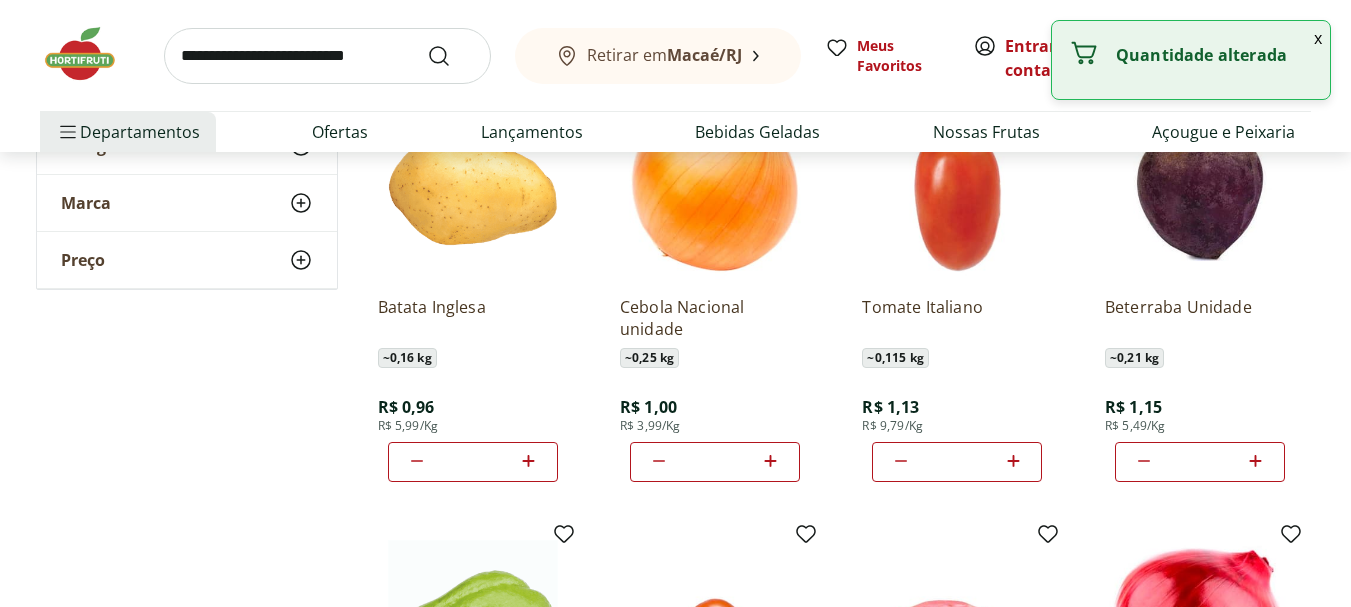 click 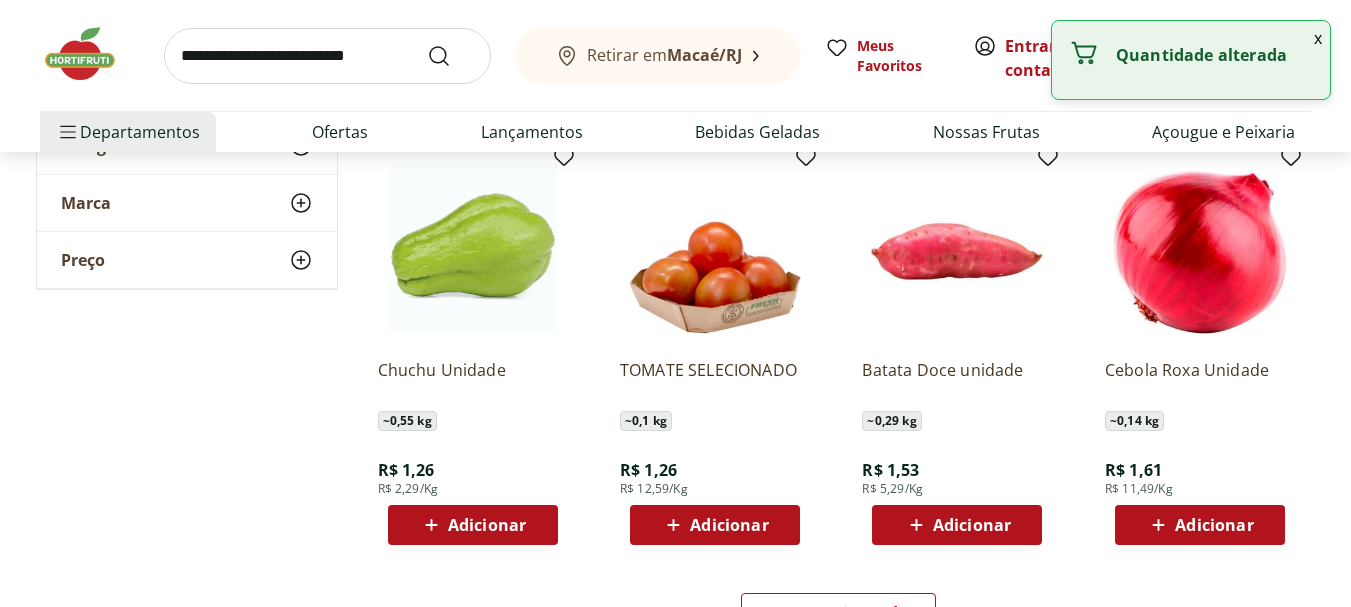 scroll, scrollTop: 1100, scrollLeft: 0, axis: vertical 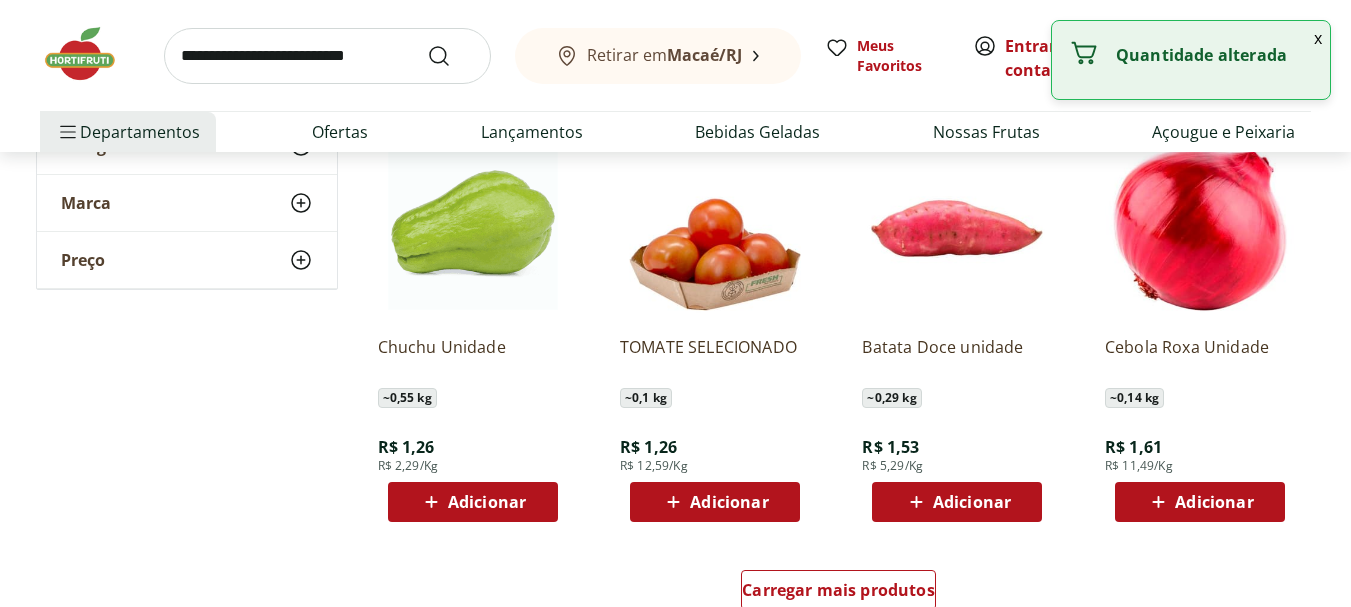 click on "Adicionar" at bounding box center [473, 502] 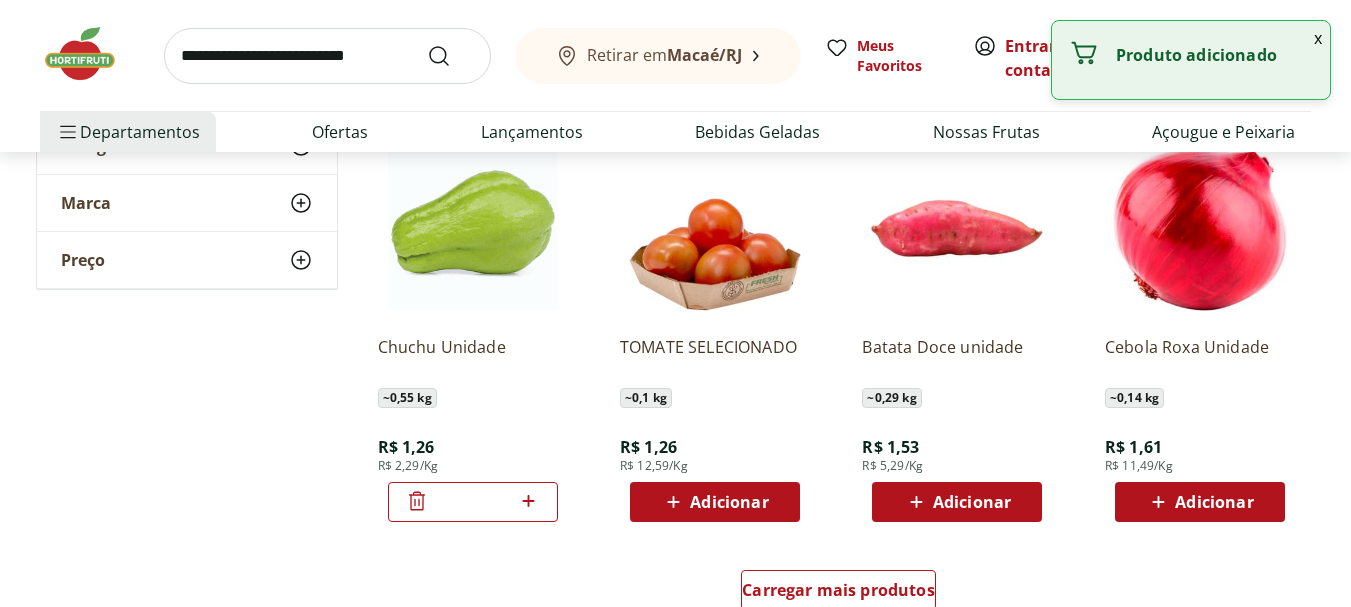 click 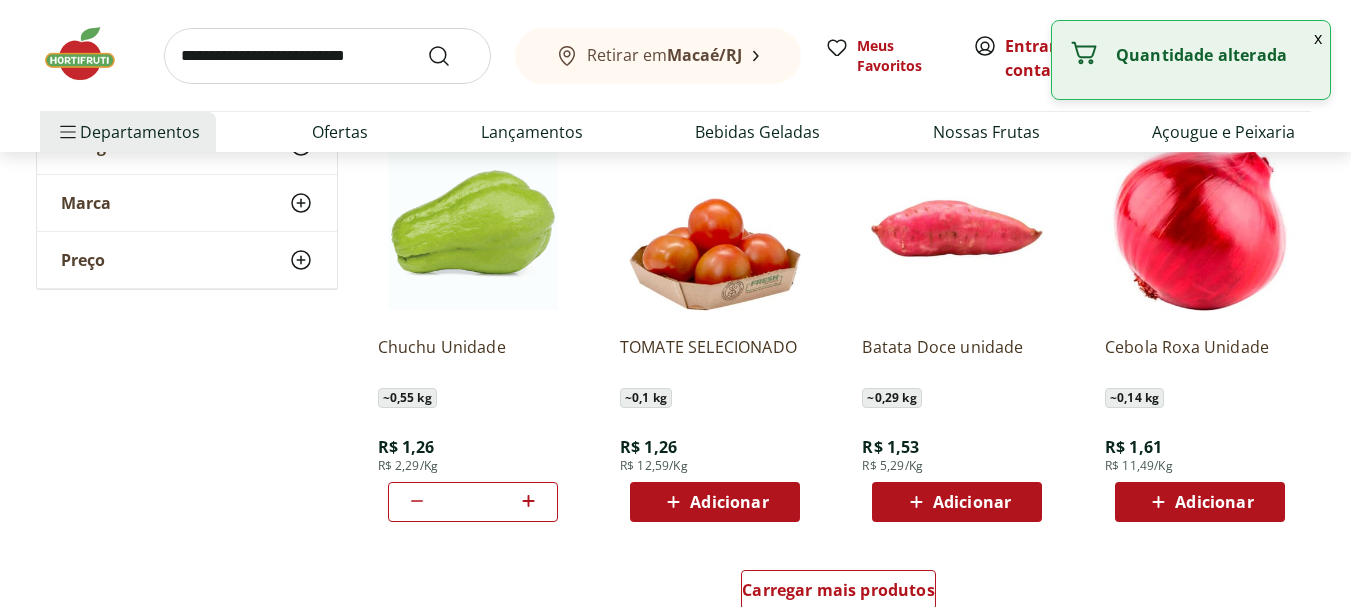 click on "Adicionar" at bounding box center [972, 502] 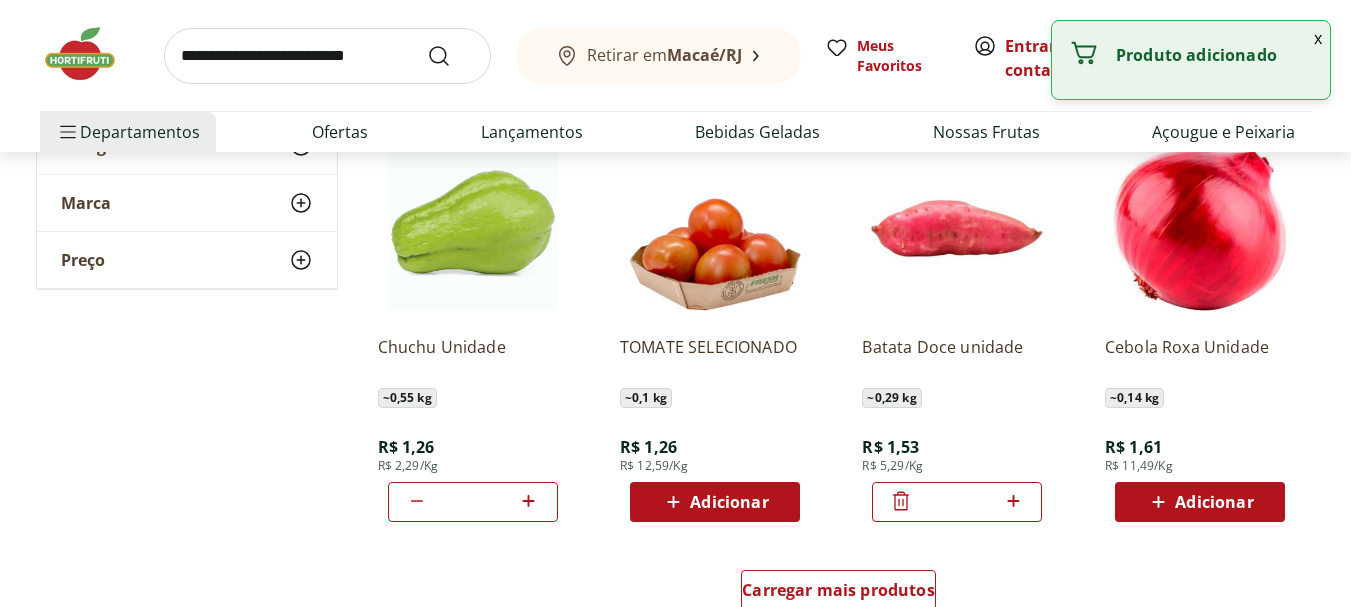 click 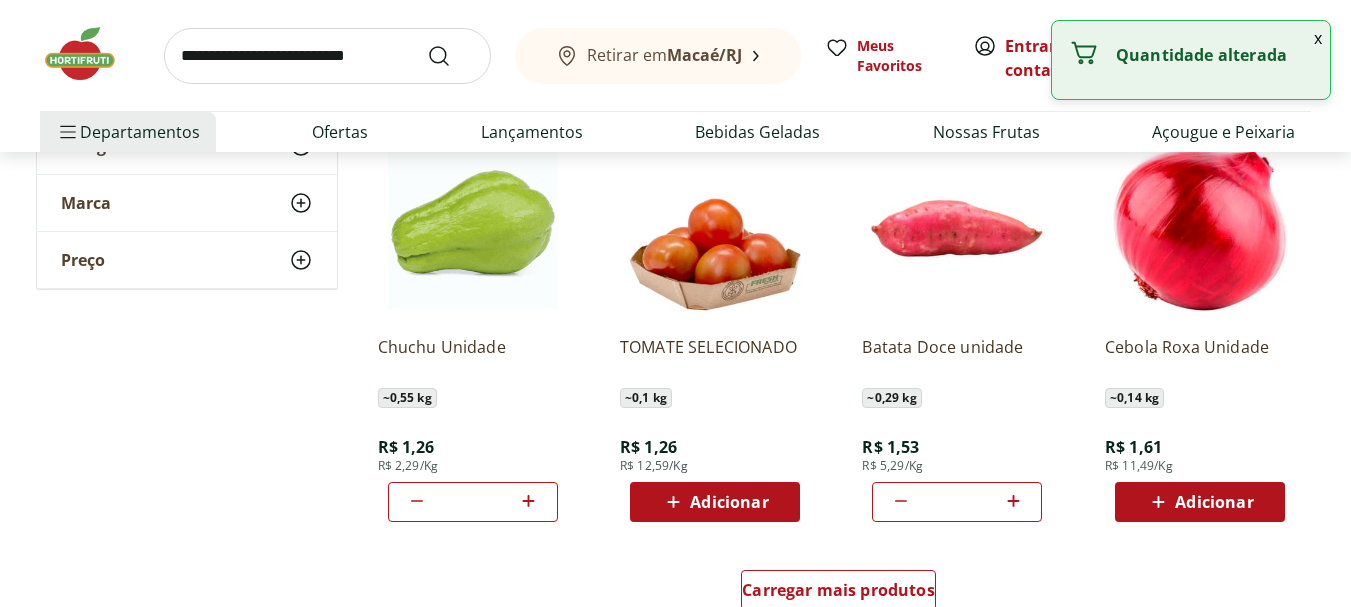 click on "Adicionar" at bounding box center (1214, 502) 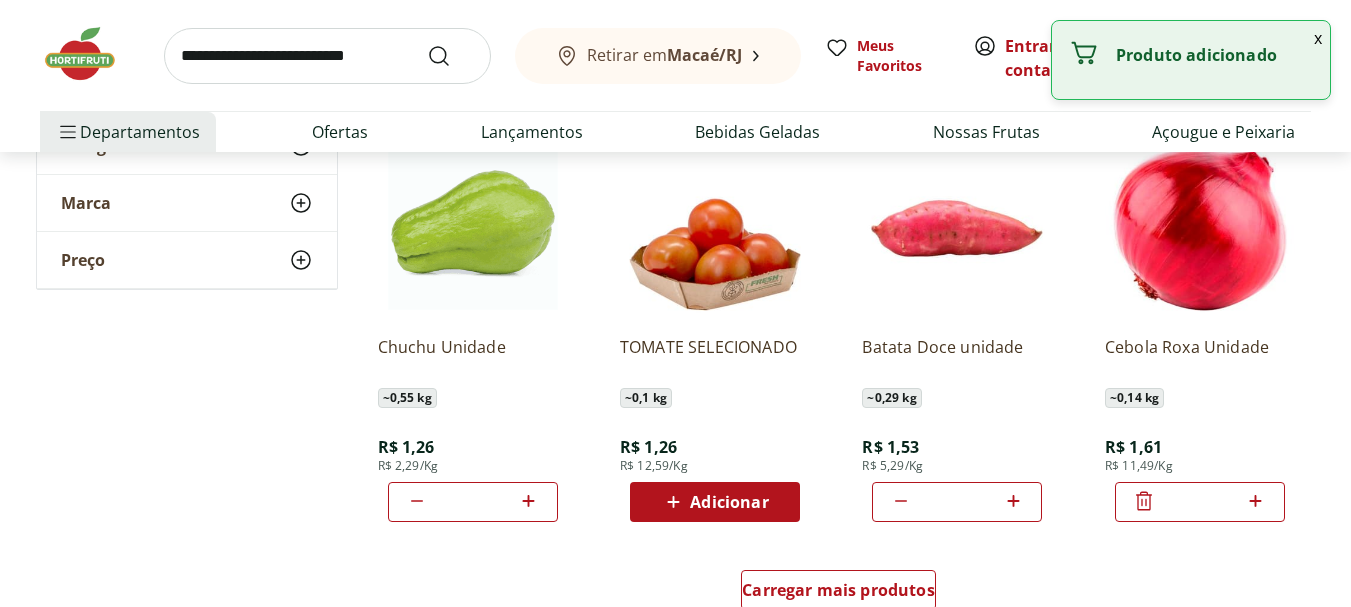 click 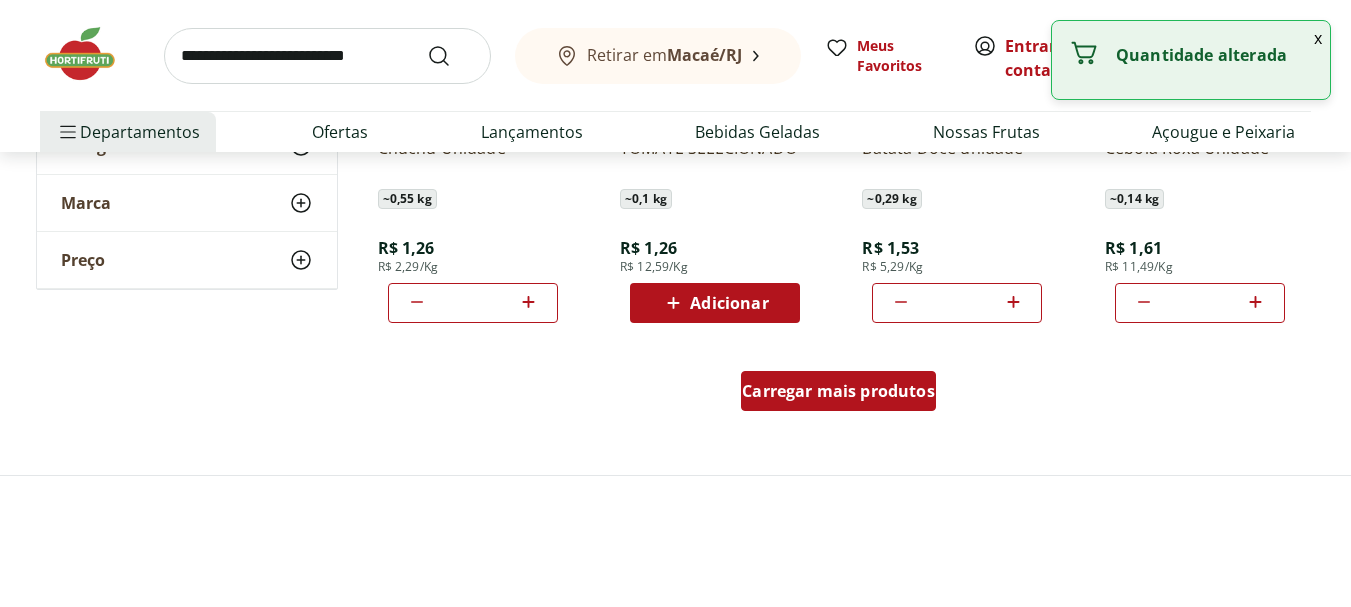 scroll, scrollTop: 1300, scrollLeft: 0, axis: vertical 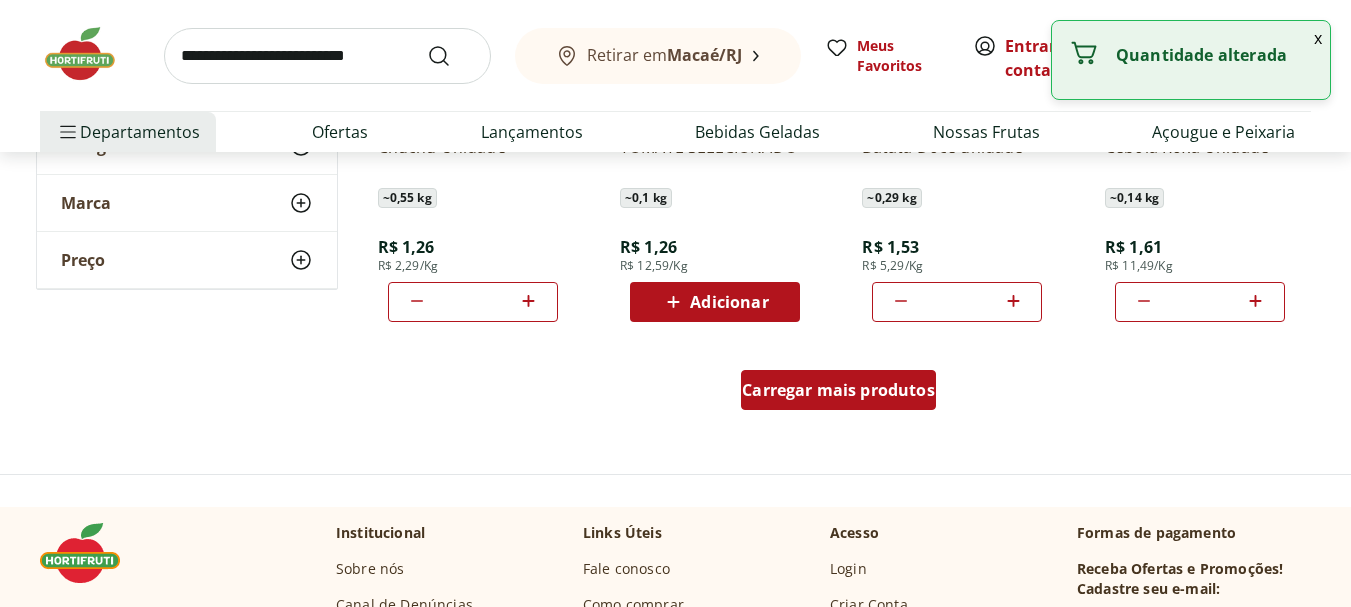 click on "Carregar mais produtos" at bounding box center [838, 390] 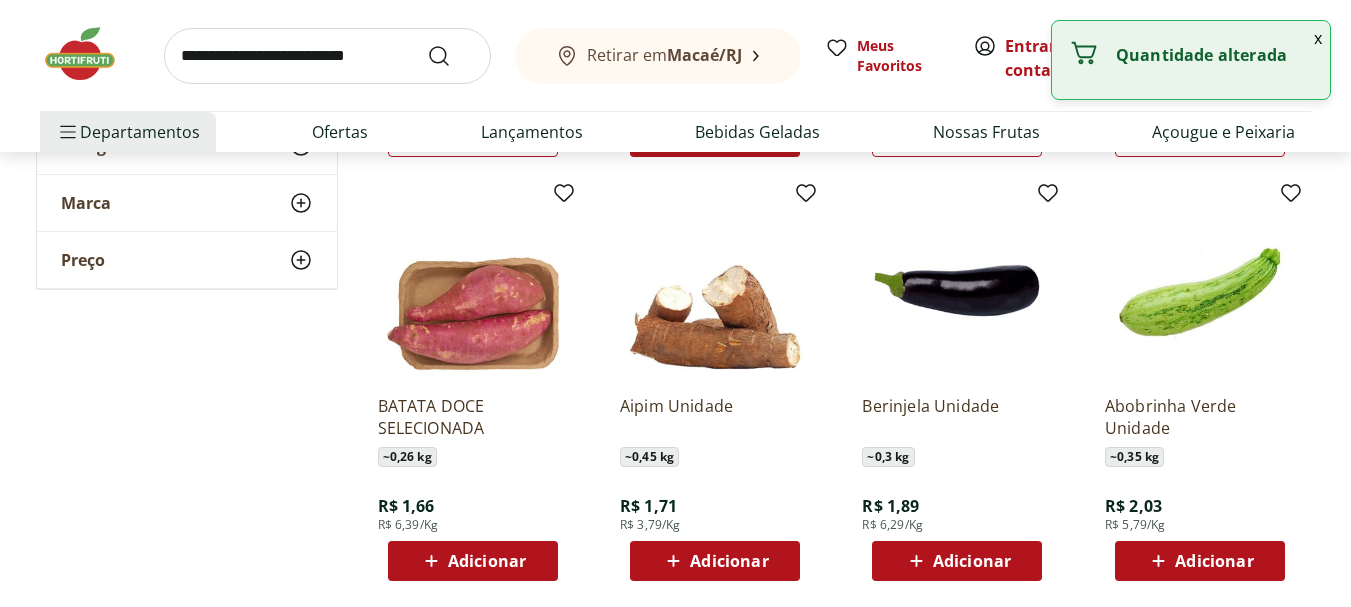 scroll, scrollTop: 1500, scrollLeft: 0, axis: vertical 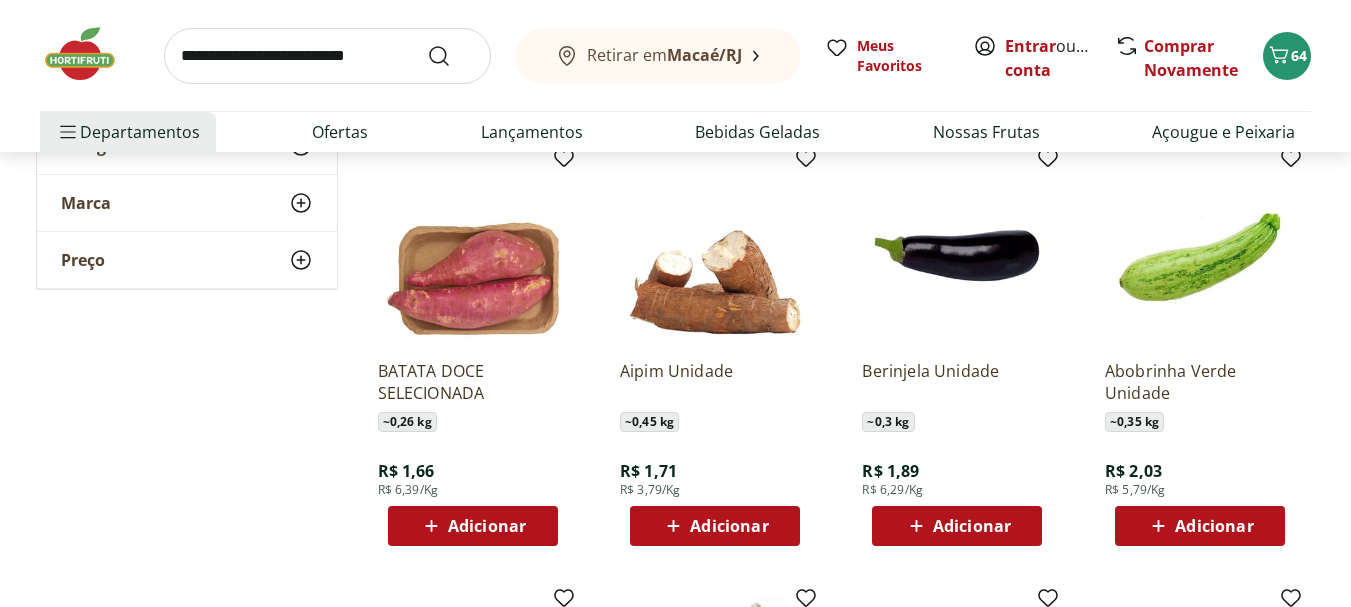 click on "Adicionar" at bounding box center (487, 526) 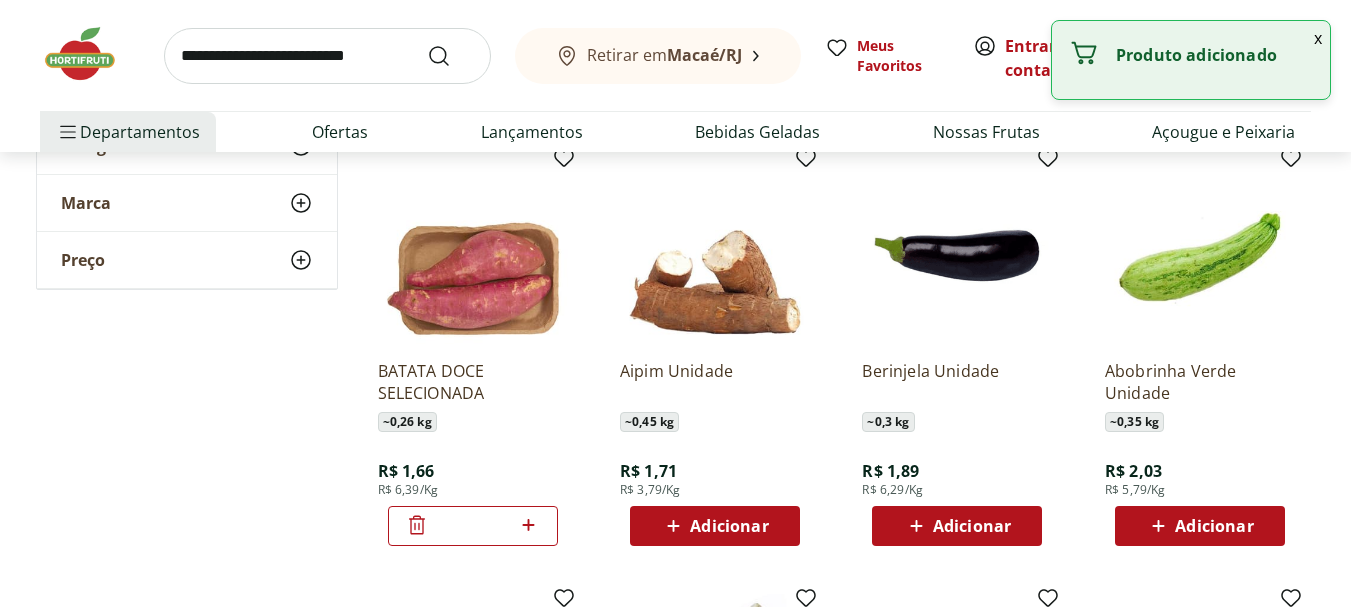 click on "Adicionar" at bounding box center [1214, 526] 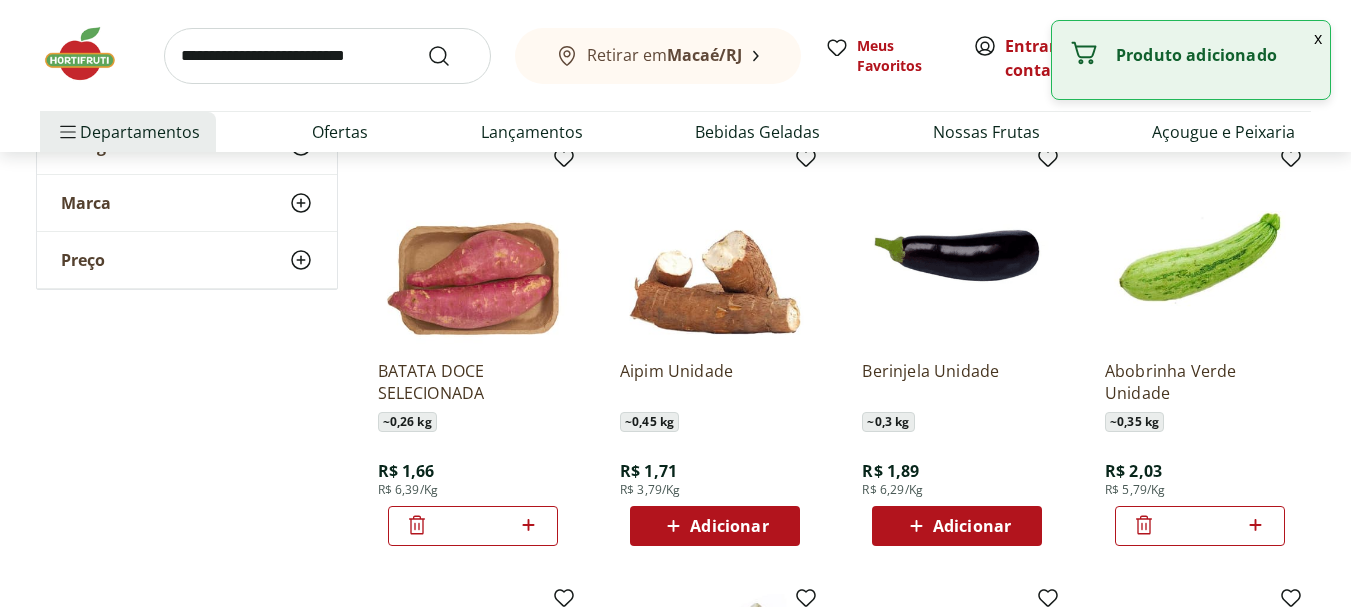 click 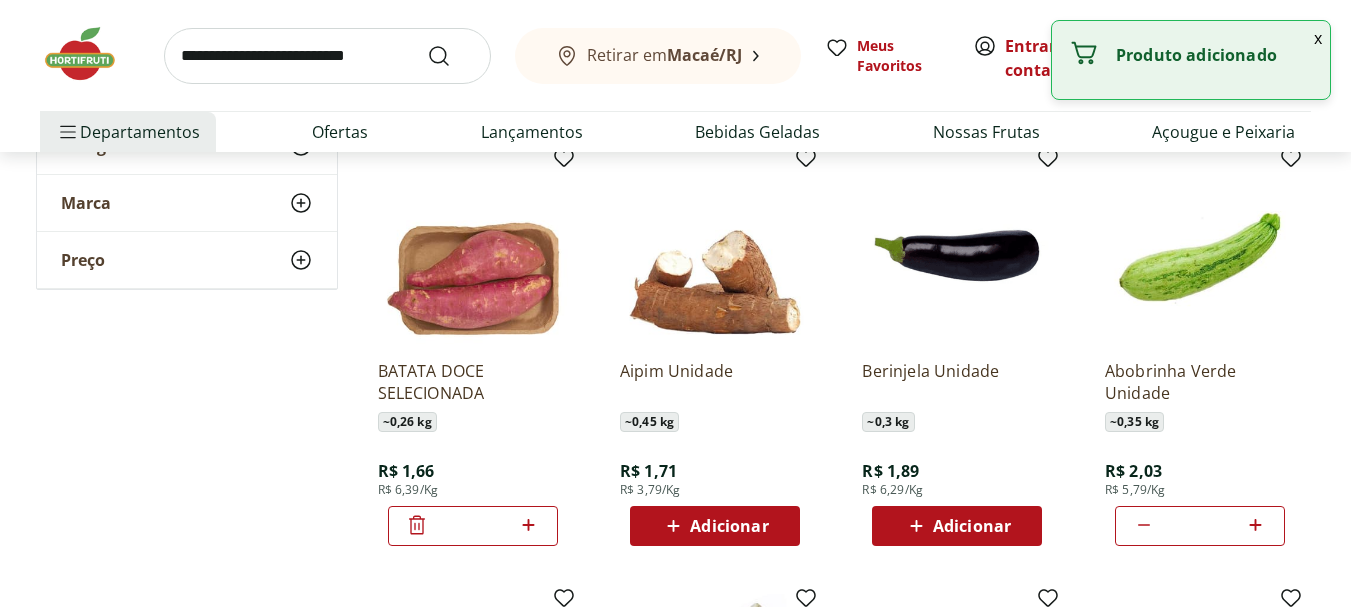 type on "*" 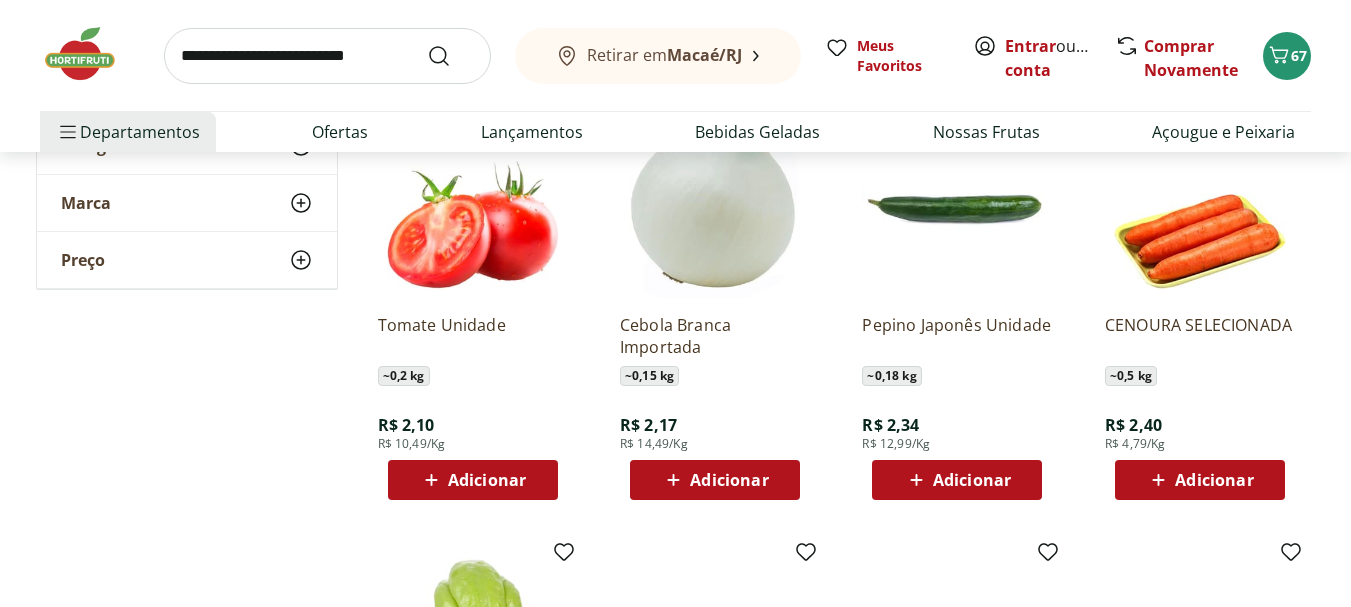 scroll, scrollTop: 2000, scrollLeft: 0, axis: vertical 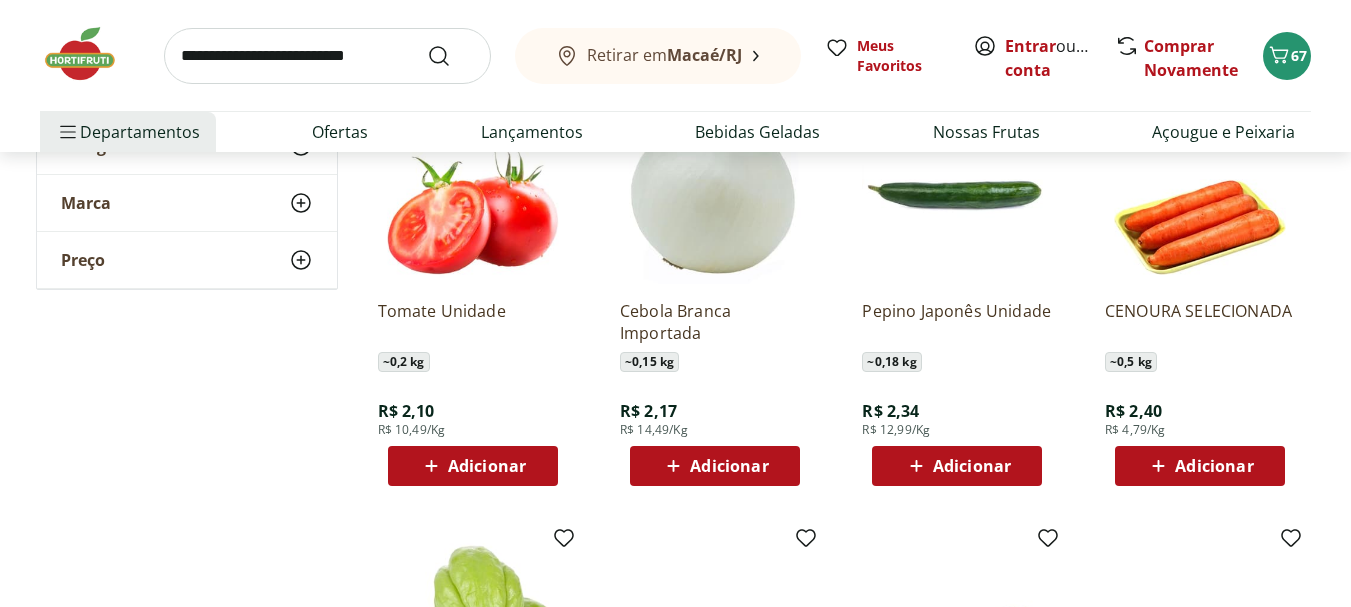 click on "Adicionar" at bounding box center [972, 466] 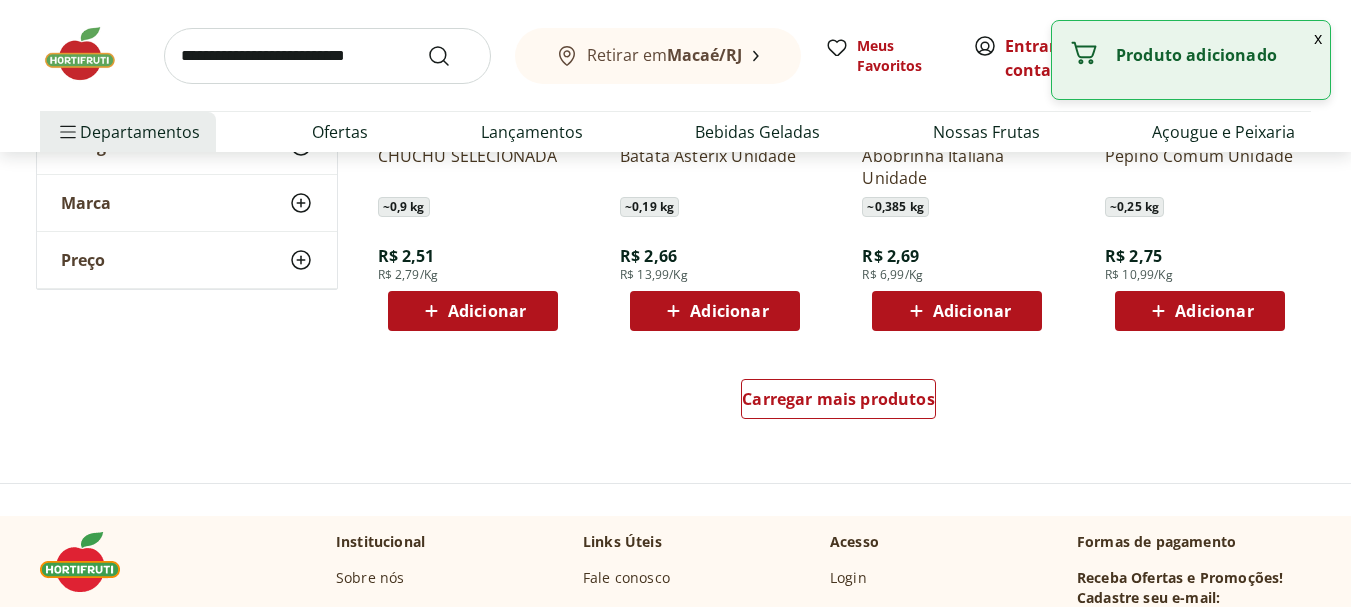 scroll, scrollTop: 2600, scrollLeft: 0, axis: vertical 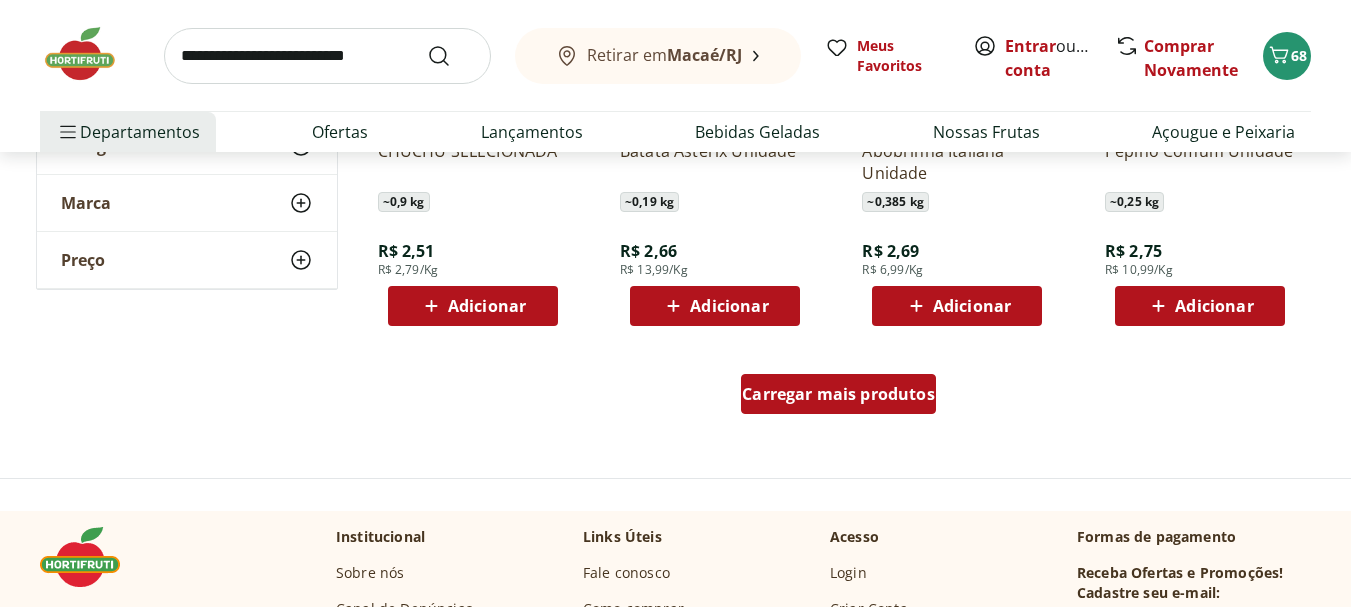 click on "Carregar mais produtos" at bounding box center [838, 394] 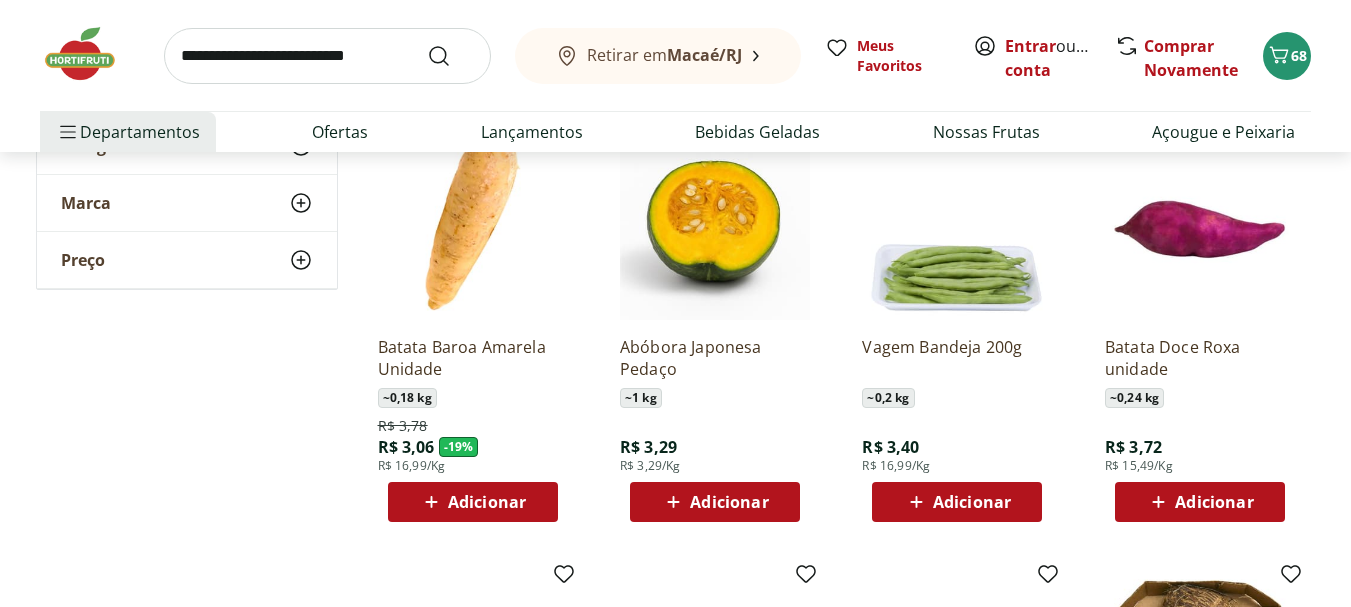 scroll, scrollTop: 3300, scrollLeft: 0, axis: vertical 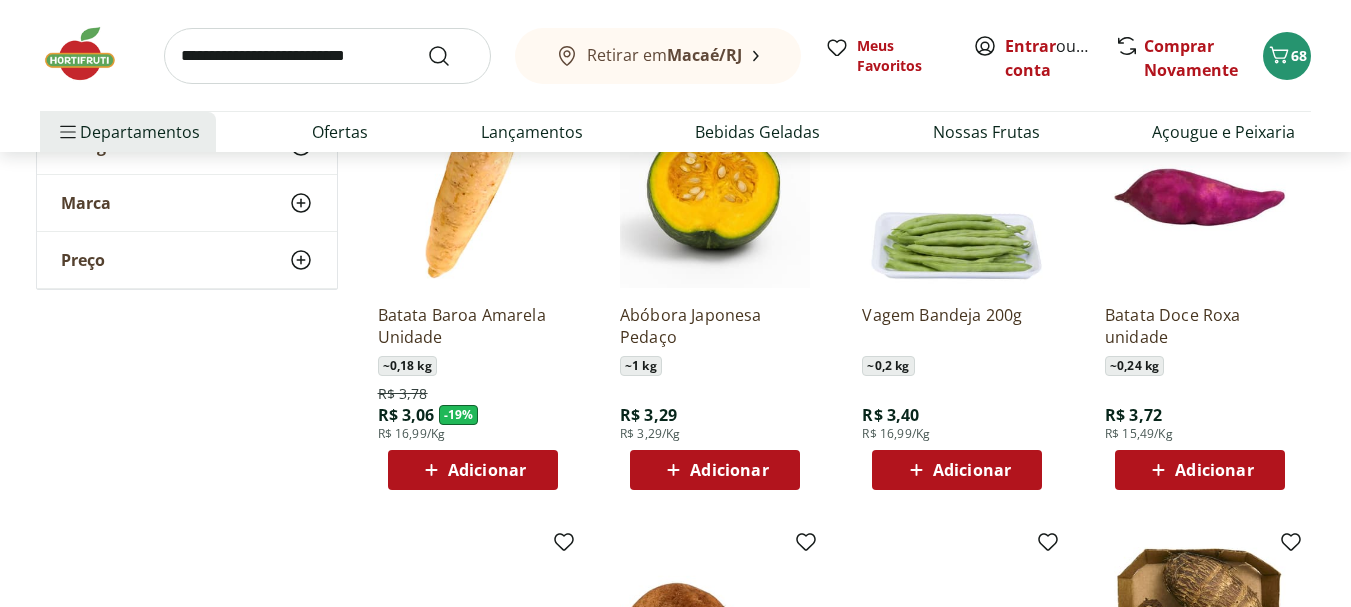 click on "Vagem Bandeja 200g ~ 0,2 kg R$ 3,40 R$ 16,99/Kg Adicionar" at bounding box center [957, 294] 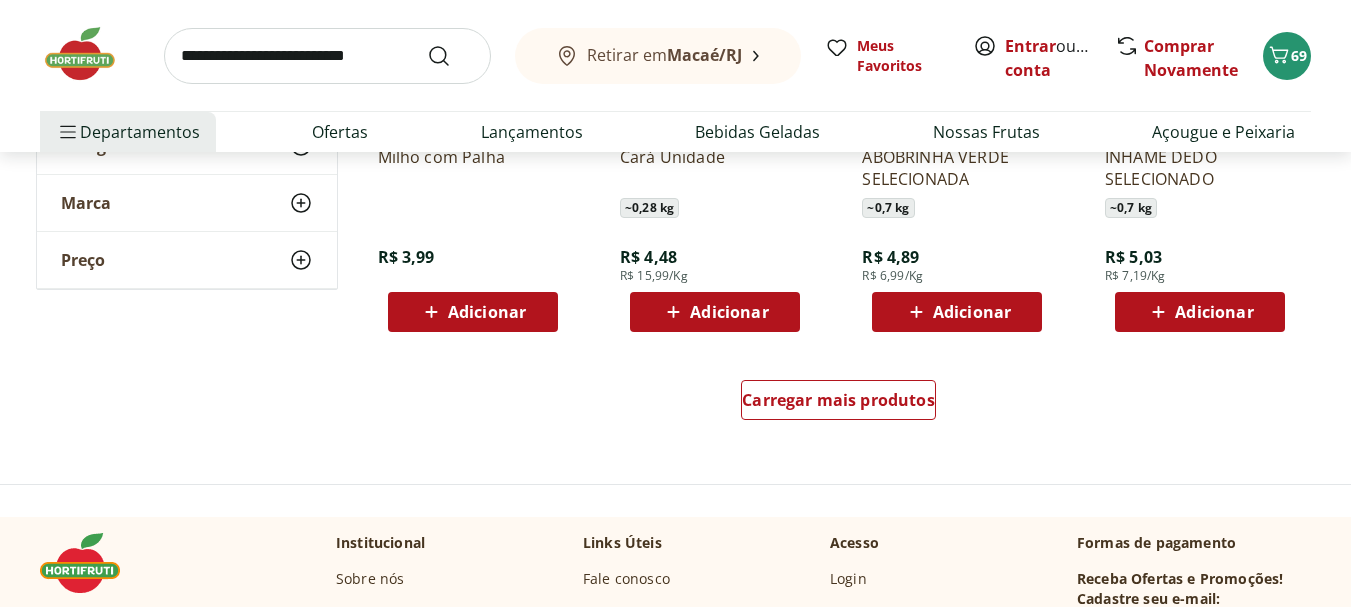 scroll, scrollTop: 3900, scrollLeft: 0, axis: vertical 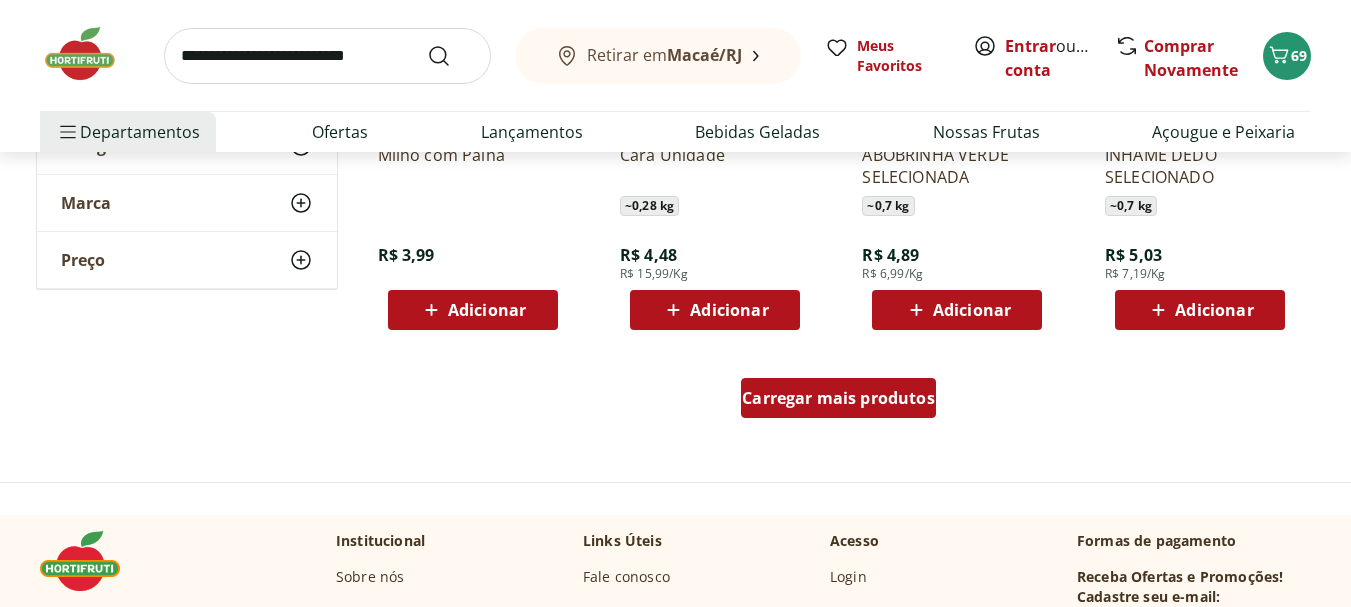 click on "Carregar mais produtos" at bounding box center (838, 398) 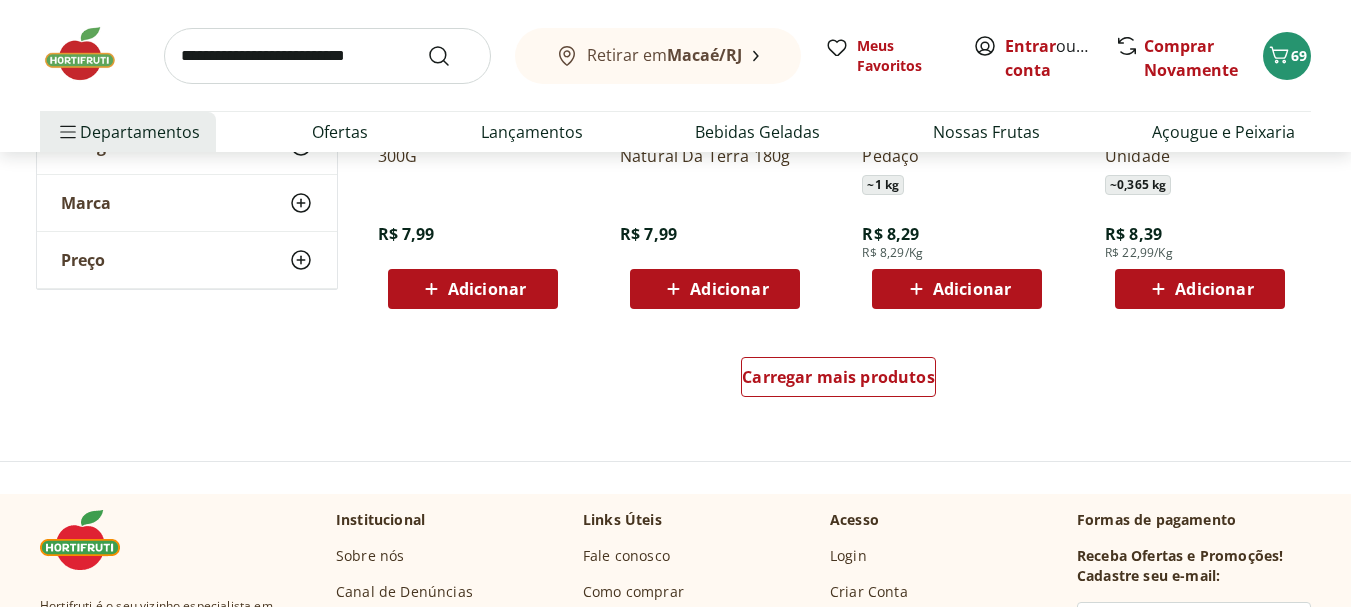 scroll, scrollTop: 5300, scrollLeft: 0, axis: vertical 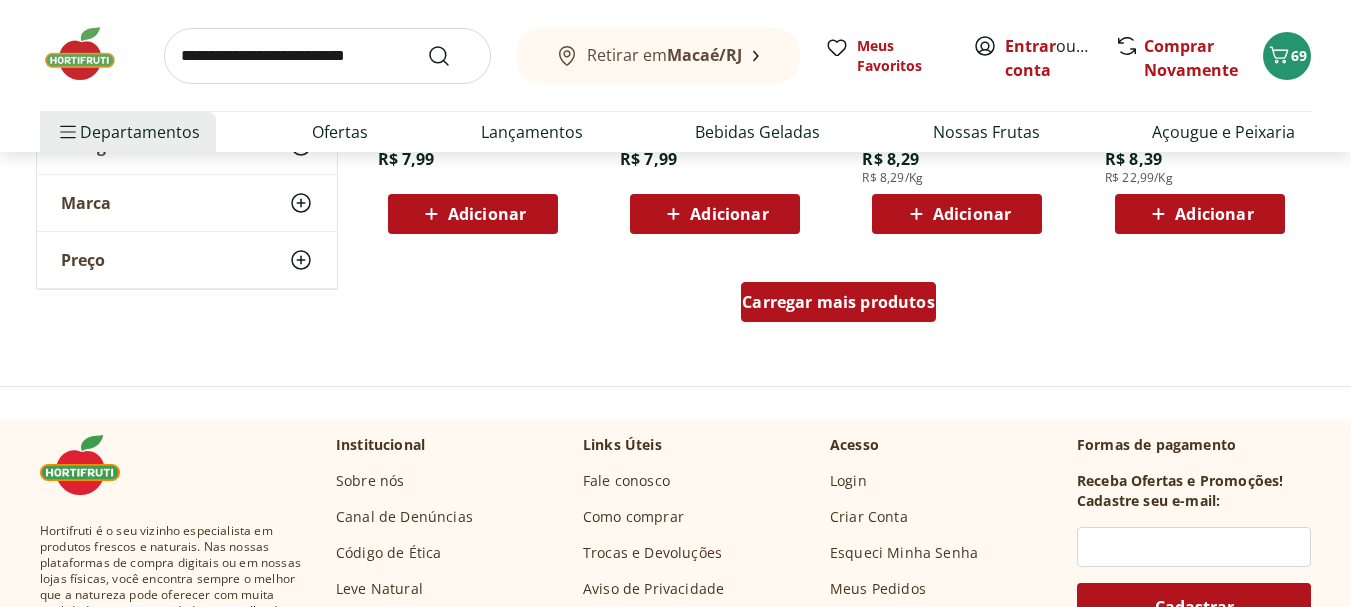 click on "Carregar mais produtos" at bounding box center [838, 302] 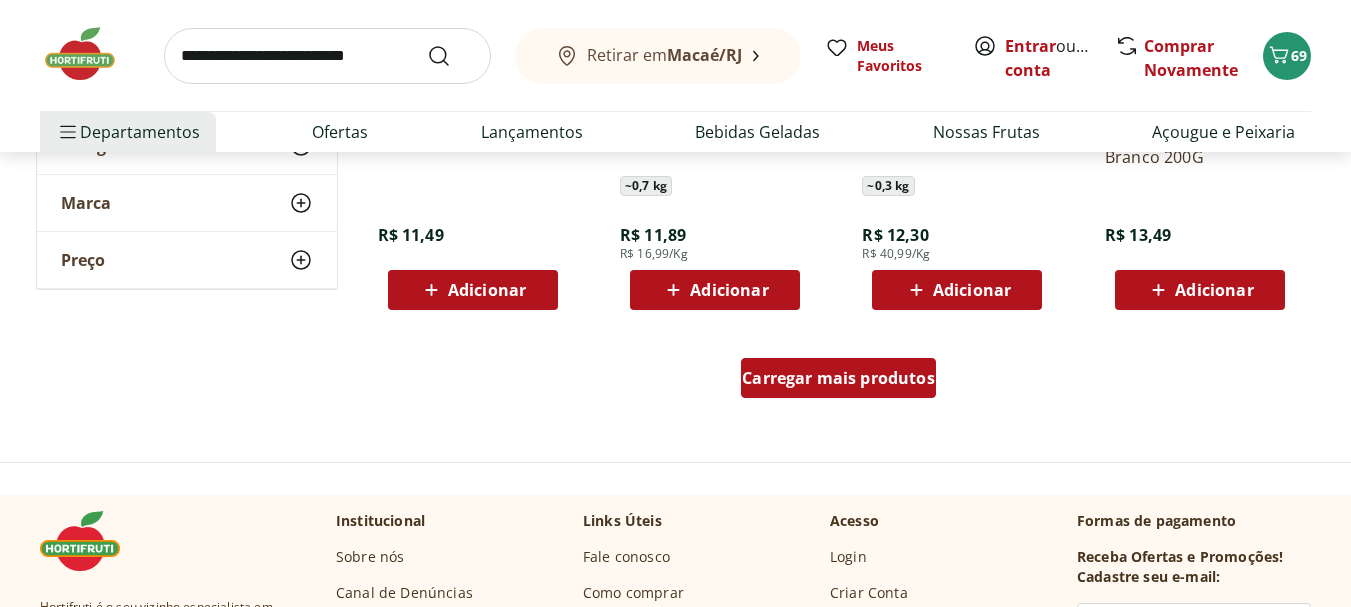 scroll, scrollTop: 6600, scrollLeft: 0, axis: vertical 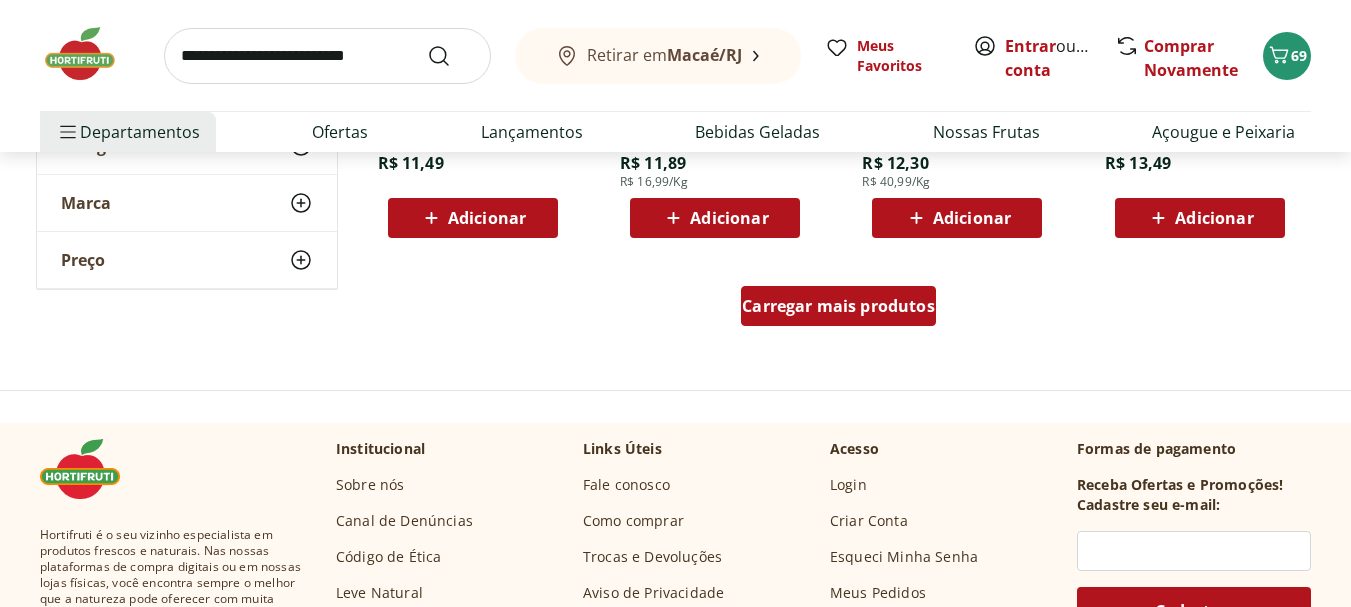 click on "Carregar mais produtos" at bounding box center (838, 306) 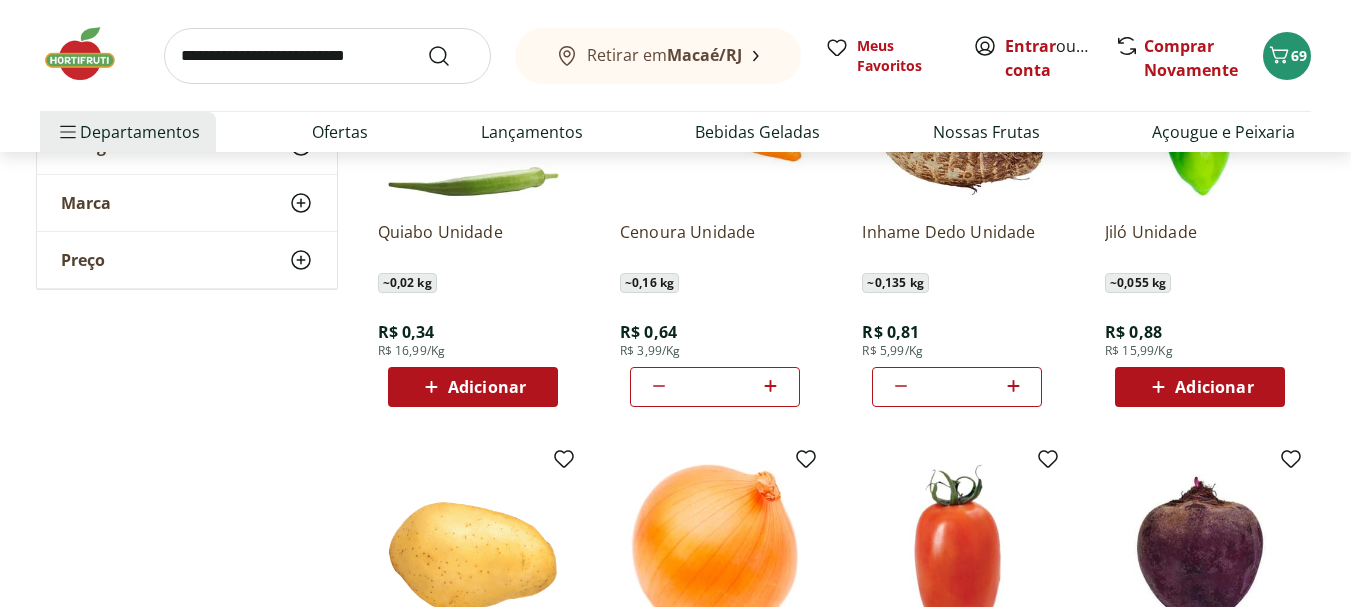 scroll, scrollTop: 0, scrollLeft: 0, axis: both 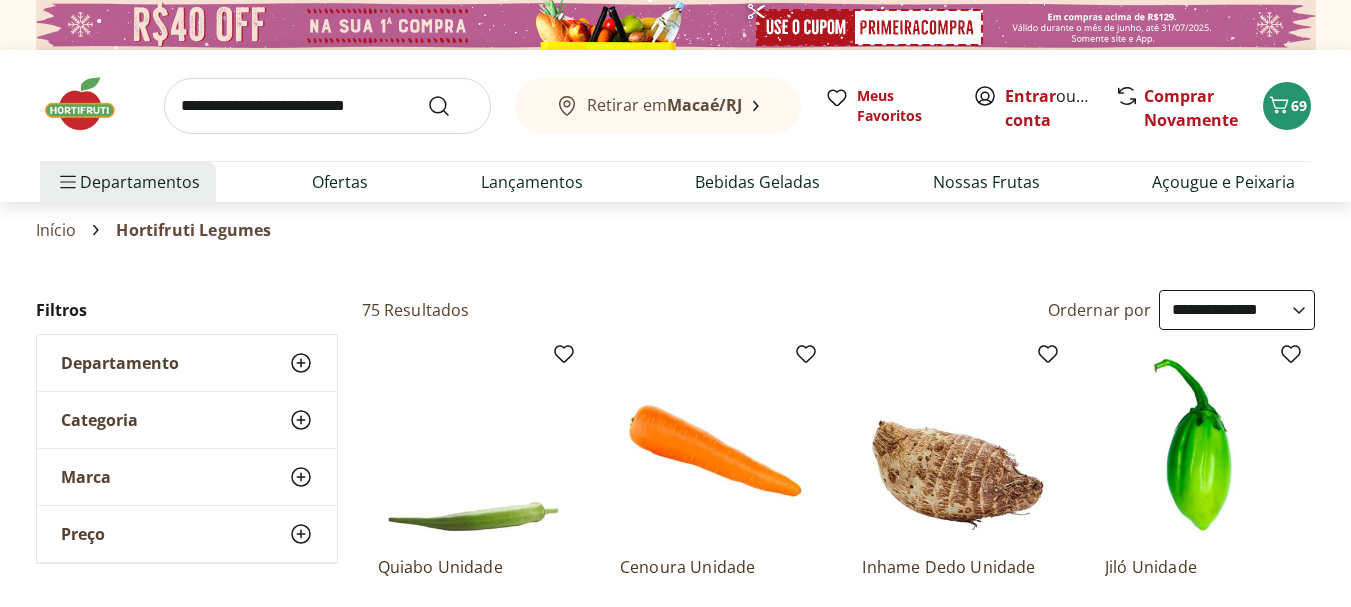 click 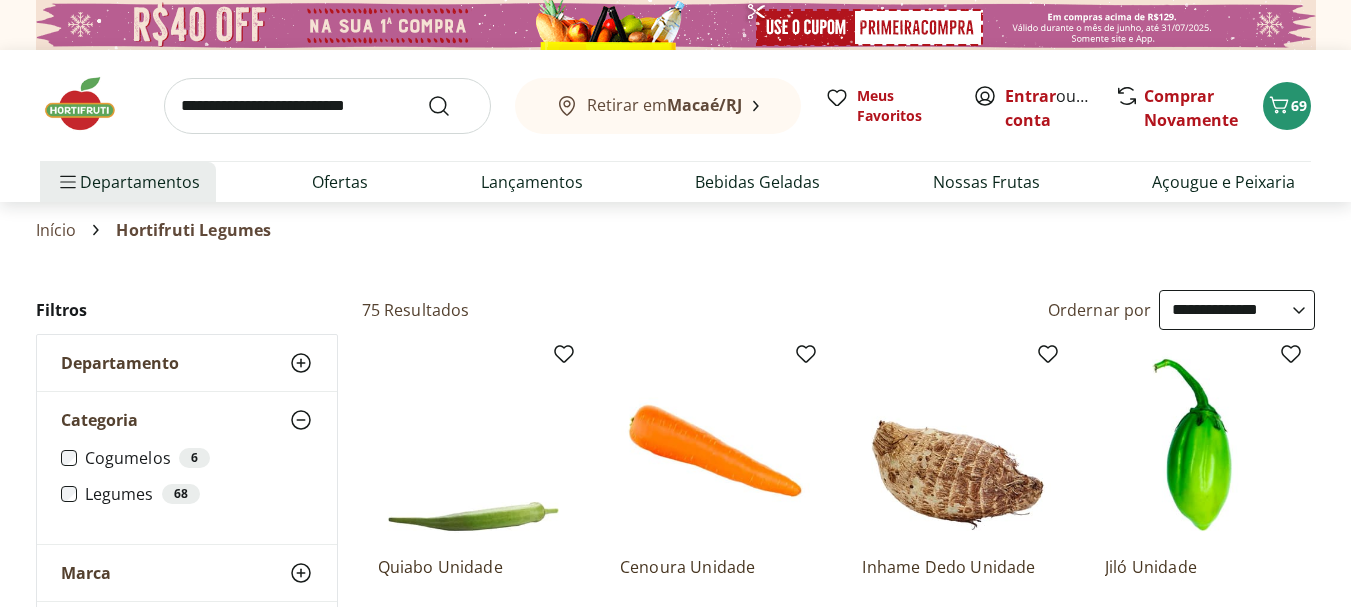 click 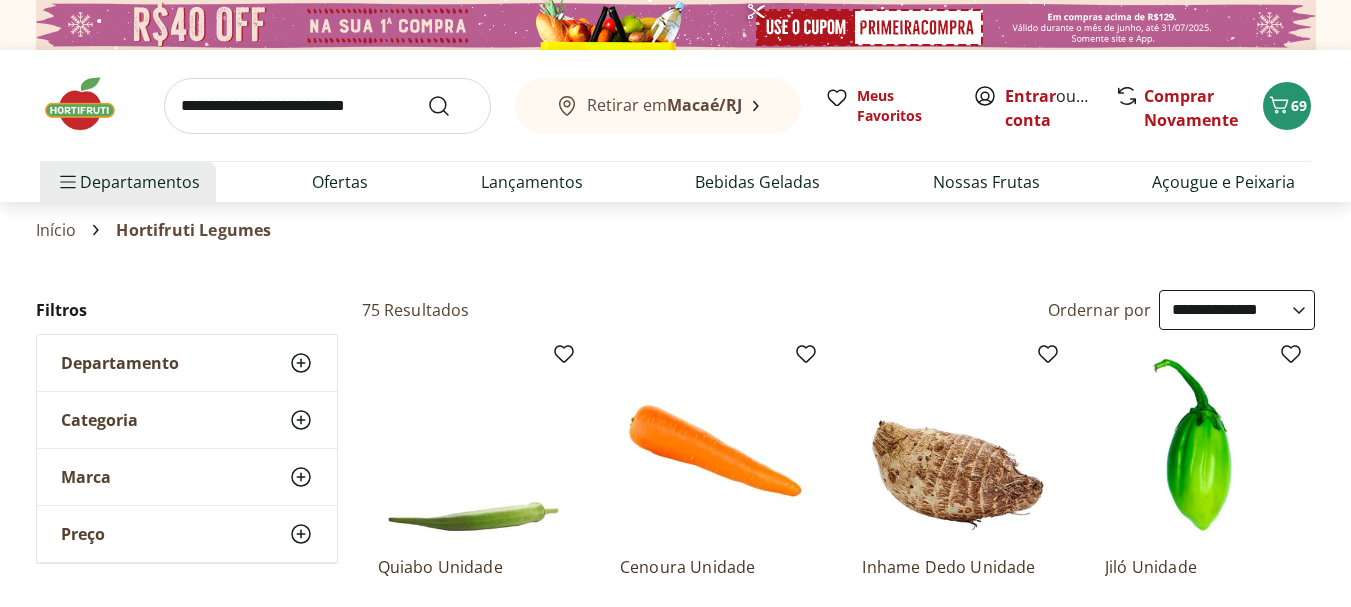 click 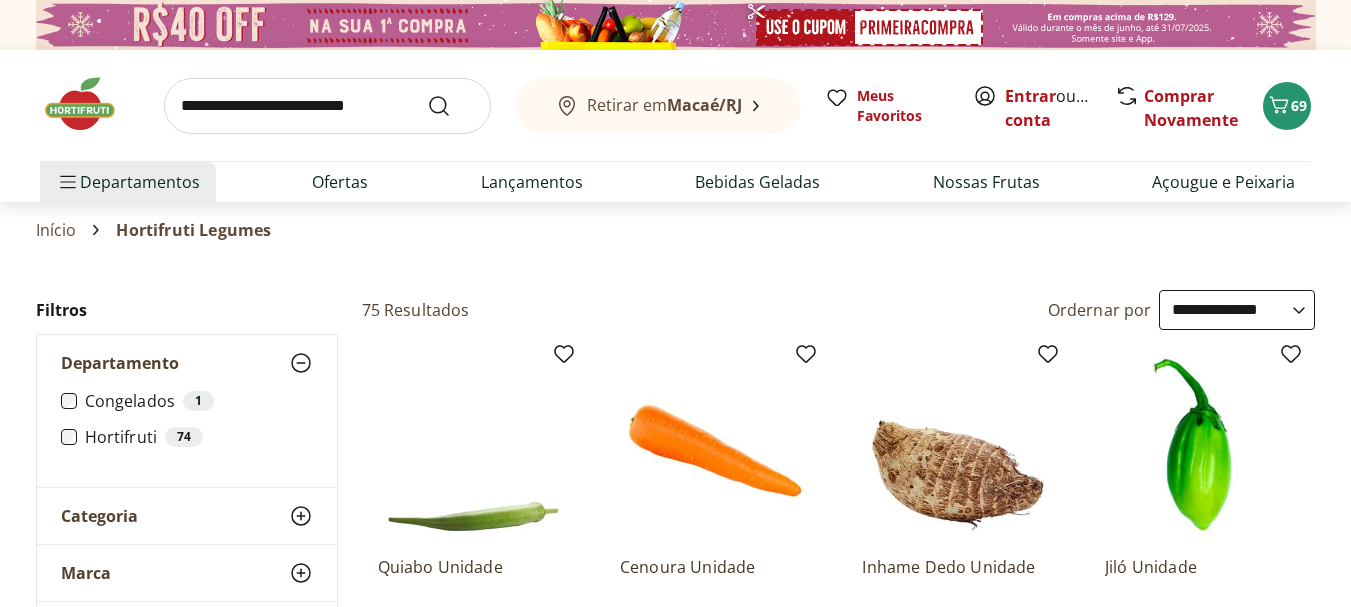 click 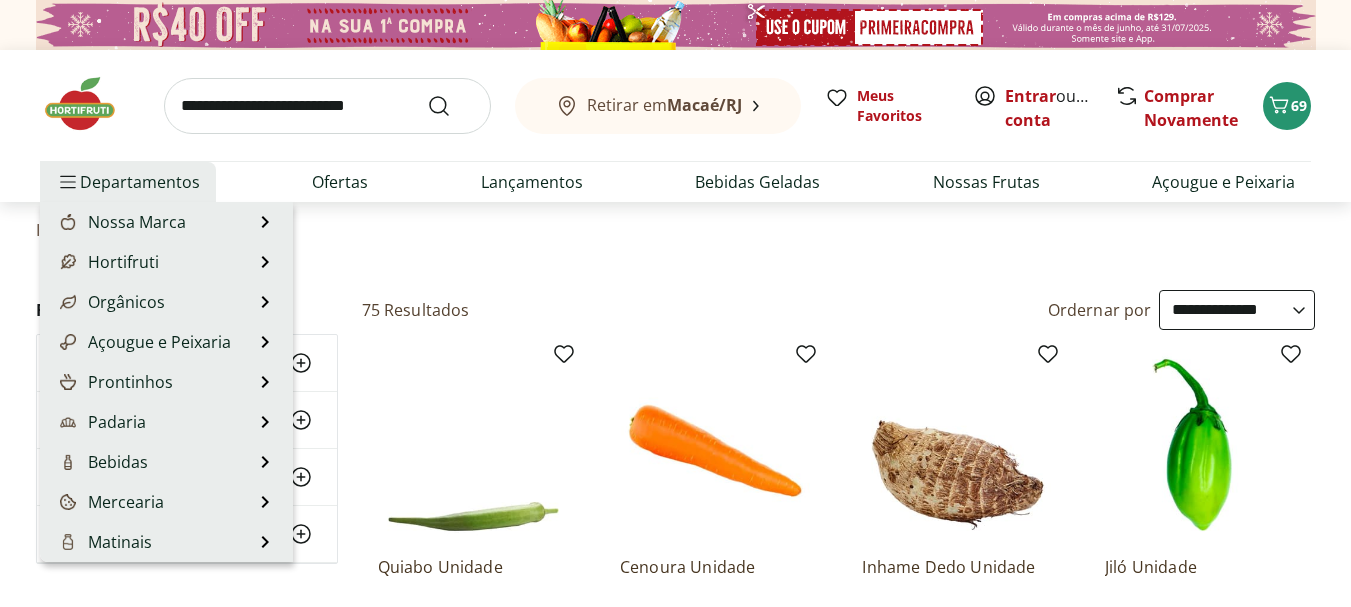 click on "Departamentos" at bounding box center [128, 182] 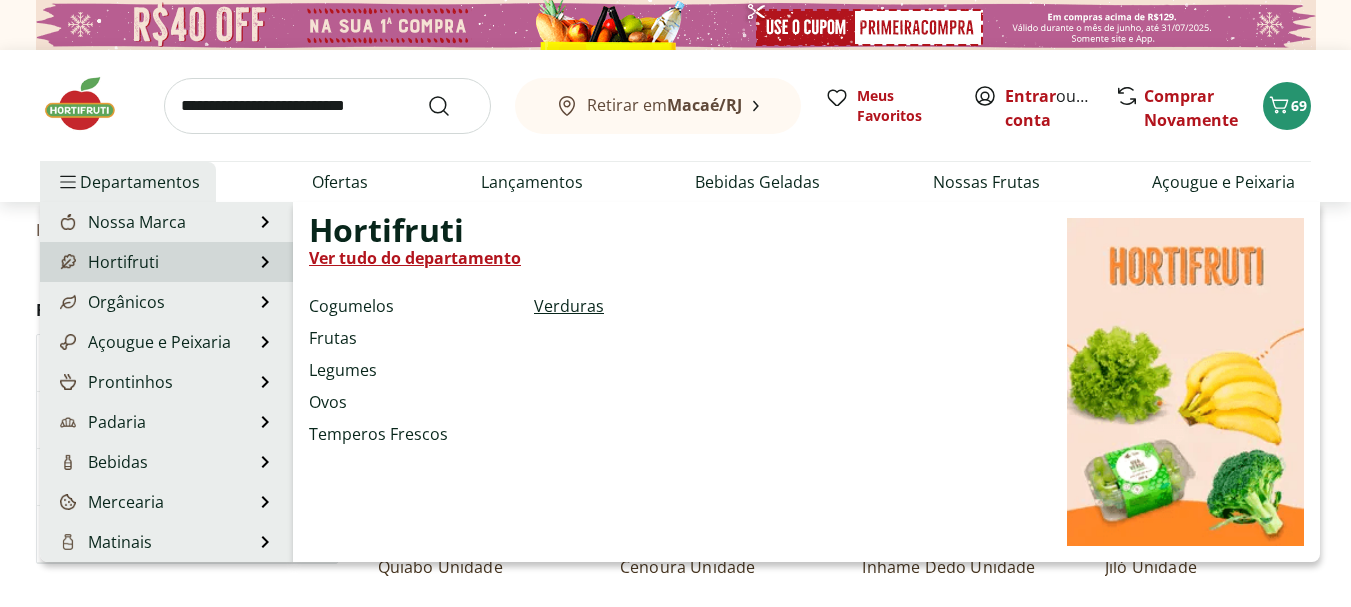 click on "Verduras" at bounding box center [569, 306] 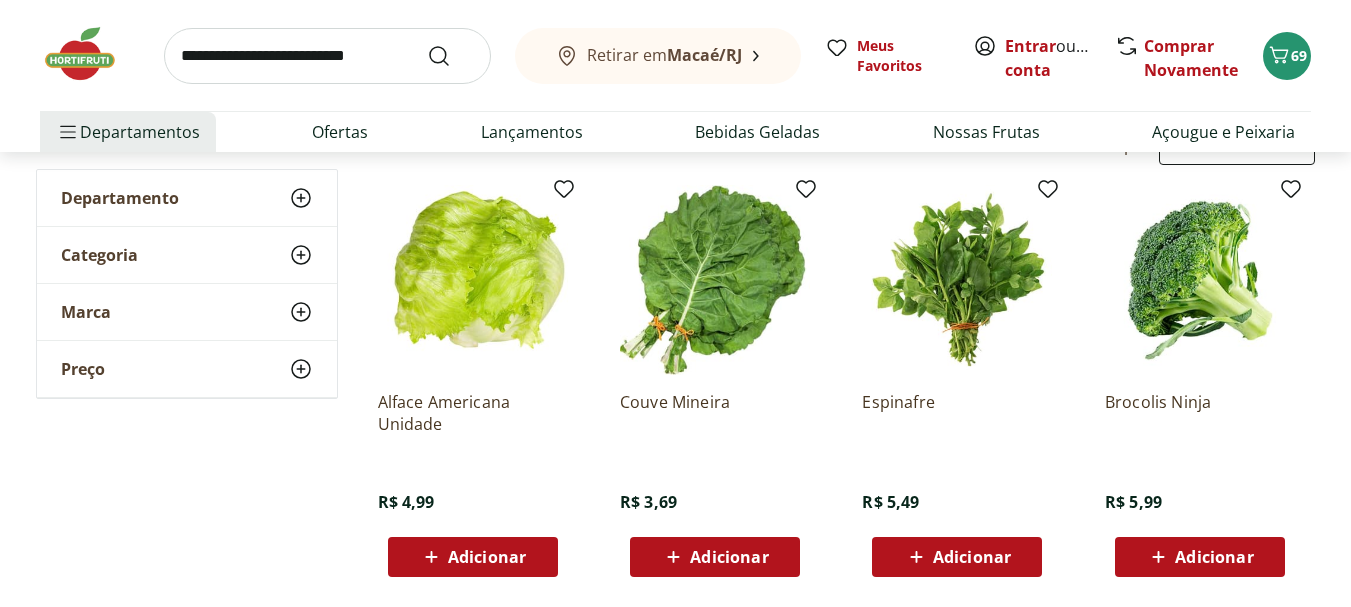 scroll, scrollTop: 200, scrollLeft: 0, axis: vertical 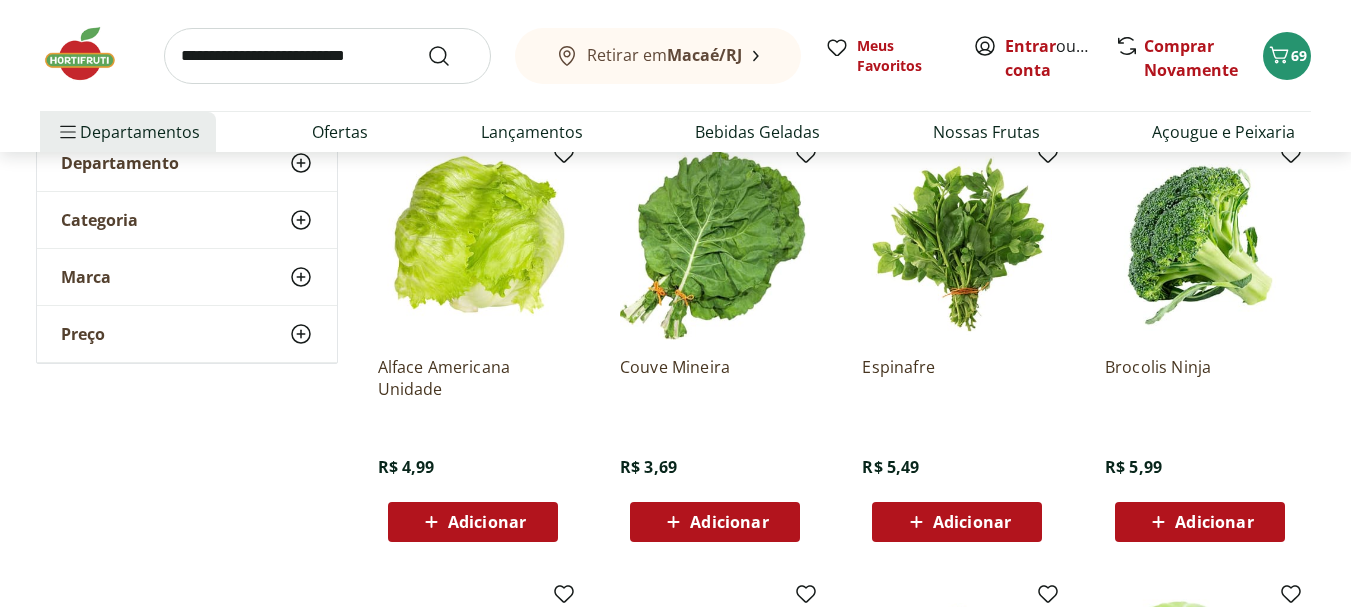 drag, startPoint x: 972, startPoint y: 517, endPoint x: 936, endPoint y: 490, distance: 45 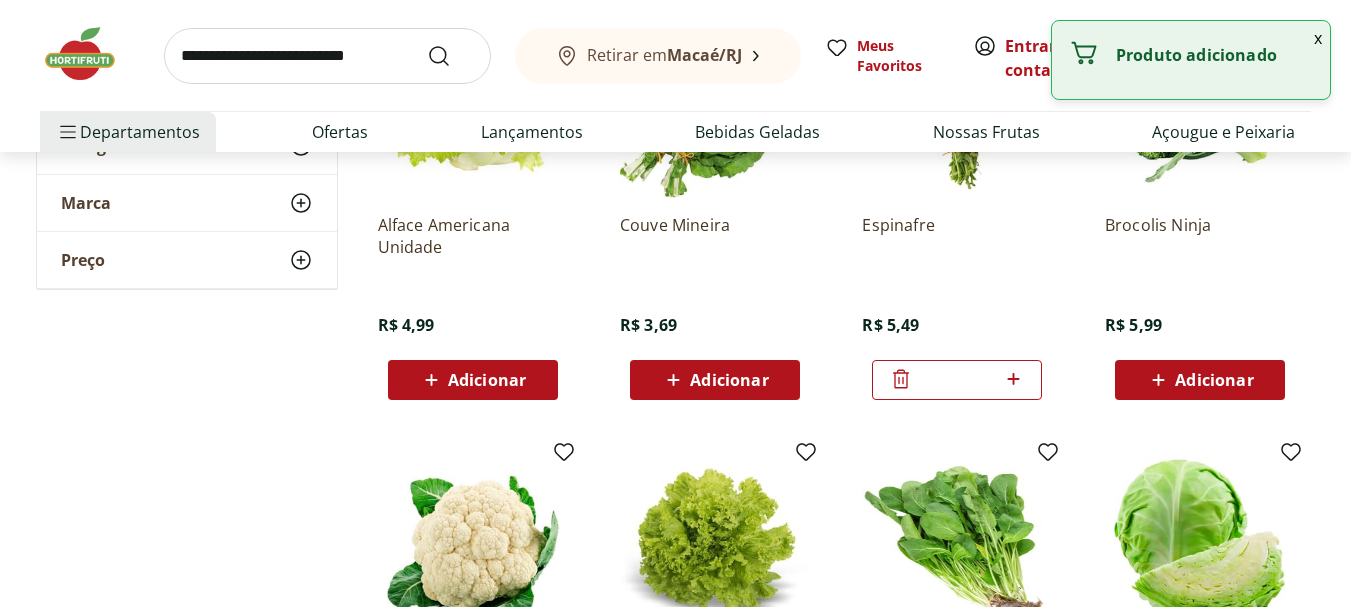 scroll, scrollTop: 400, scrollLeft: 0, axis: vertical 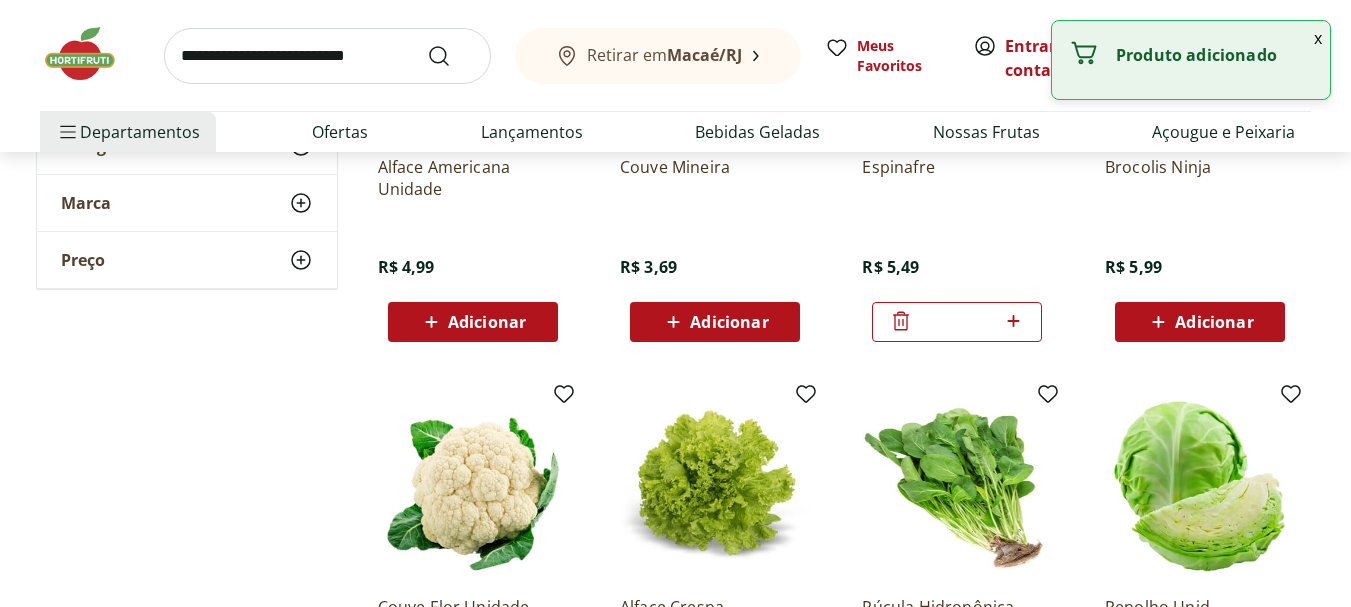 click on "Adicionar" at bounding box center [487, 322] 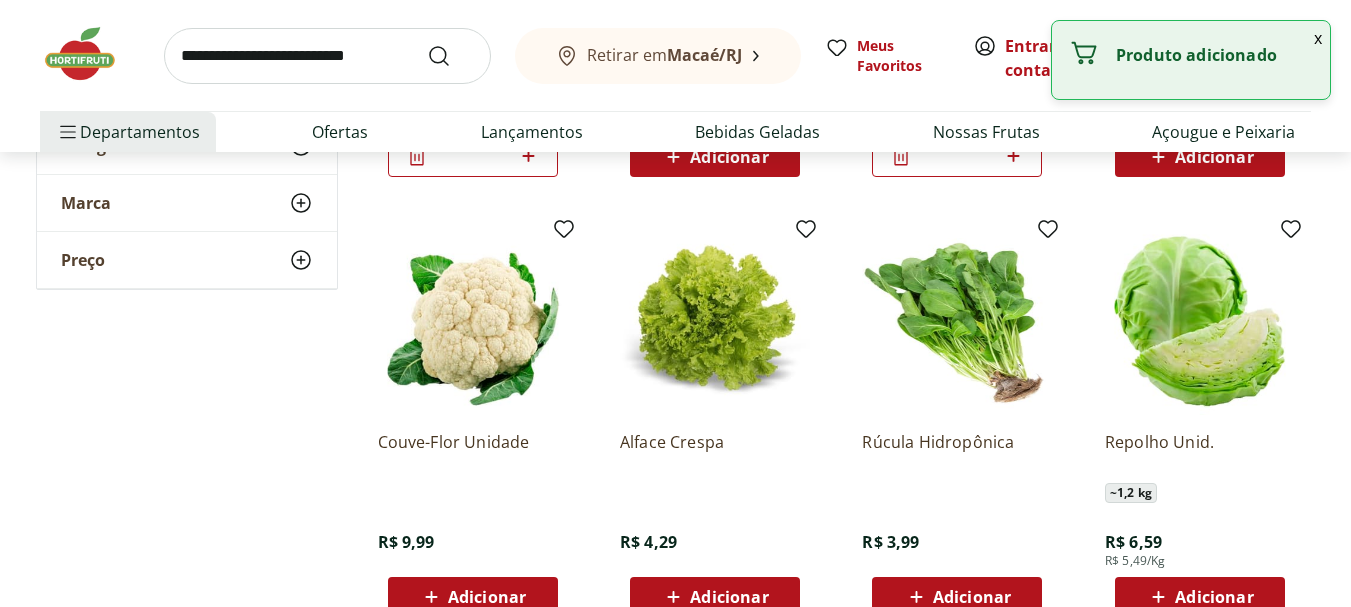 scroll, scrollTop: 600, scrollLeft: 0, axis: vertical 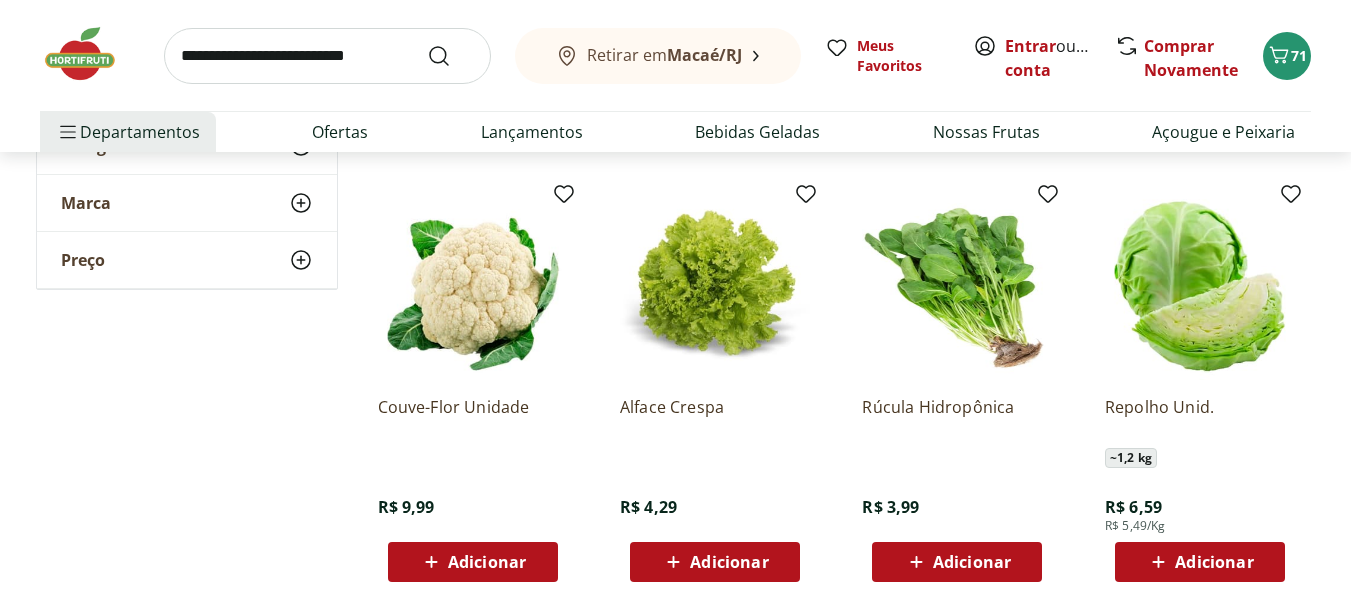 click on "Adicionar" at bounding box center (972, 562) 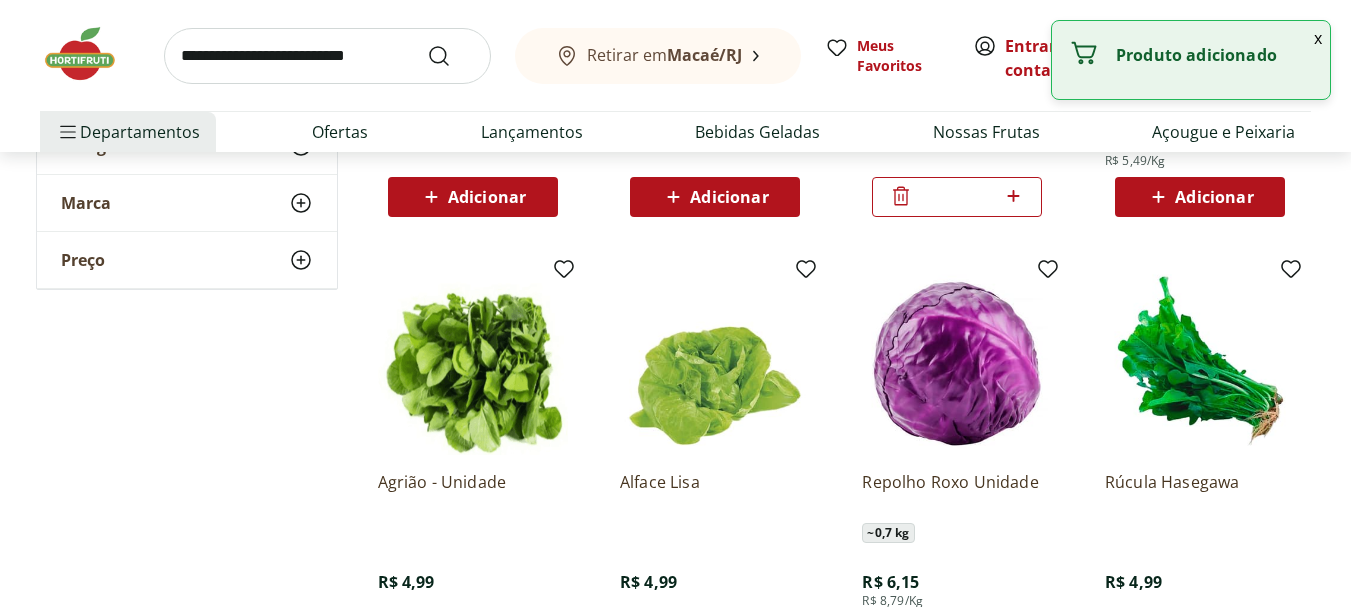 scroll, scrollTop: 1000, scrollLeft: 0, axis: vertical 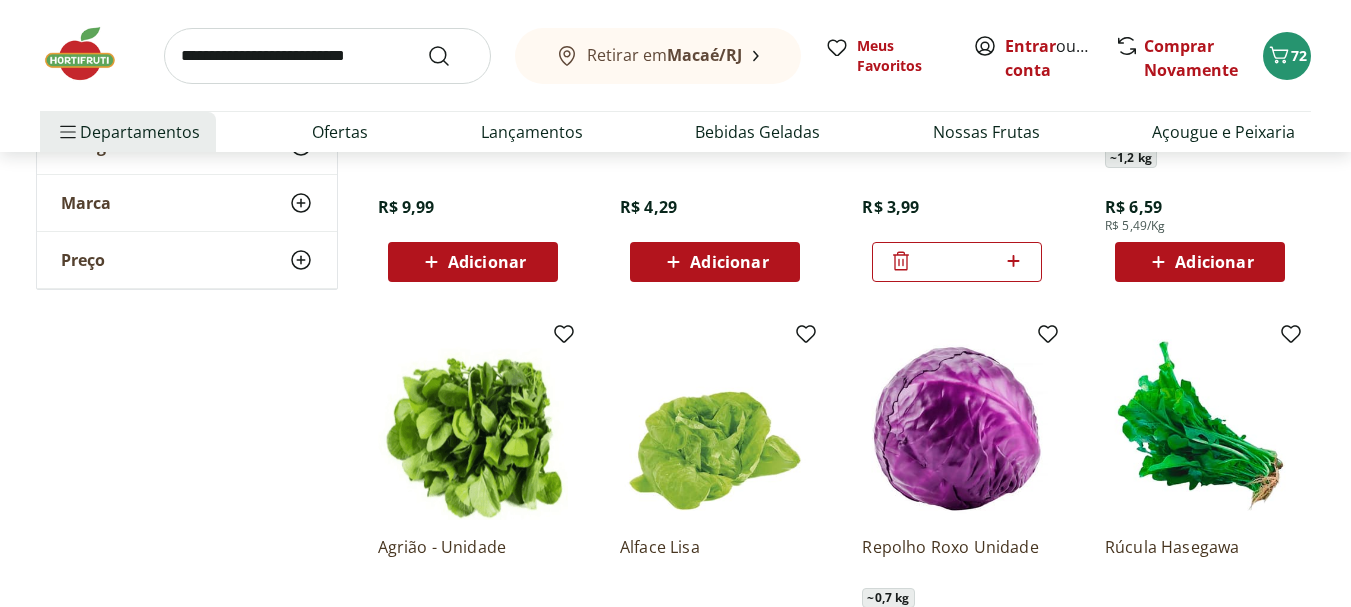 click on "Adicionar" at bounding box center (1214, 262) 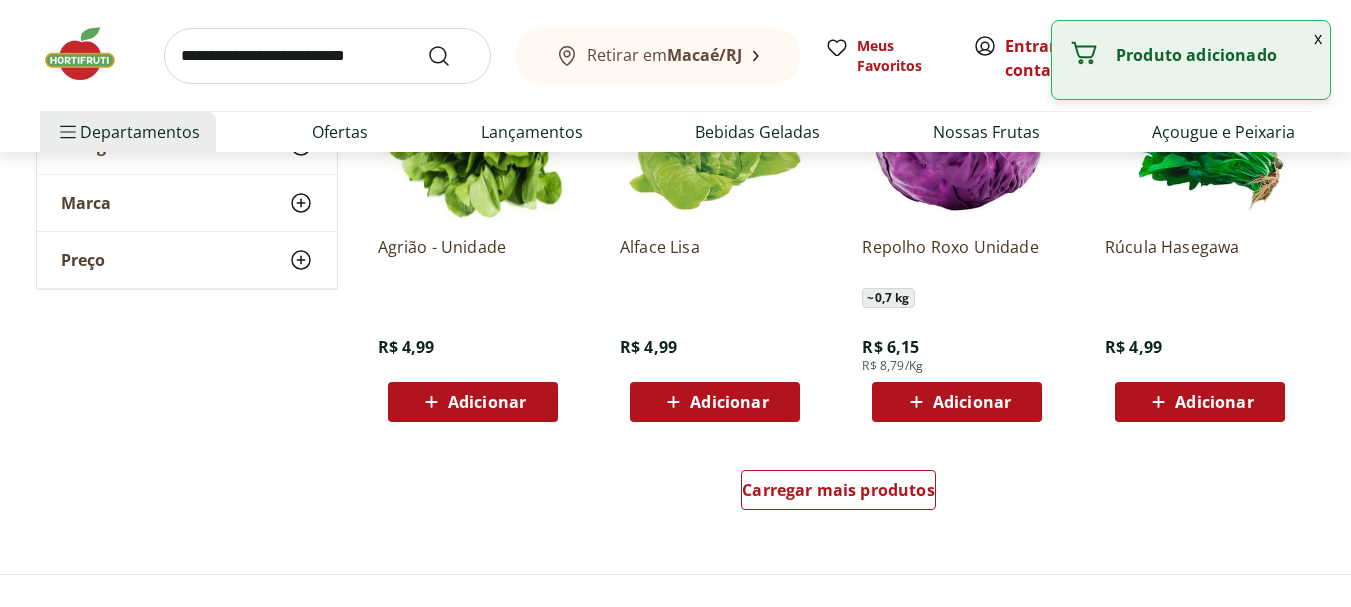 scroll, scrollTop: 1300, scrollLeft: 0, axis: vertical 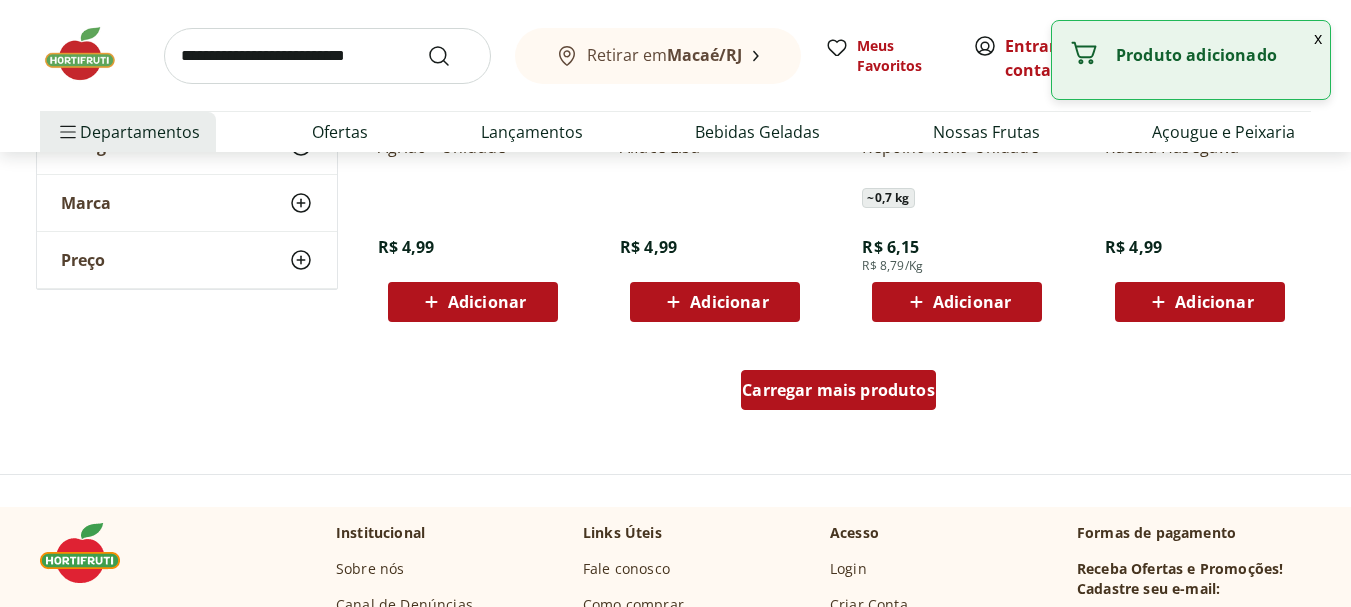 click on "Carregar mais produtos" at bounding box center (838, 390) 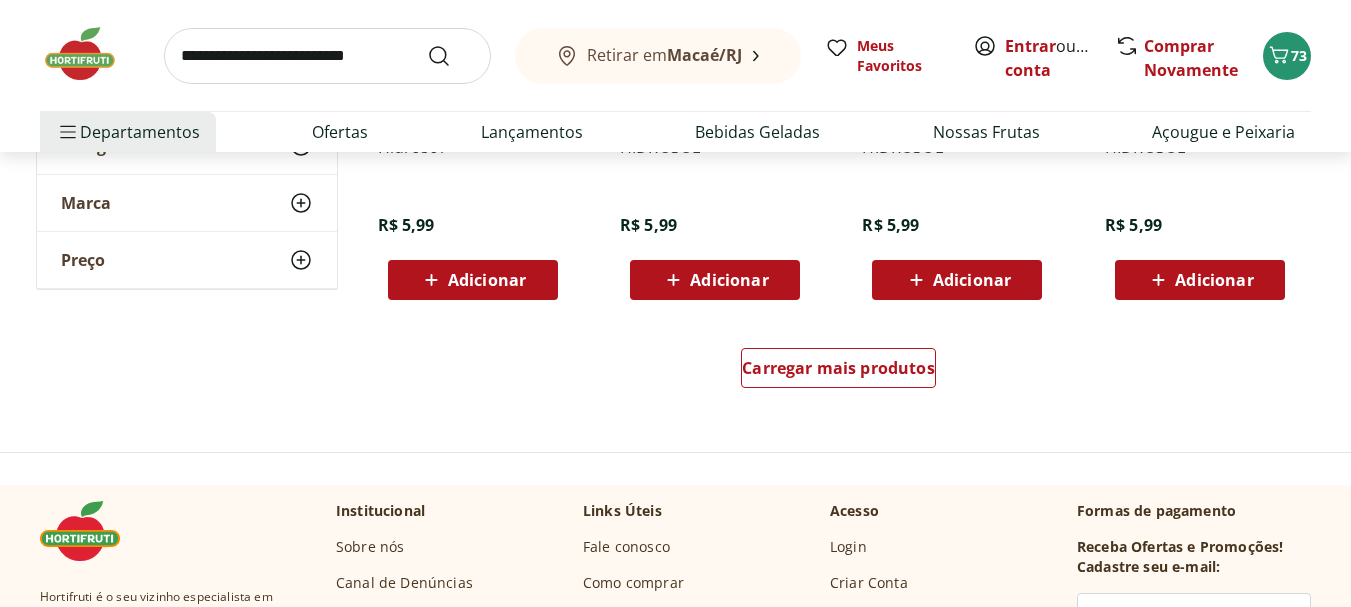 scroll, scrollTop: 2700, scrollLeft: 0, axis: vertical 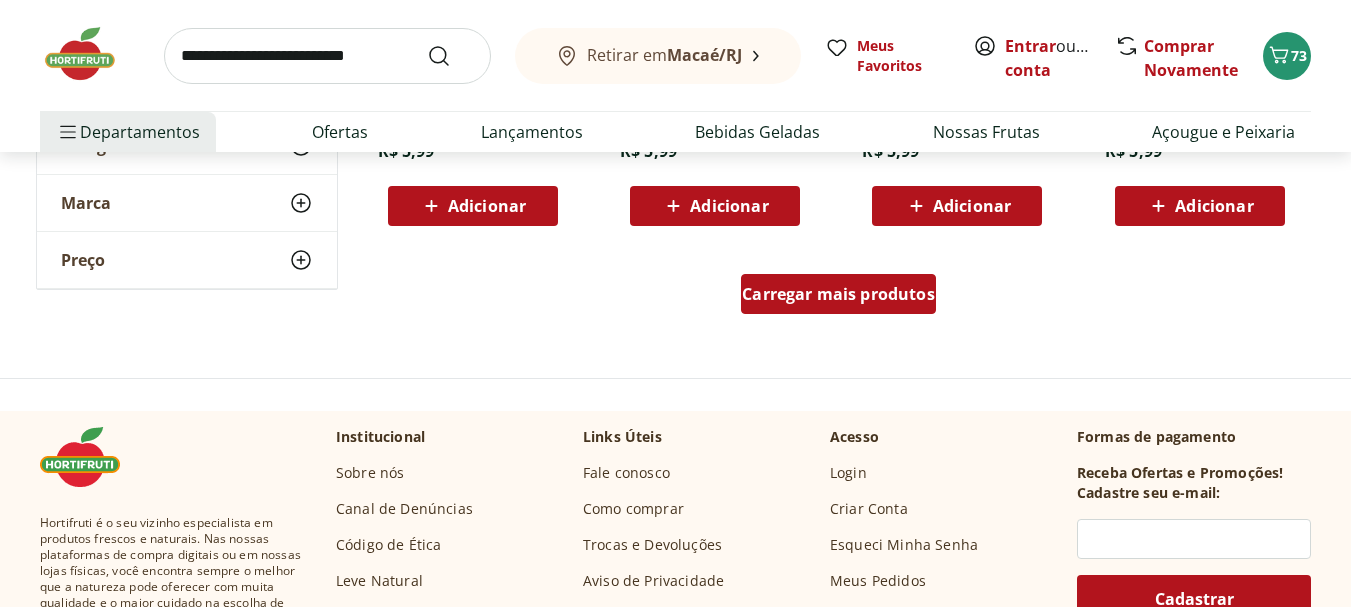 drag, startPoint x: 871, startPoint y: 332, endPoint x: 871, endPoint y: 309, distance: 23 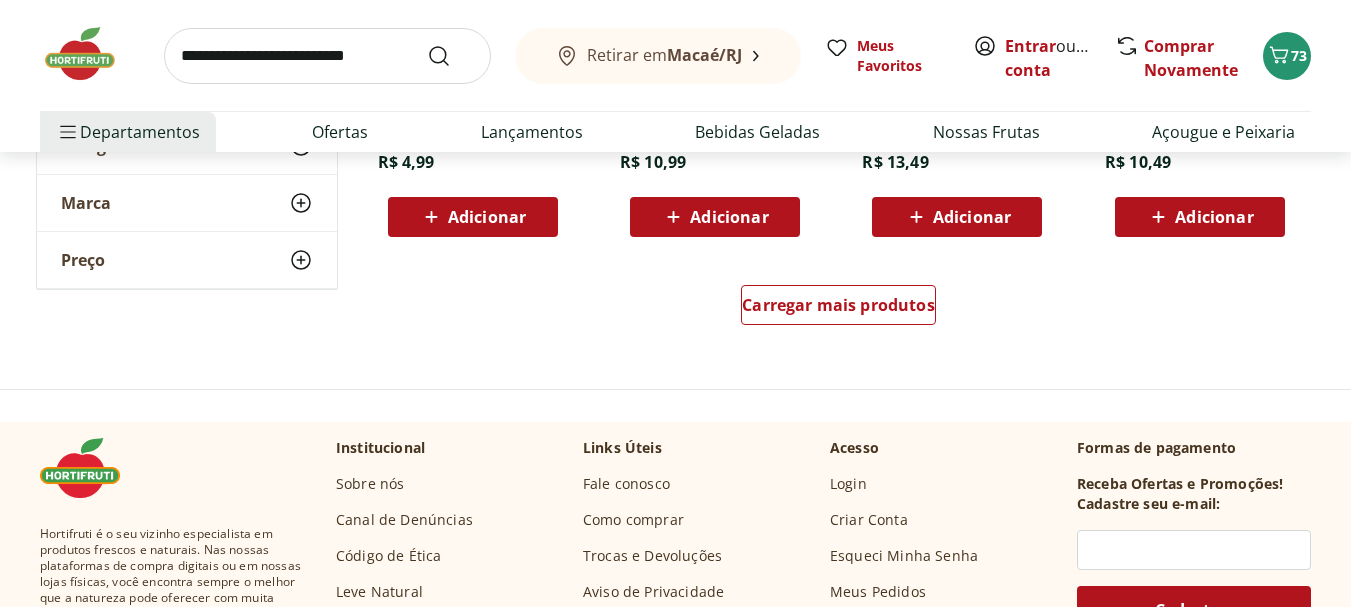 scroll, scrollTop: 4000, scrollLeft: 0, axis: vertical 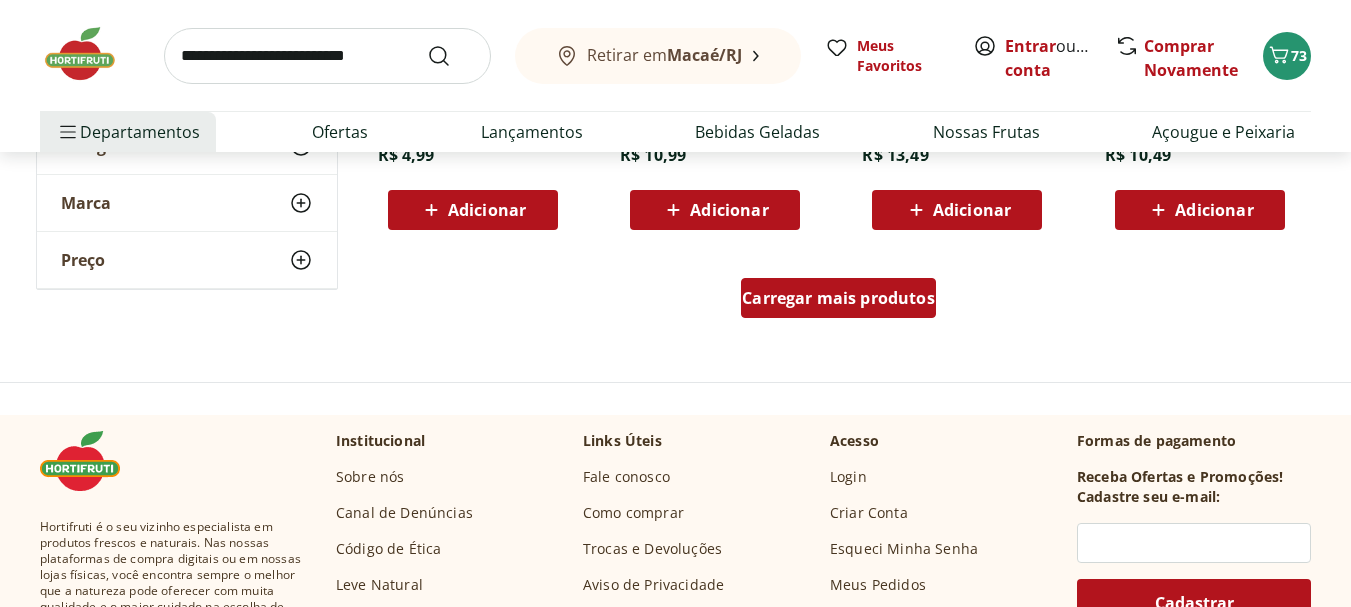 click on "Carregar mais produtos" at bounding box center (838, 298) 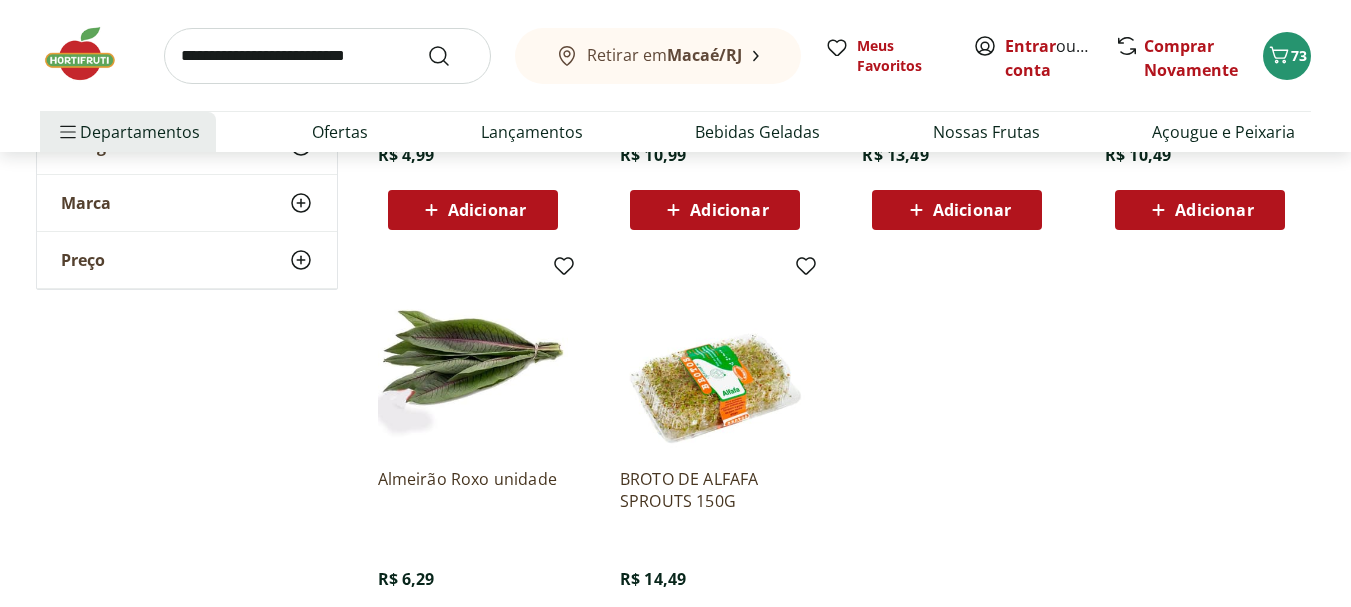 click on "Retirar em  [CITY]/[STATE] Meus Favoritos Entrar  ou  Criar conta Comprar Novamente 73" at bounding box center [675, 55] 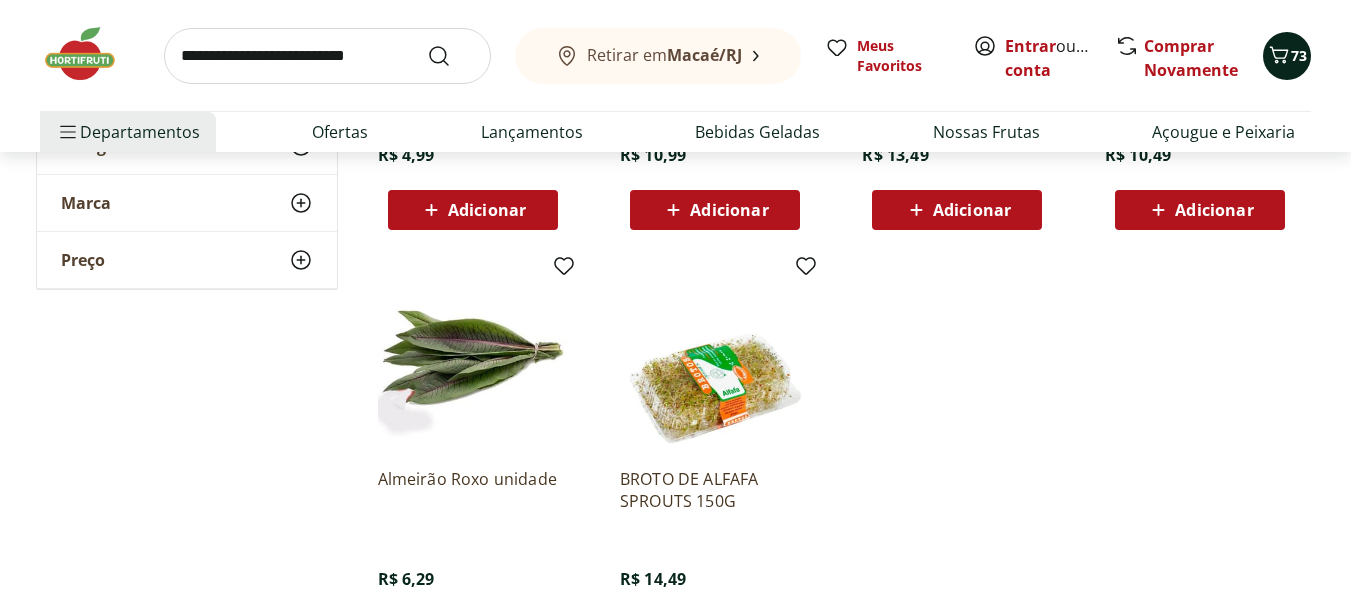 click 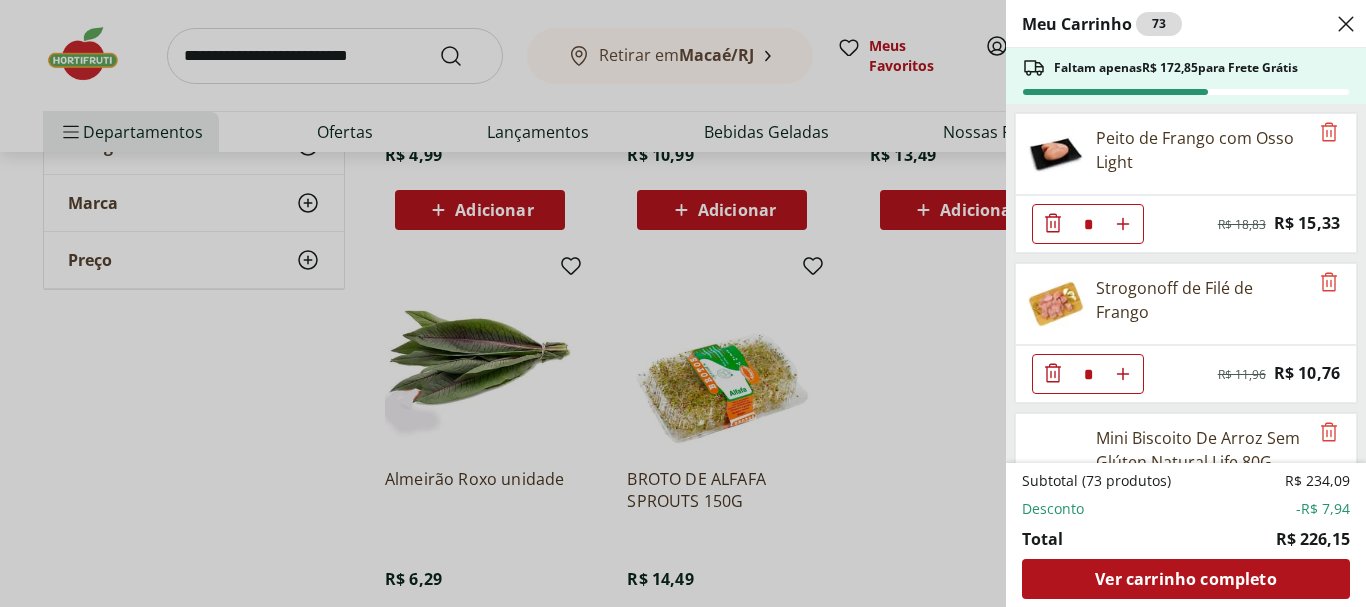 click on "Meu Carrinho 73 Faltam apenas  R$ 172,85  para Frete Grátis Peito de Frango com Osso Light * Original price: R$ 18,83 Price: R$ 15,33 Strogonoff de Filé de Frango * Original price: R$ 11,96 Price: R$ 10,76 Mini Biscoito De Arroz Sem Glúten Natural Life 80G * Original price: R$ 8,99 Price: R$ 6,99 Limão Tahity Unidade * Original price: R$ 0,58 Price: R$ 0,50 Banana Nanica Unidade * Price: R$ 1,47 Laranja Pera Unidade * Original price: R$ 2,00 Price: R$ 1,75 Mini Mexerica Importada Unidade * Price: R$ 2,10 Pera Williams Unidade * Price: R$ 3,00 Maçã Gala Importada Unidade * Price: R$ 3,04 Carambola Unidade * Price: R$ 3,30 Mini Abacate * Price: R$ 3,68 Banana da Terra Unidade * Price: R$ 3,85 Kiwi Verde * Price: R$ 4,31 Manga Palmer Unidade * Price: R$ 5,04 Melancia Baby Pedaço * Price: R$ 5,69 Mamão Papaia Unidade * Price: R$ 7,14 Caqui Fuyu * Price: R$ 6,96 Melão Amarelo Selecionado * Price: R$ 8,75 Uva Preta sem Semente Natural da Terra 500g * Price: R$ 10,99 * Price: * * *" at bounding box center [683, 303] 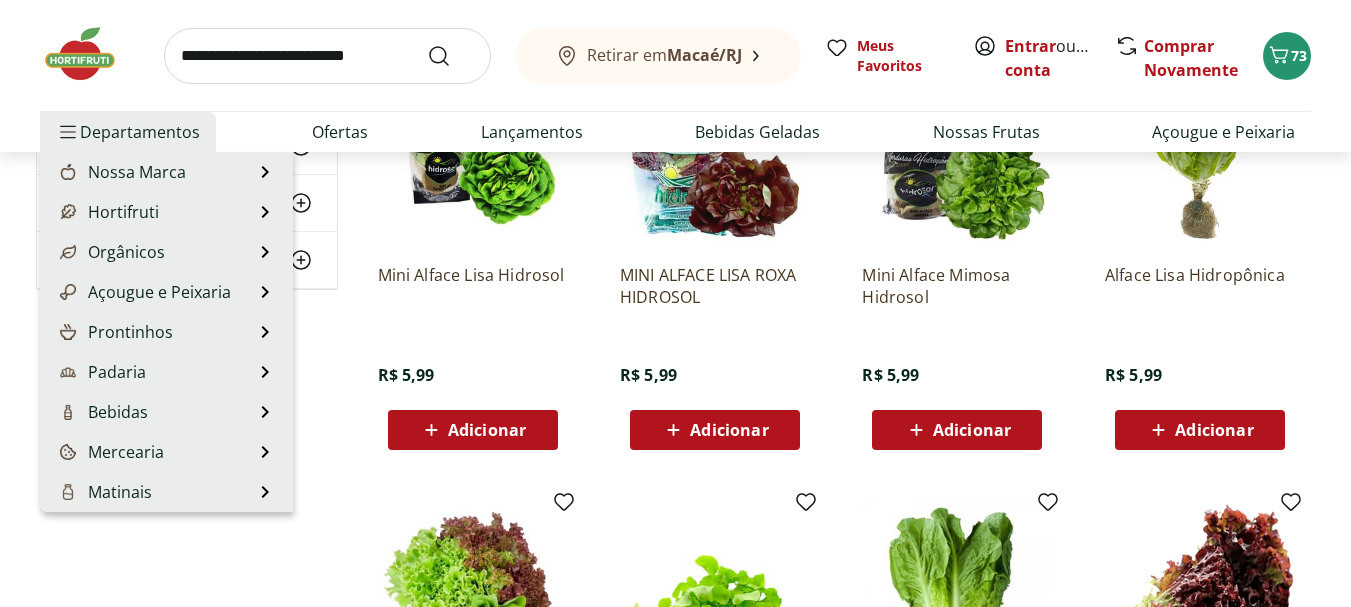 click on "Departamentos" at bounding box center (128, 132) 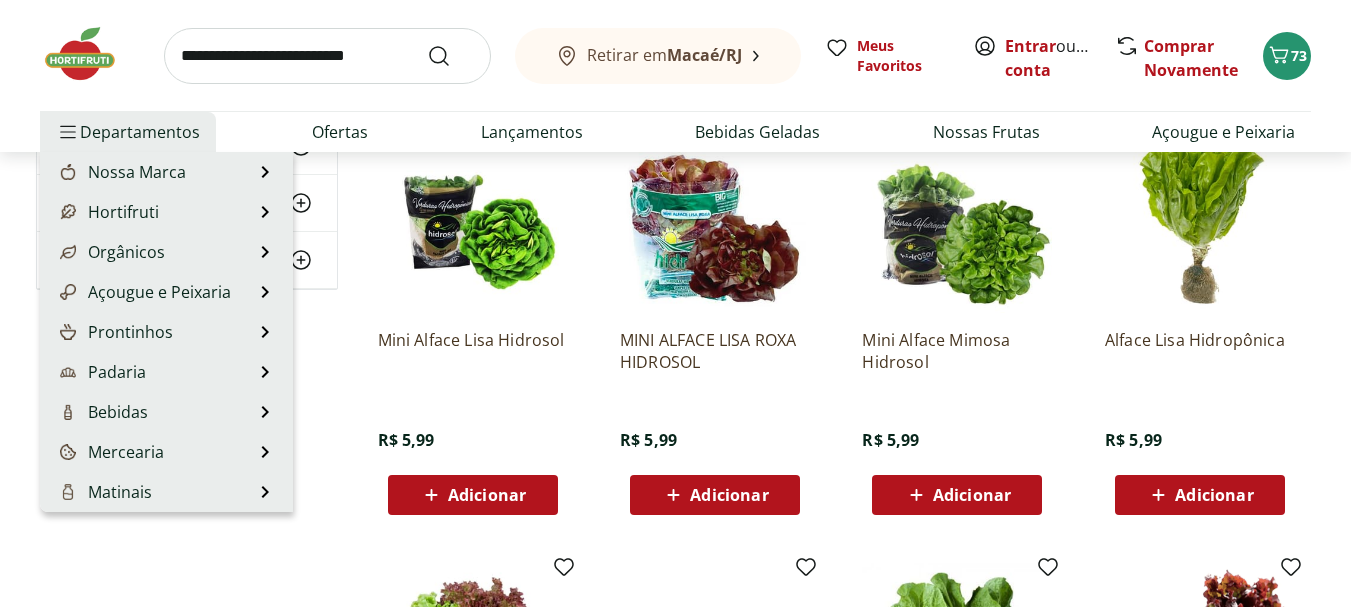scroll, scrollTop: 2800, scrollLeft: 0, axis: vertical 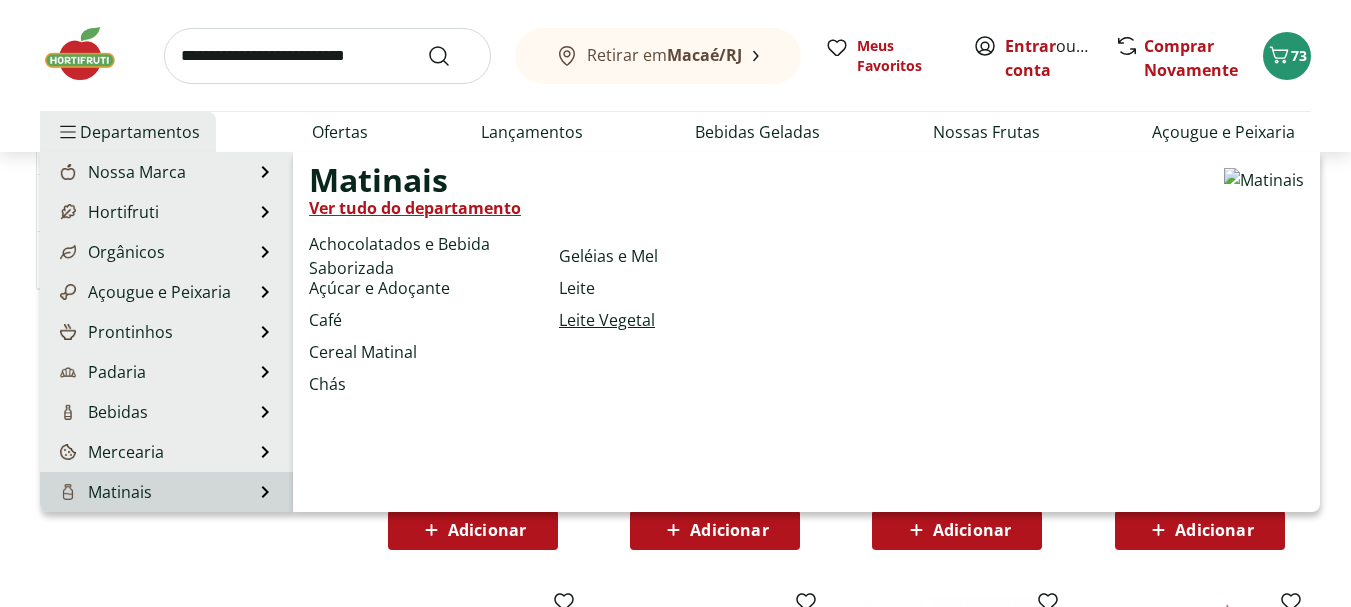 click on "Leite Vegetal" at bounding box center (607, 320) 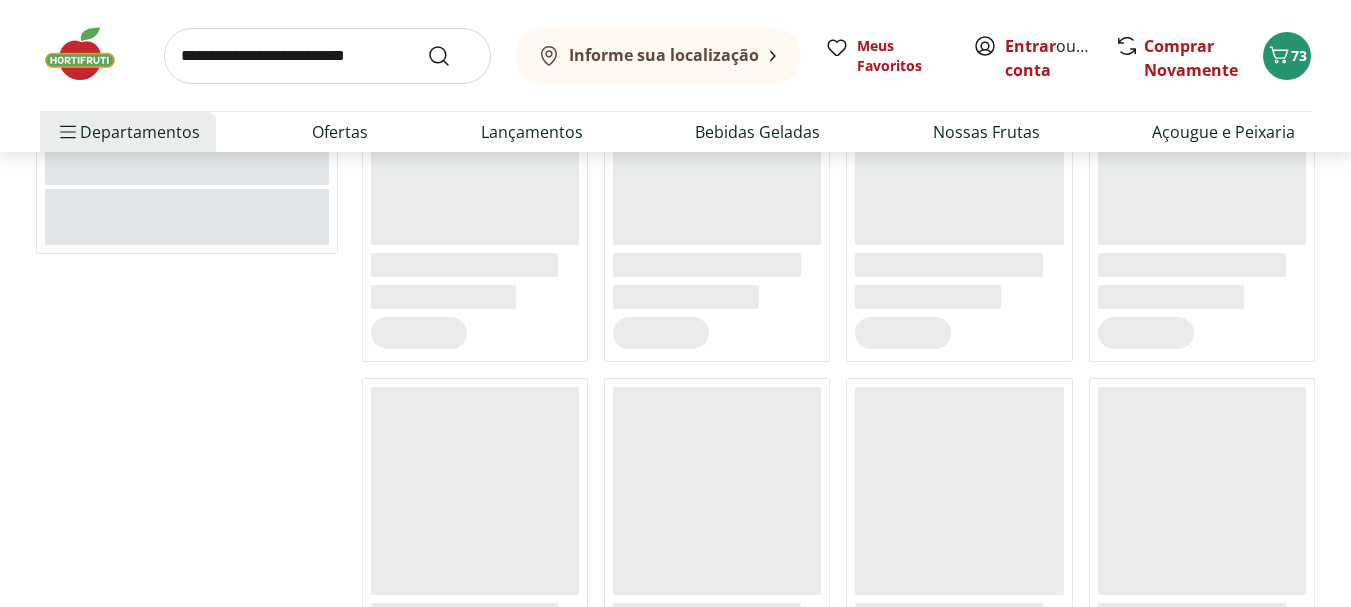 scroll, scrollTop: 0, scrollLeft: 0, axis: both 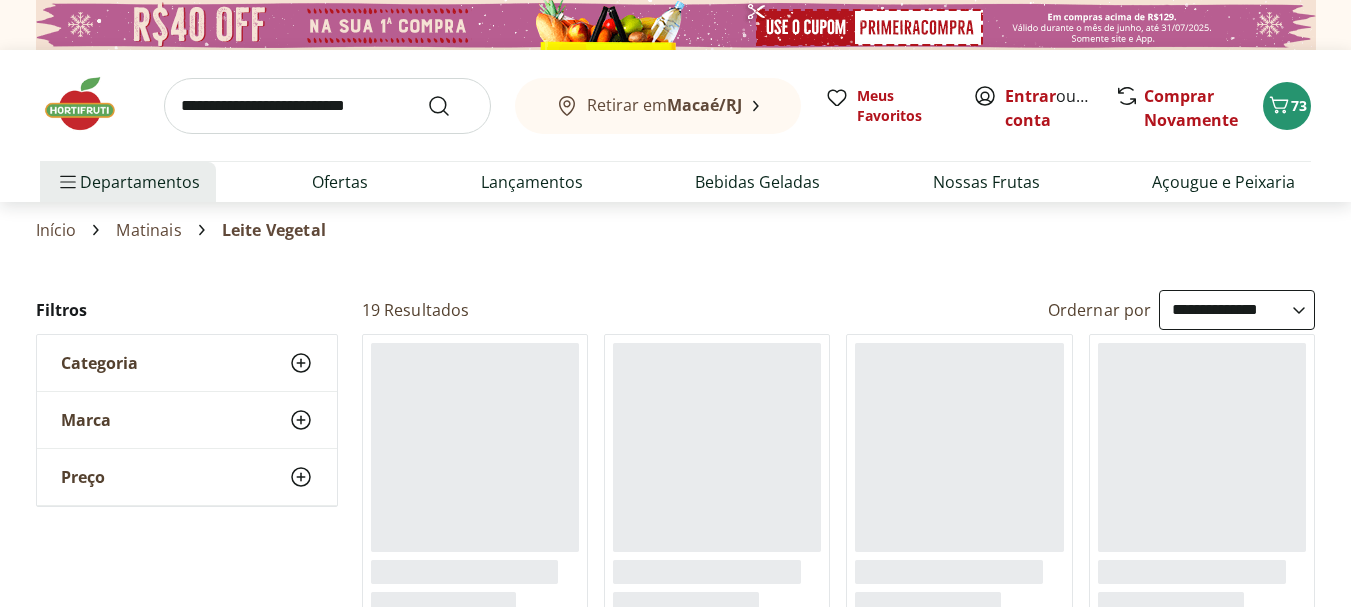 select on "**********" 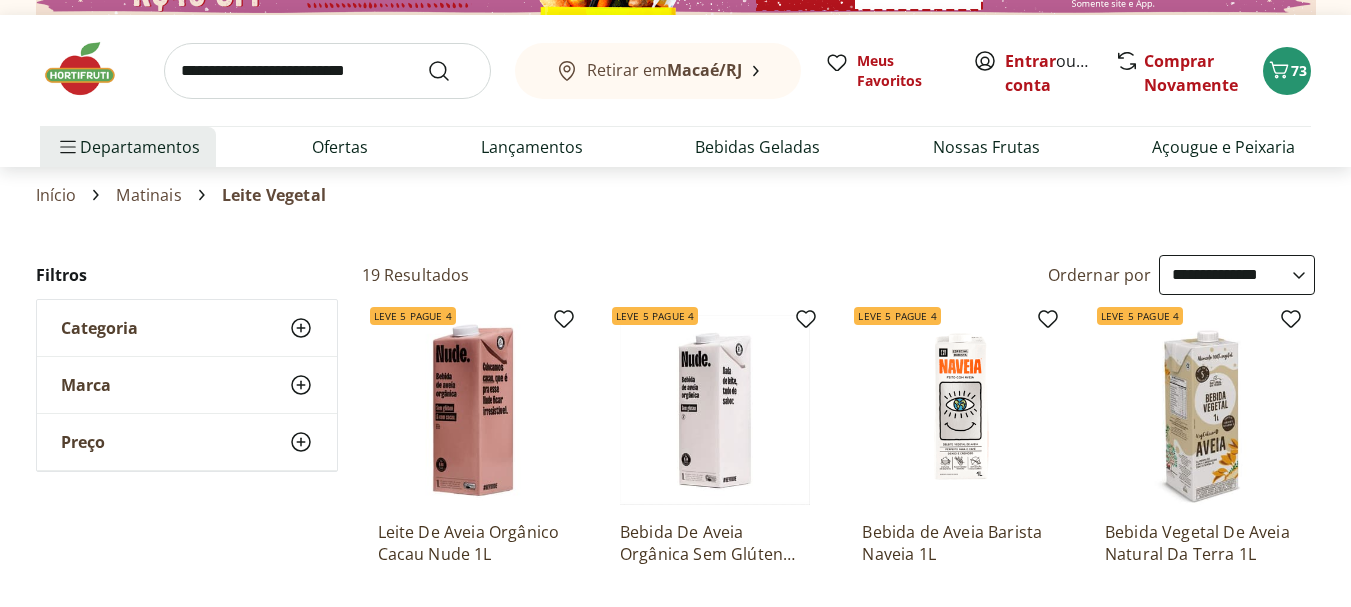 scroll, scrollTop: 0, scrollLeft: 0, axis: both 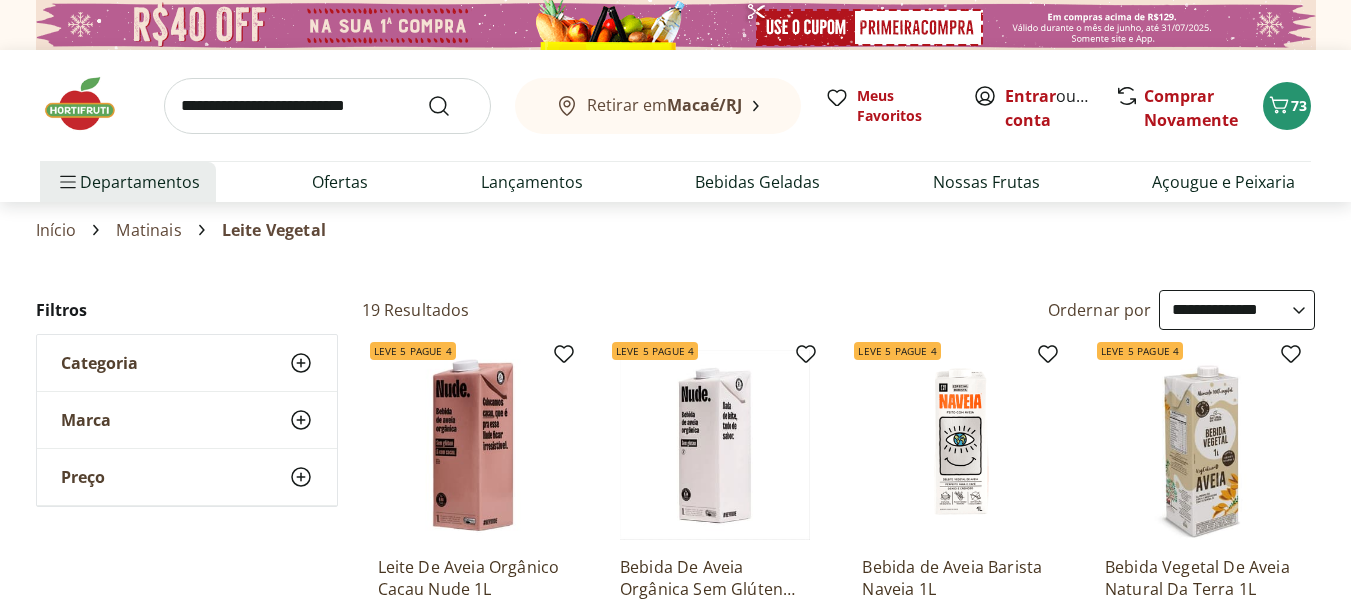 click at bounding box center [327, 106] 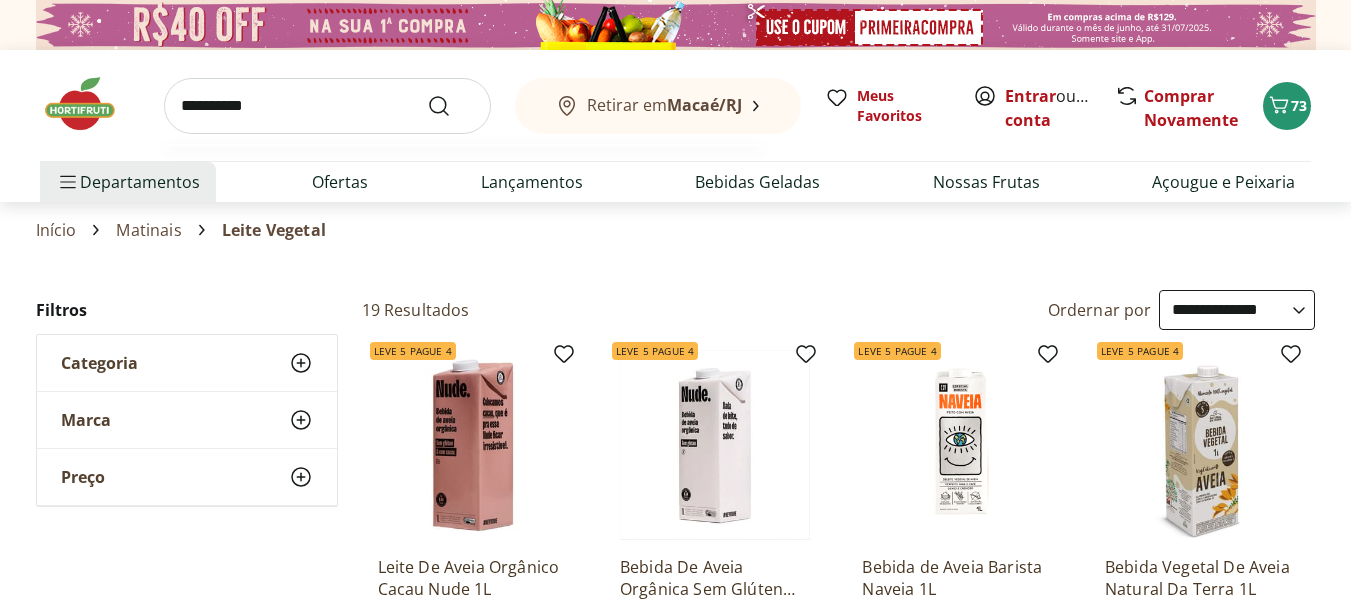 type on "**********" 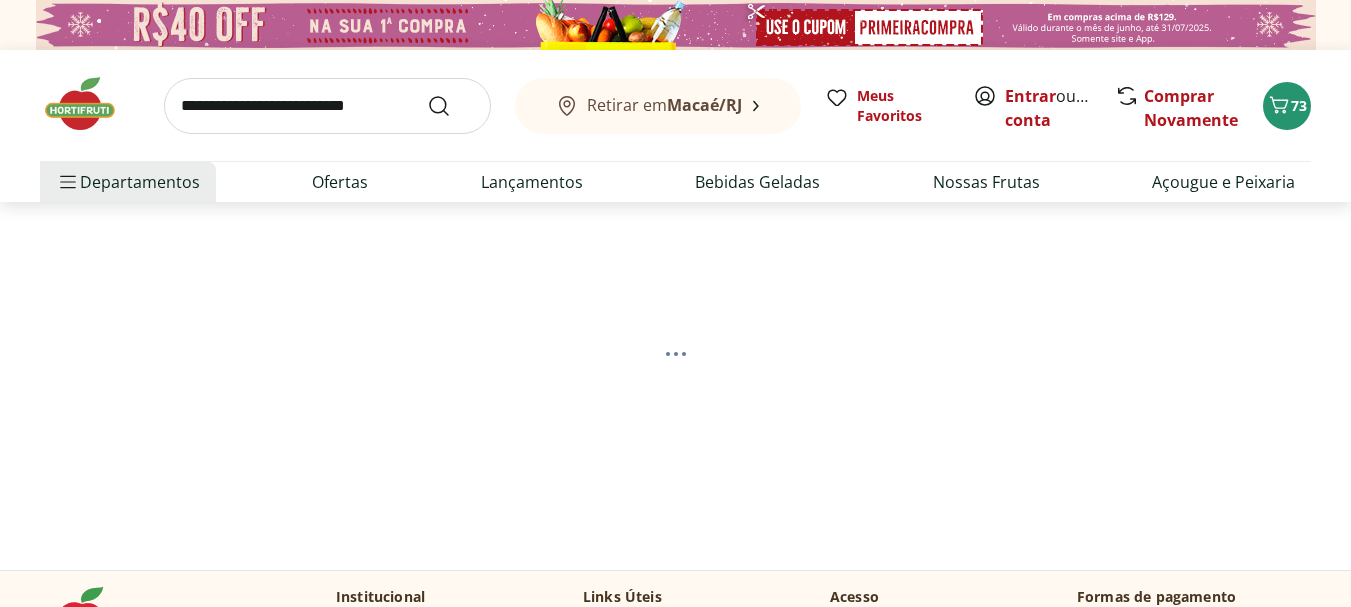 select on "**********" 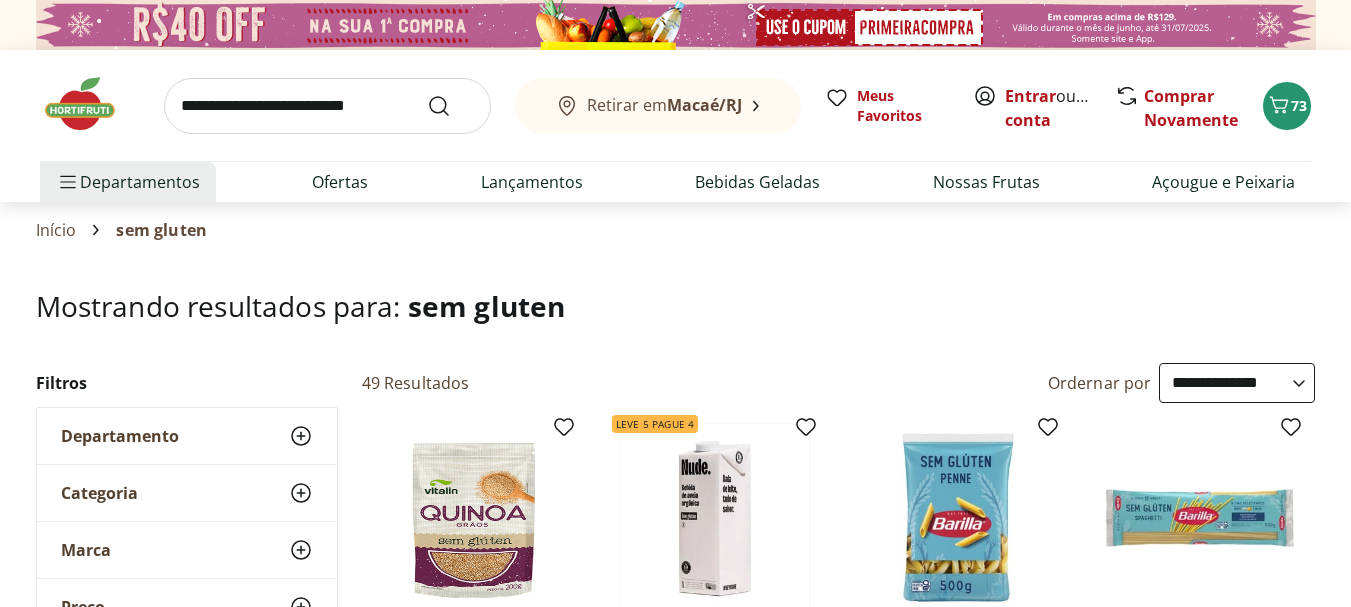 type on "*" 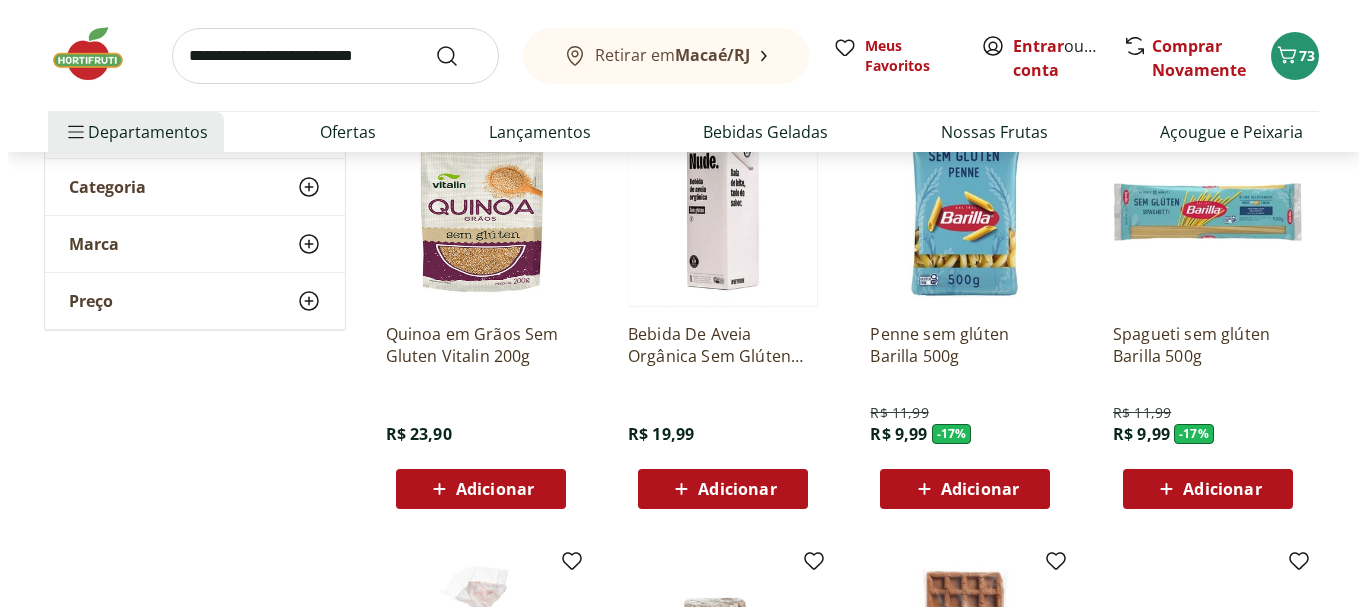 scroll, scrollTop: 200, scrollLeft: 0, axis: vertical 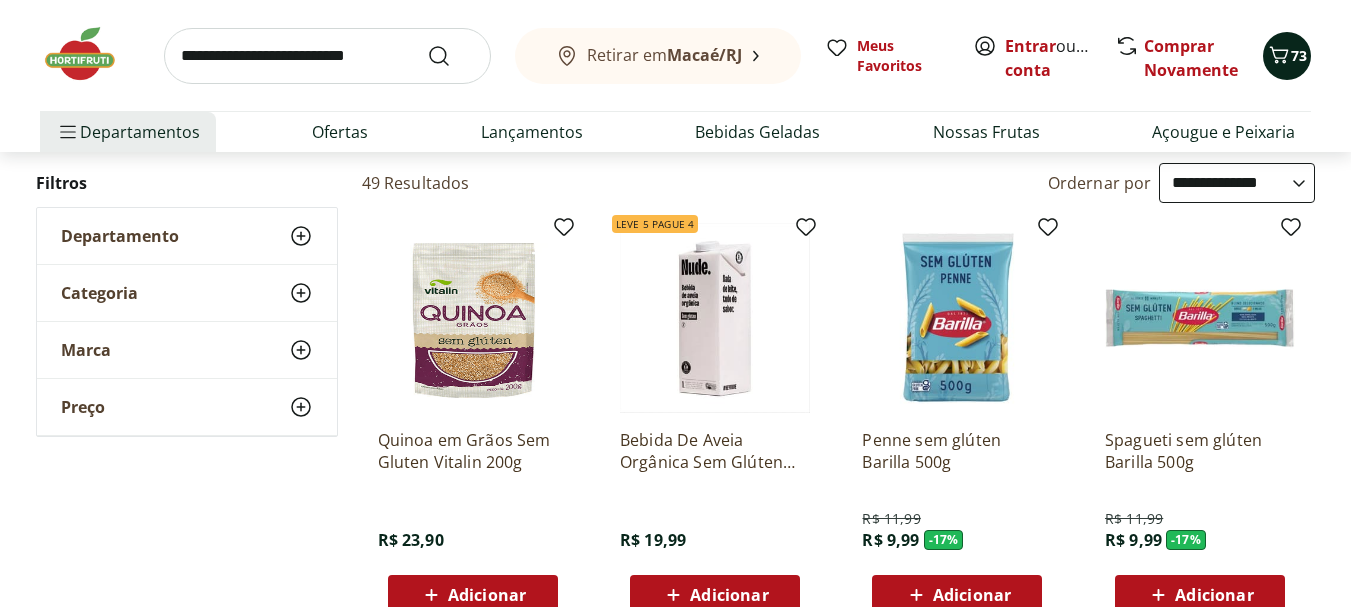 click 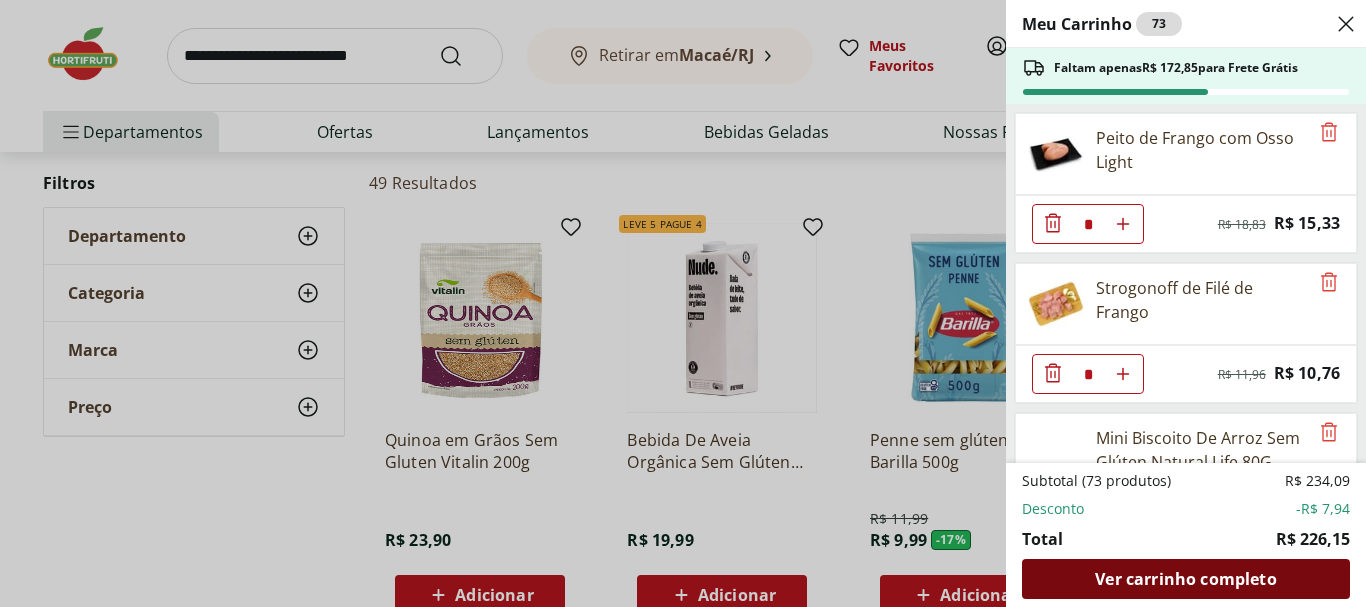 click on "Ver carrinho completo" at bounding box center (1185, 579) 